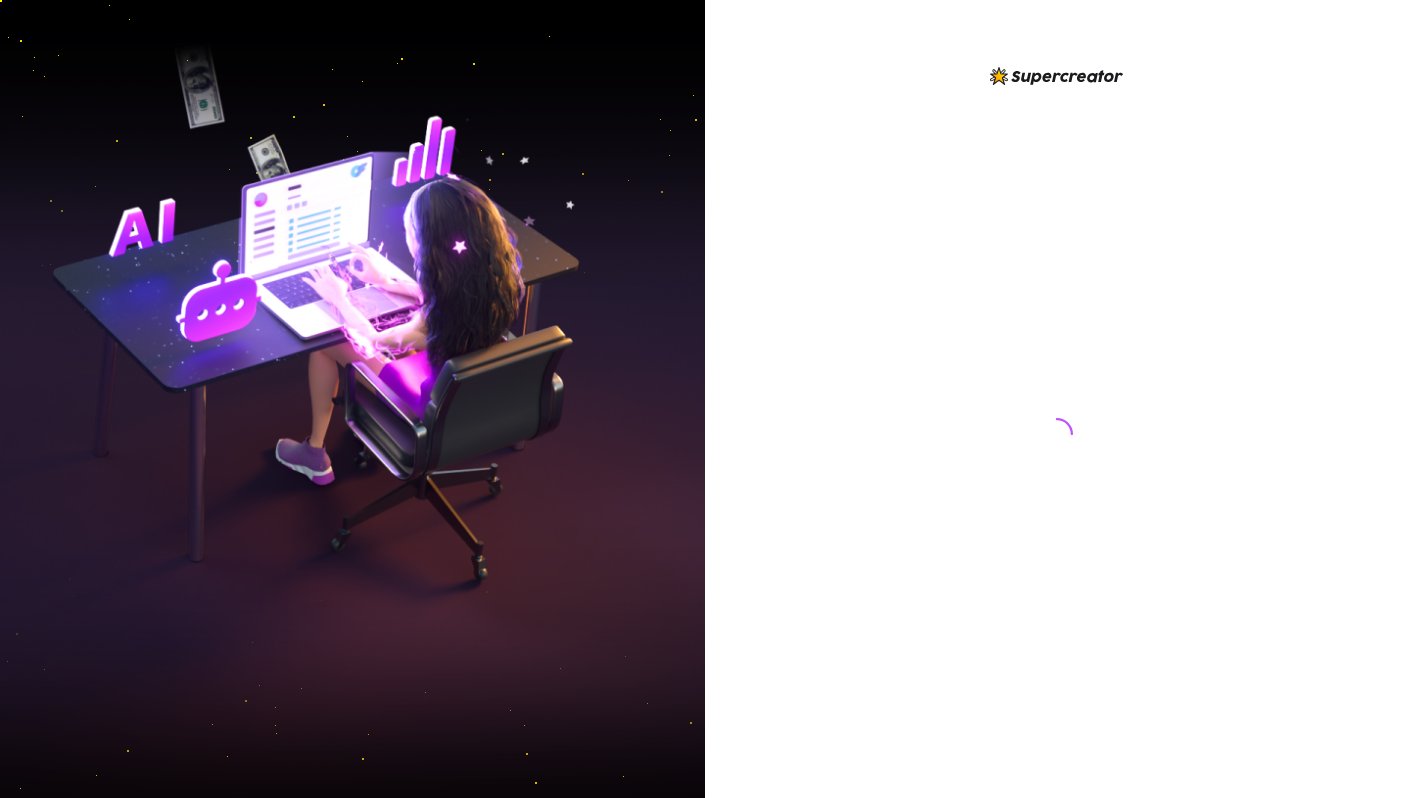 scroll, scrollTop: 0, scrollLeft: 0, axis: both 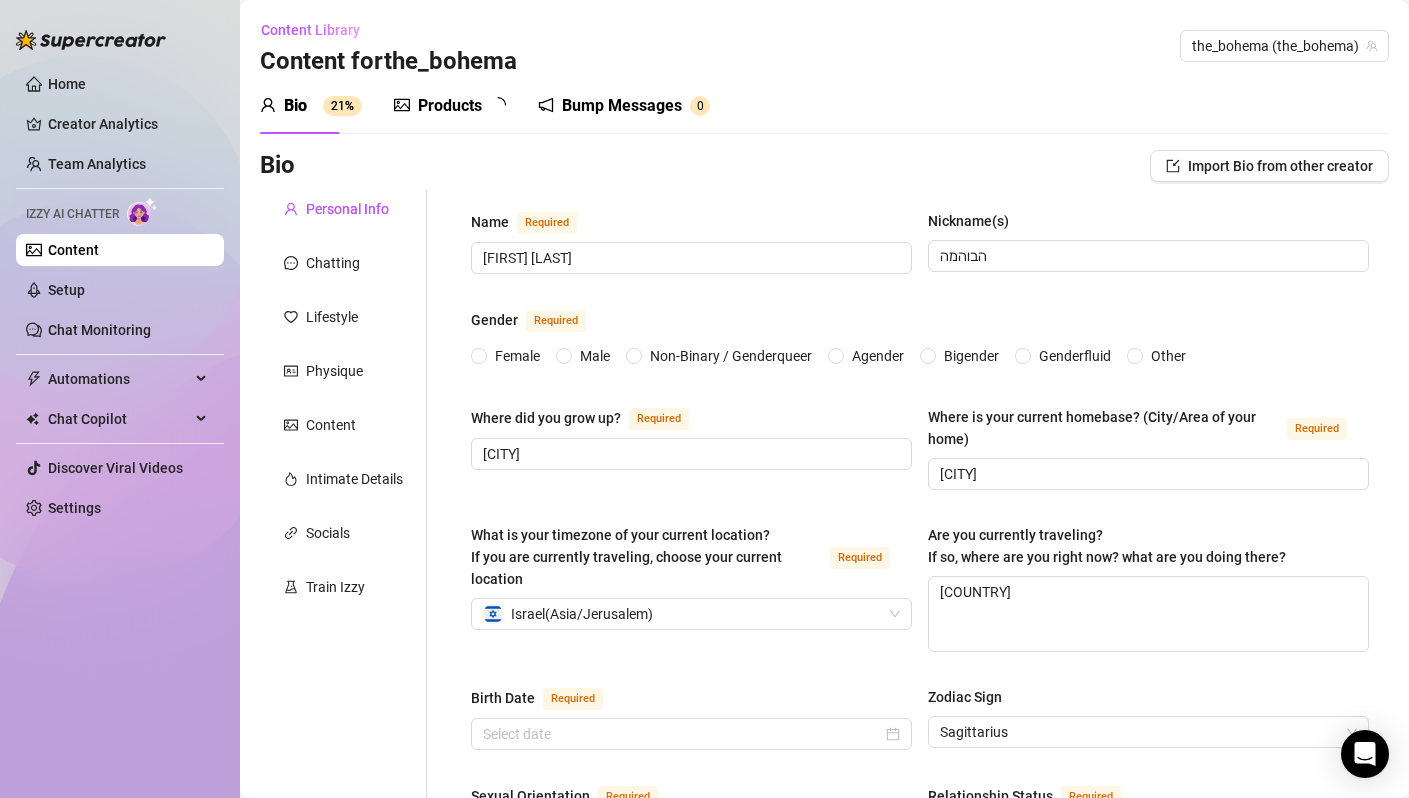type 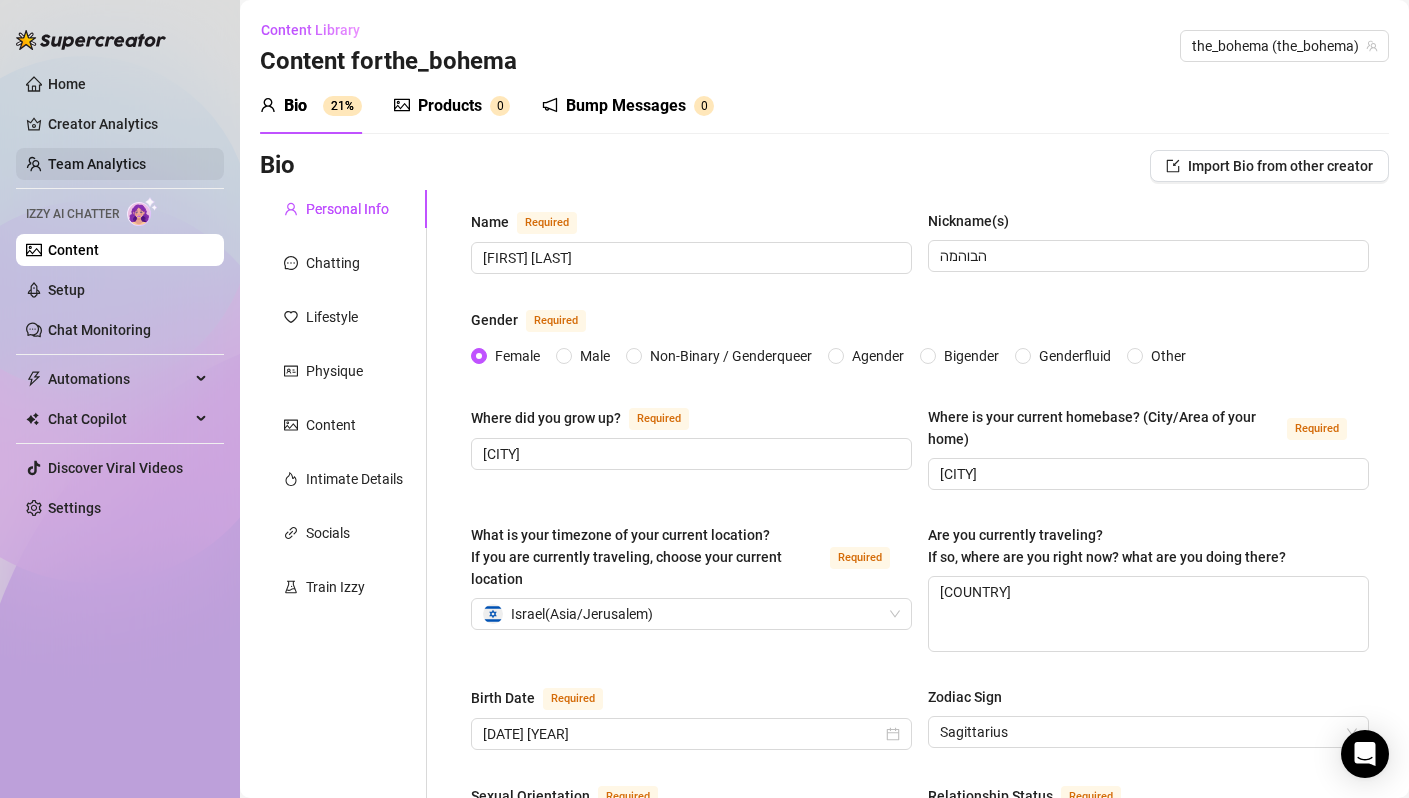 click on "Team Analytics" at bounding box center [97, 164] 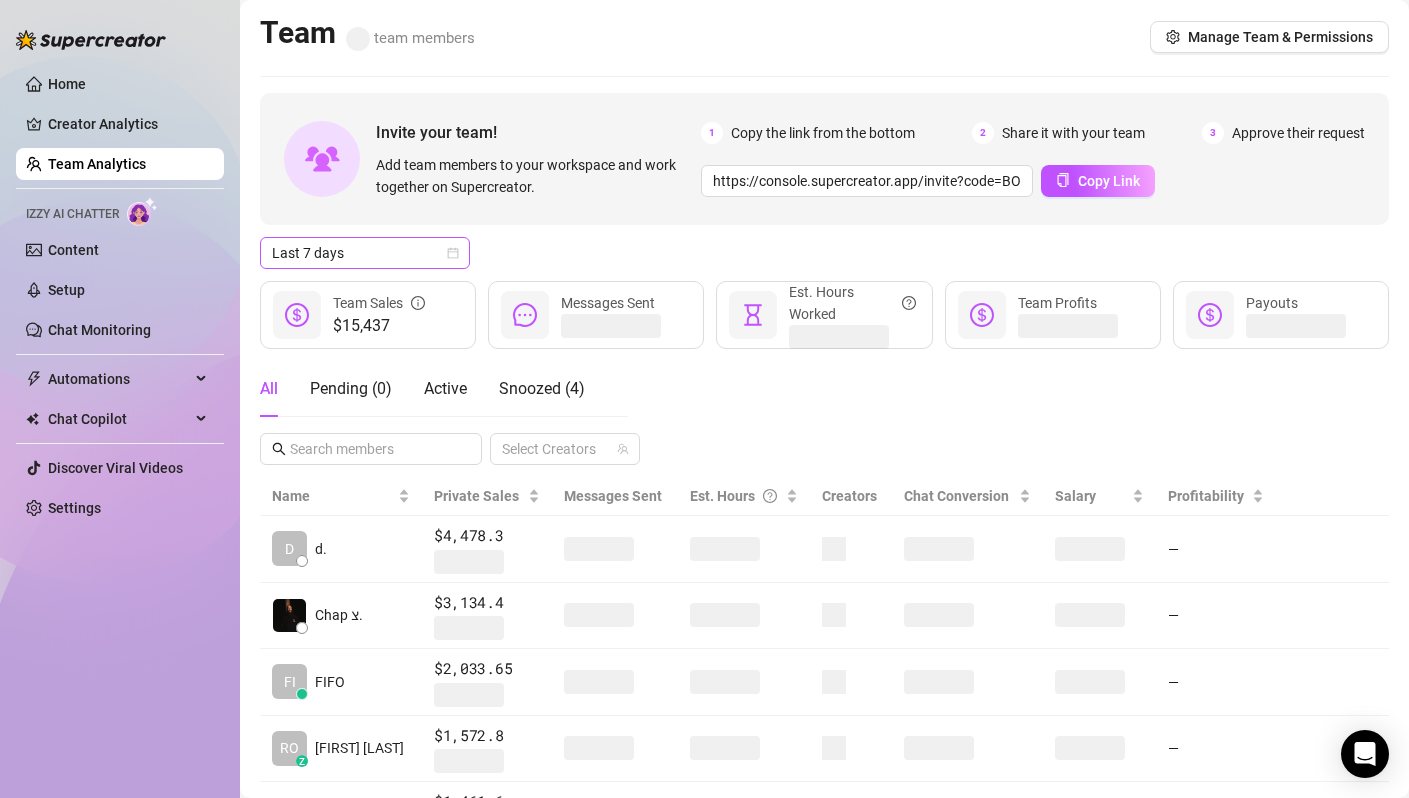 click 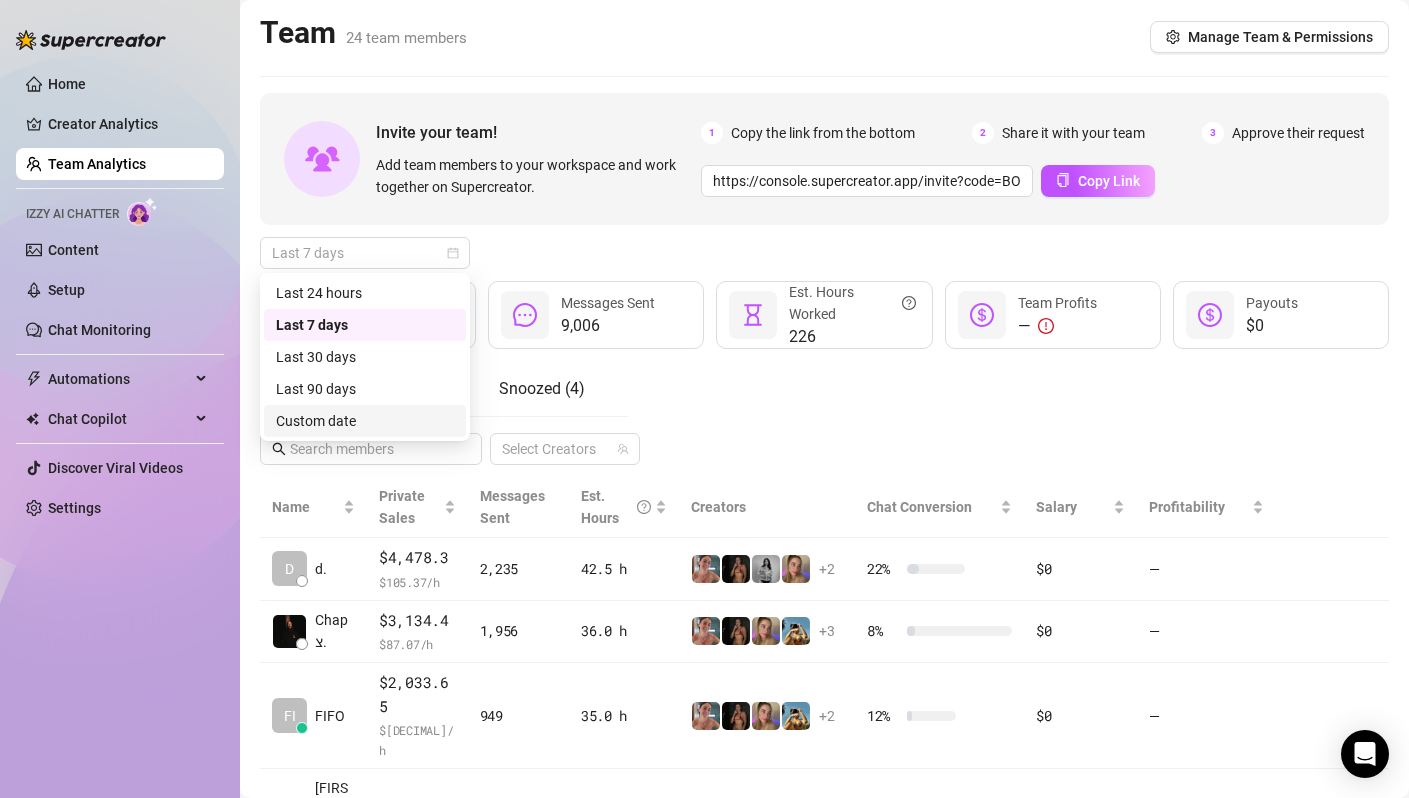 click on "Custom date" at bounding box center (365, 421) 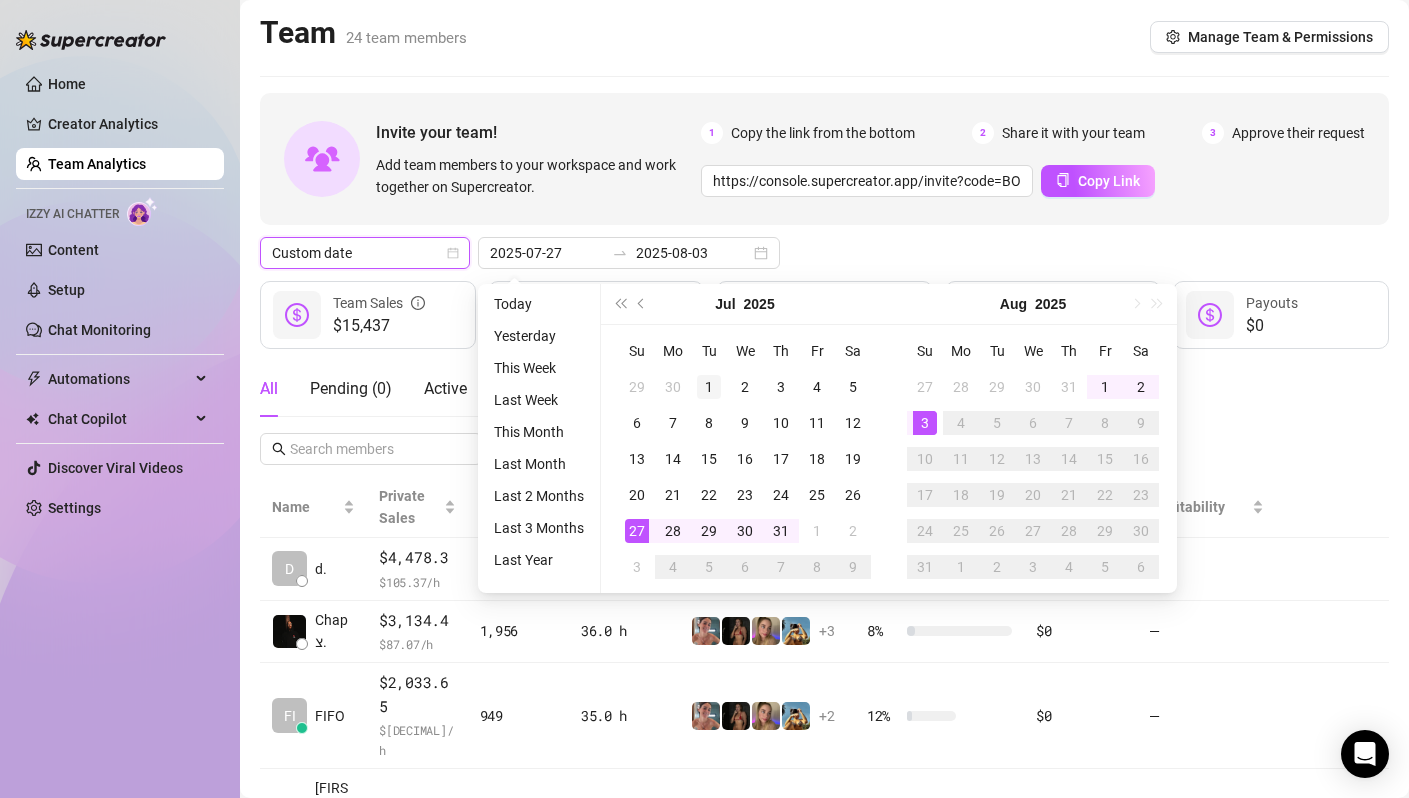 type on "2025-07-01" 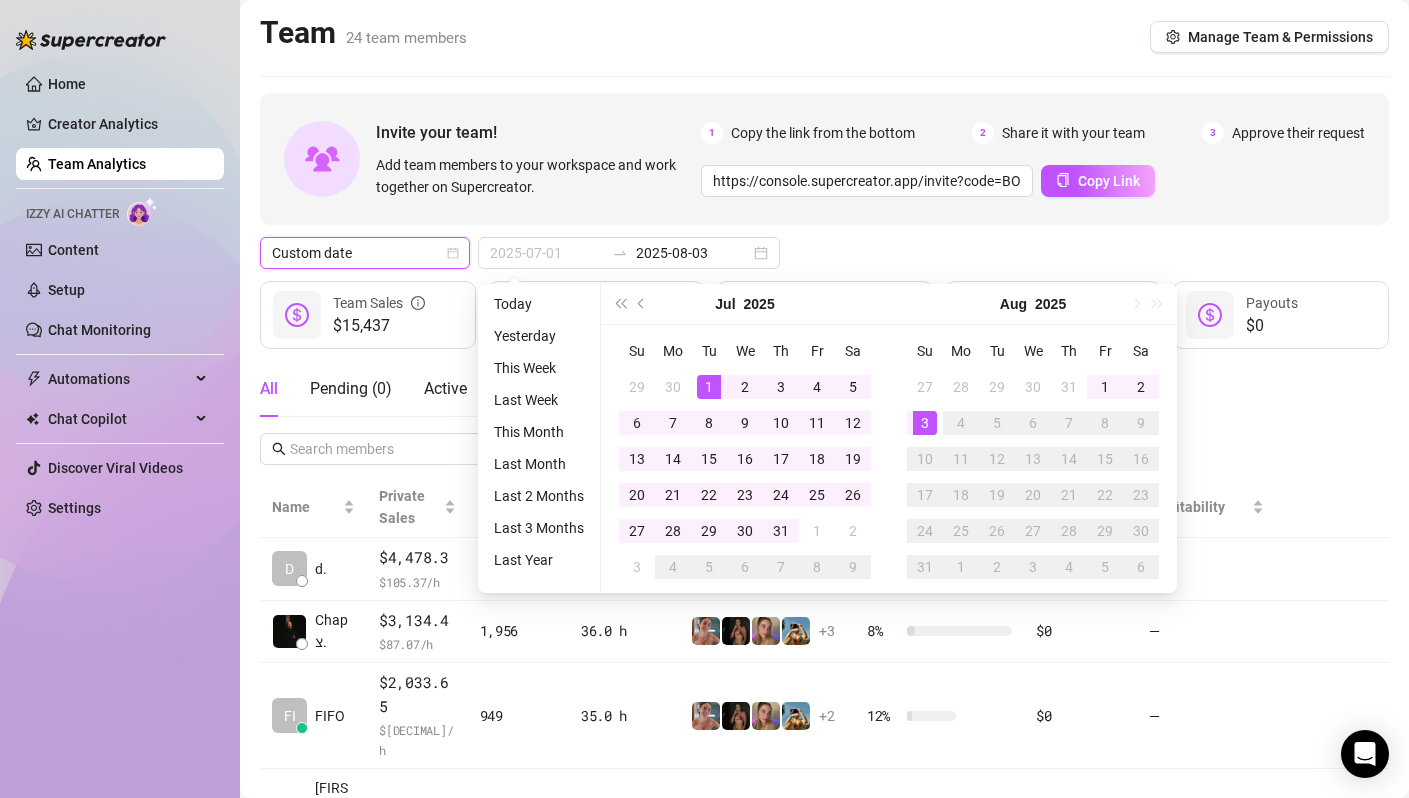 click on "1" at bounding box center [709, 387] 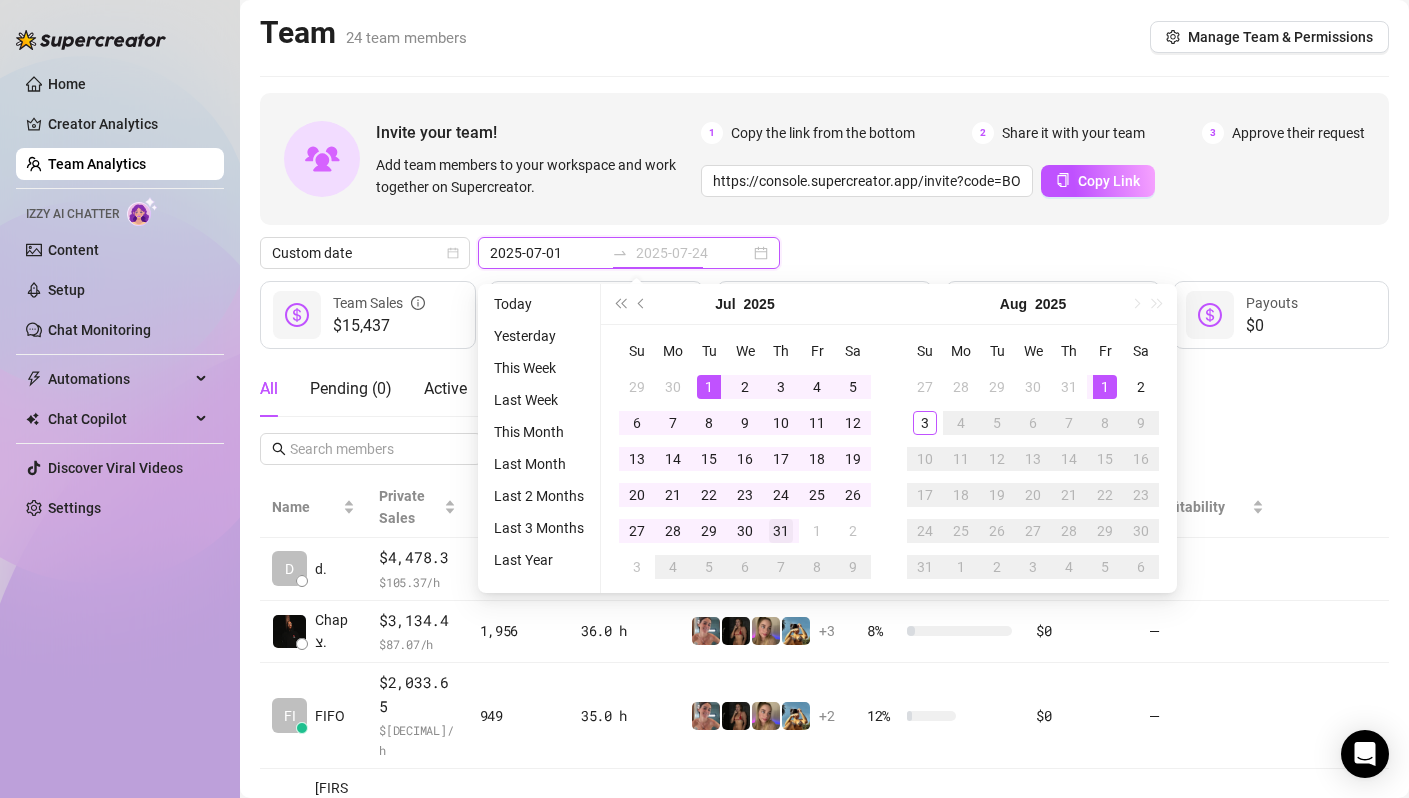 type on "2025-08-01" 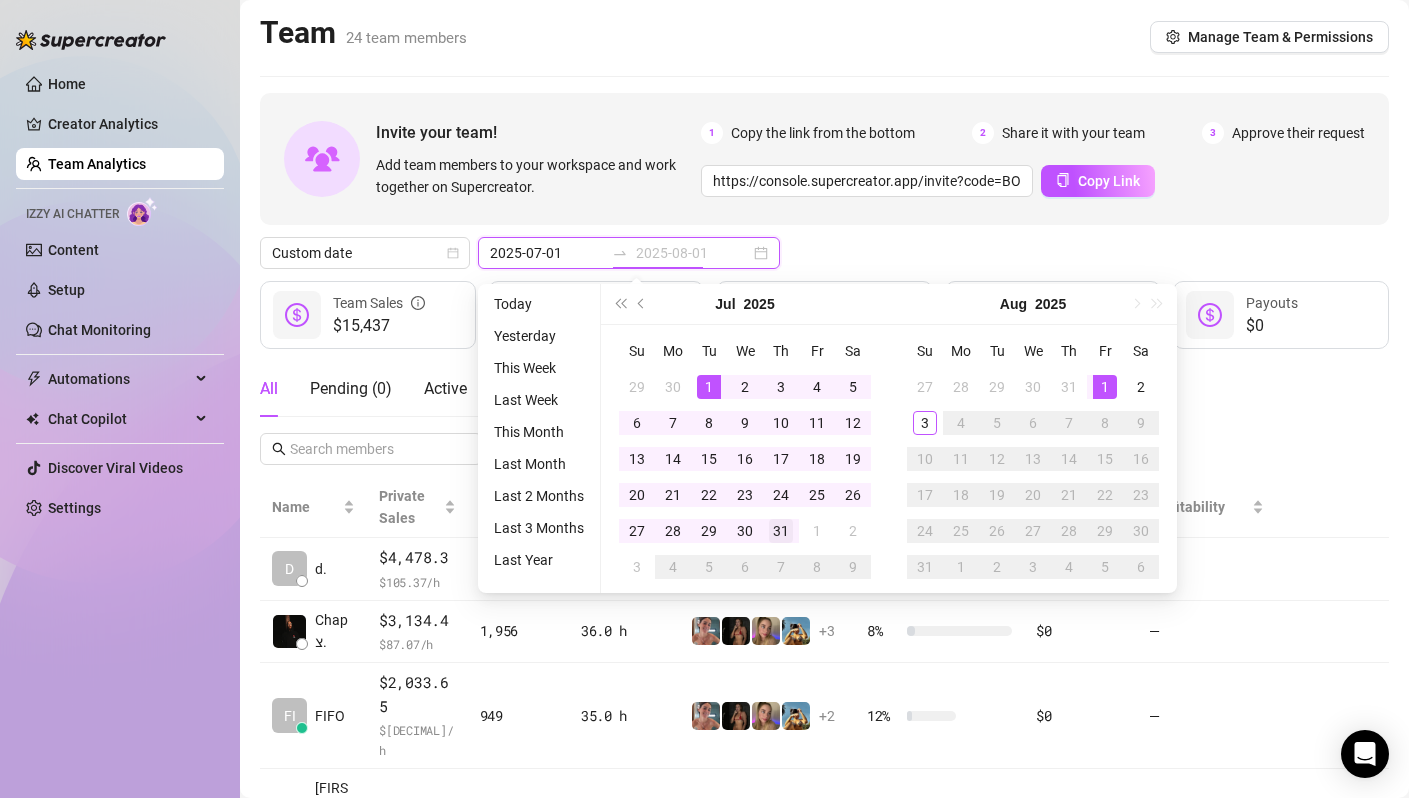 type on "2025-07-27" 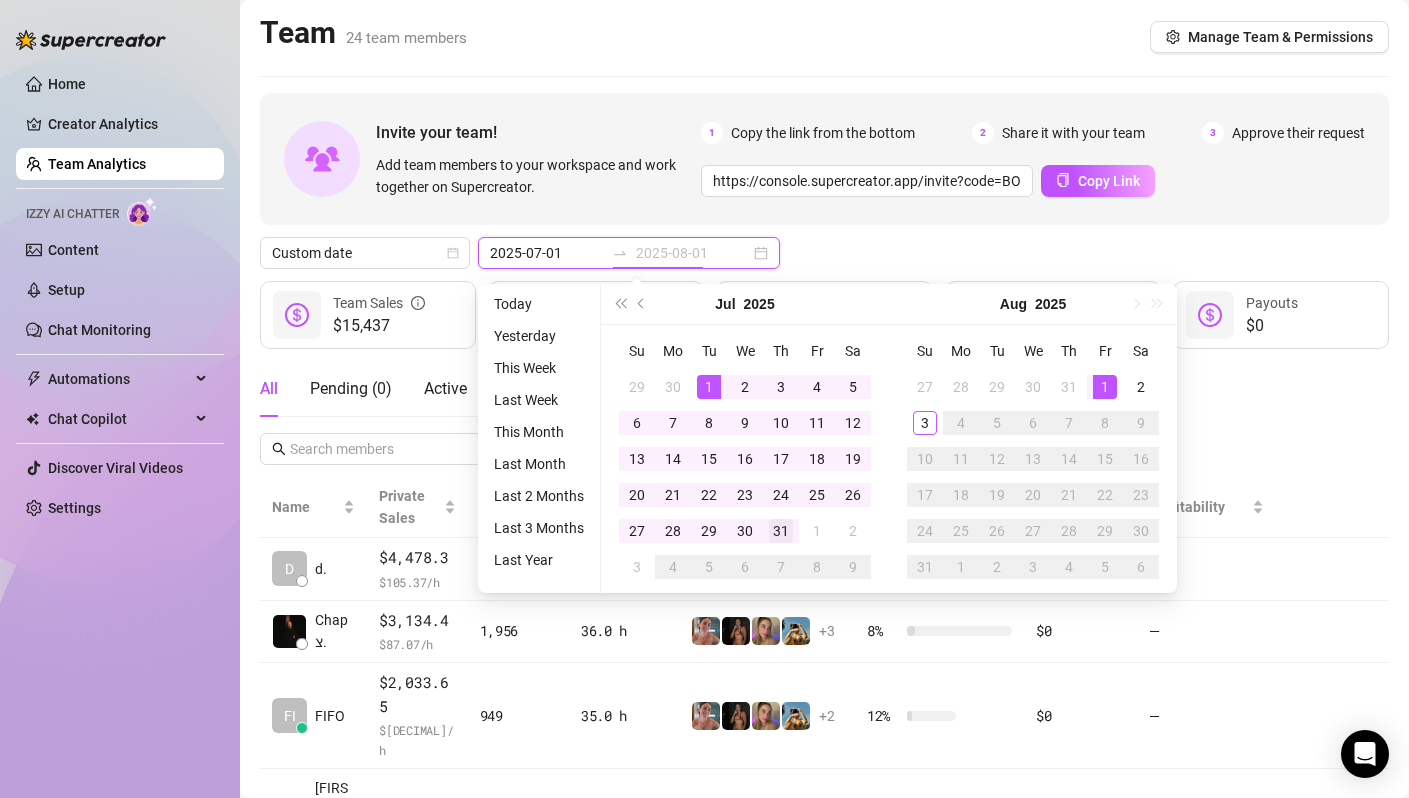 type on "2025-07-31" 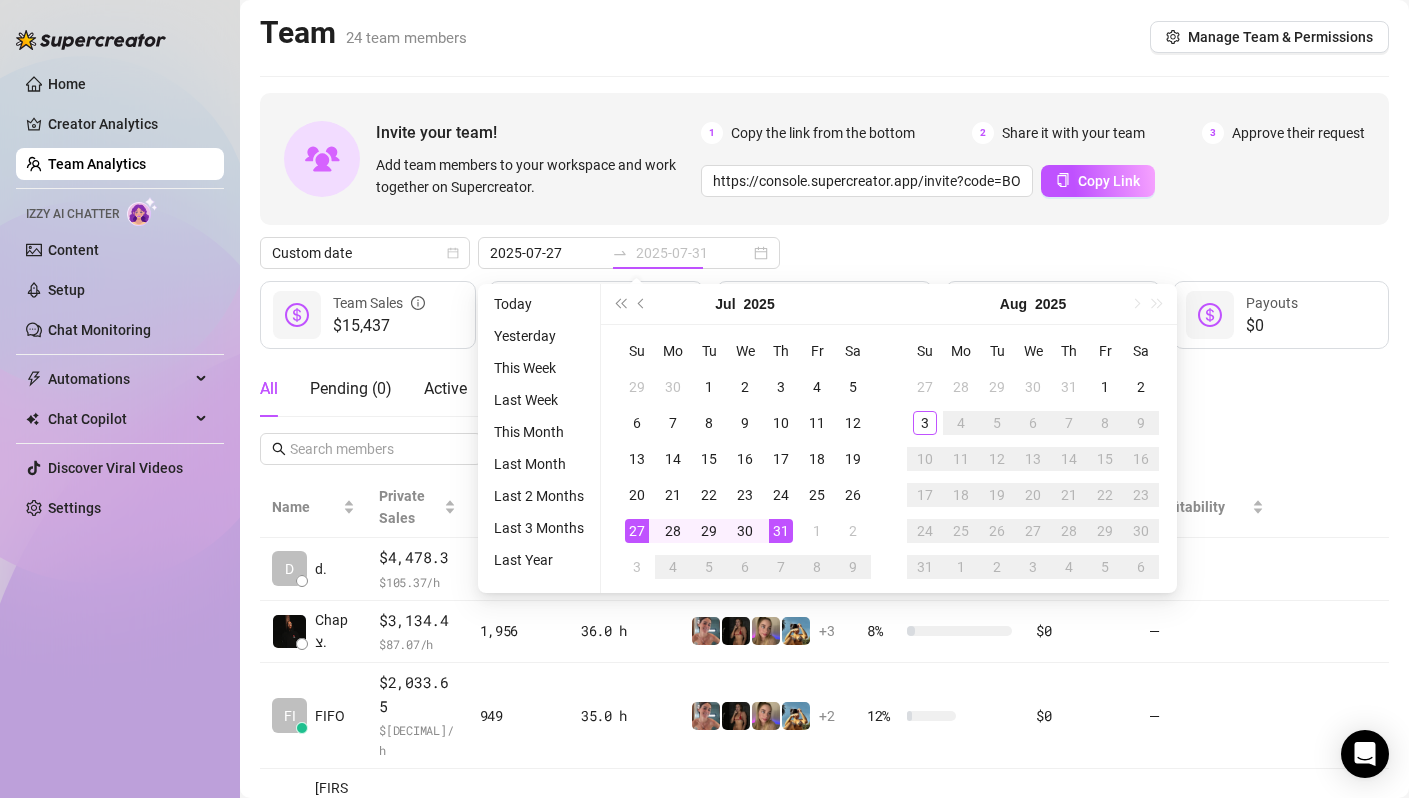 click on "31" at bounding box center (781, 531) 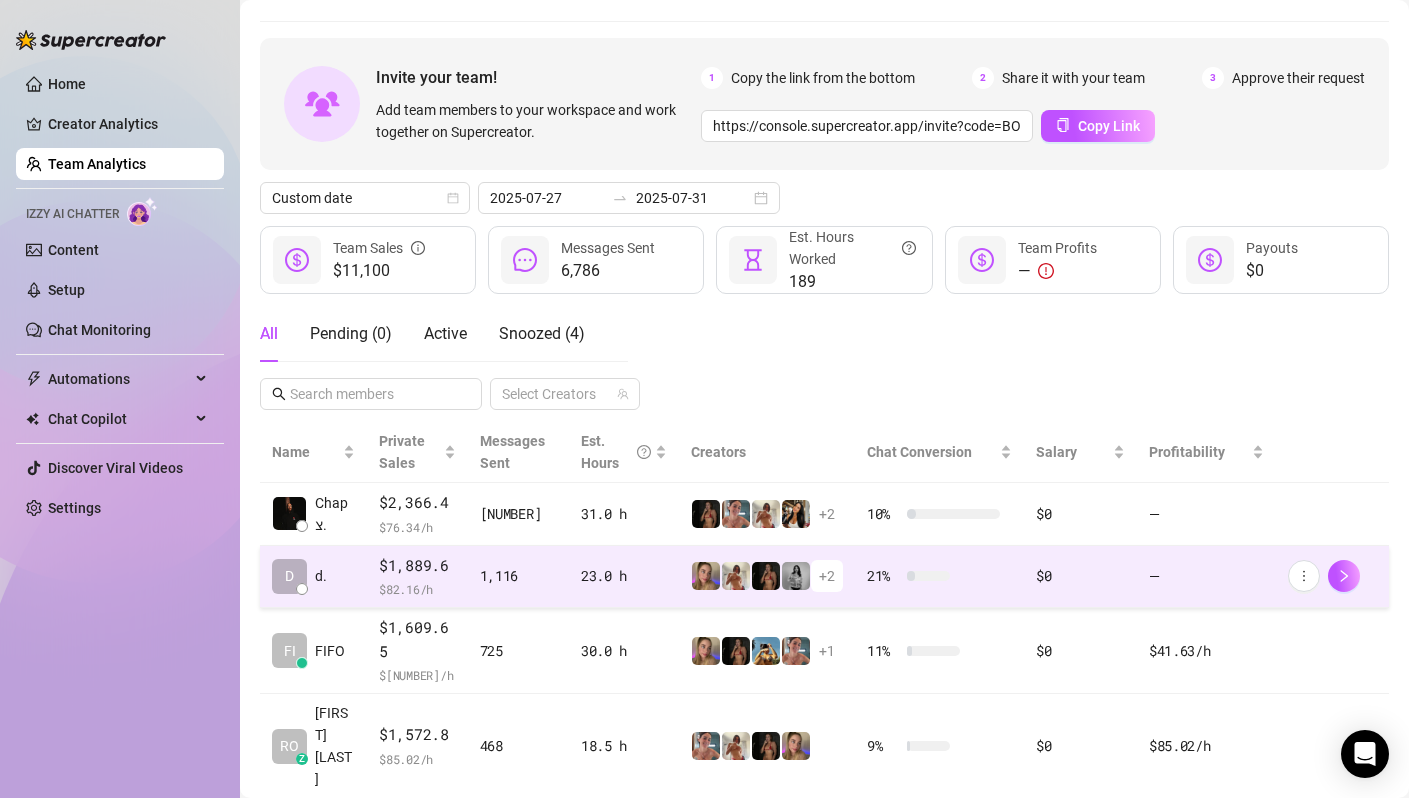 scroll, scrollTop: 62, scrollLeft: 0, axis: vertical 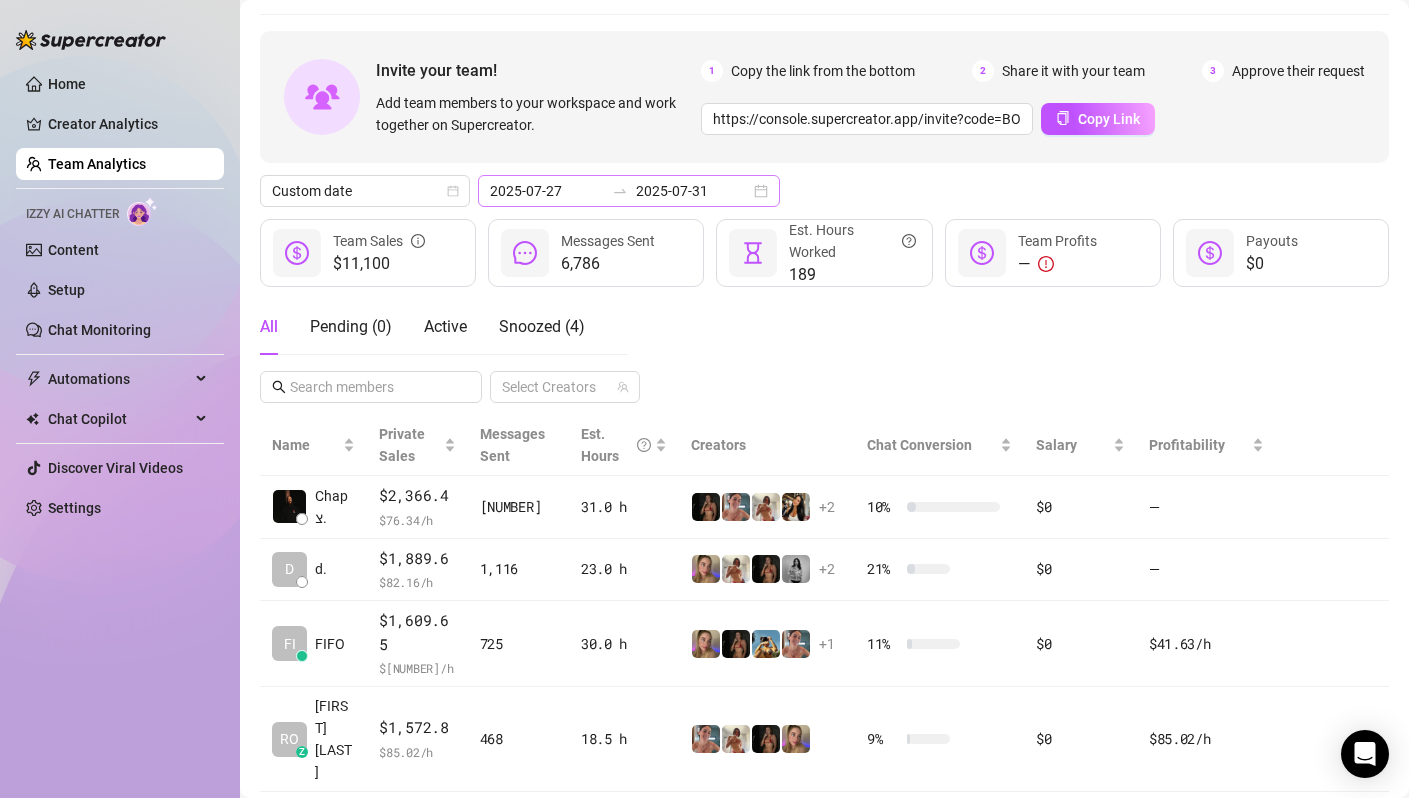 click on "[DATE_RANGE]" at bounding box center (629, 191) 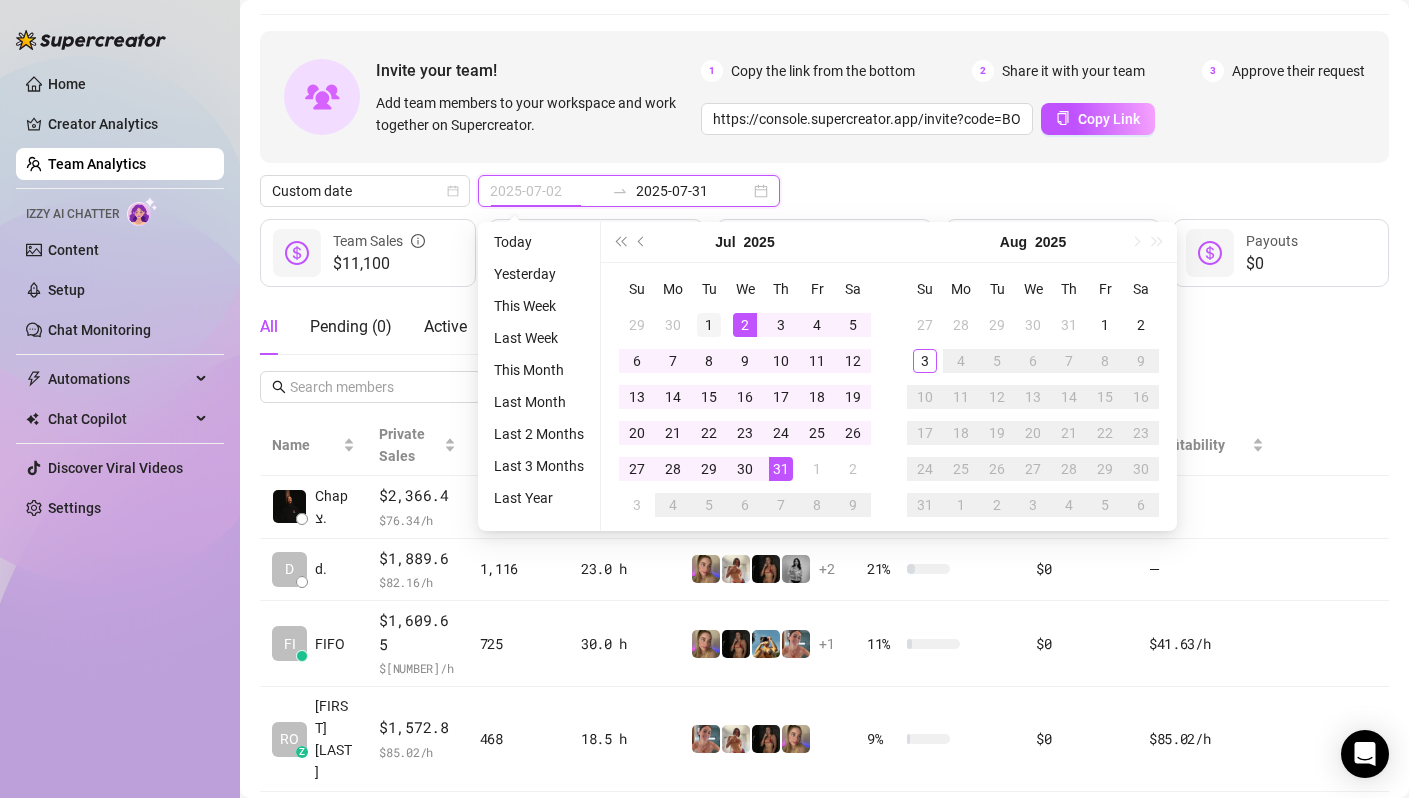 type on "2025-07-01" 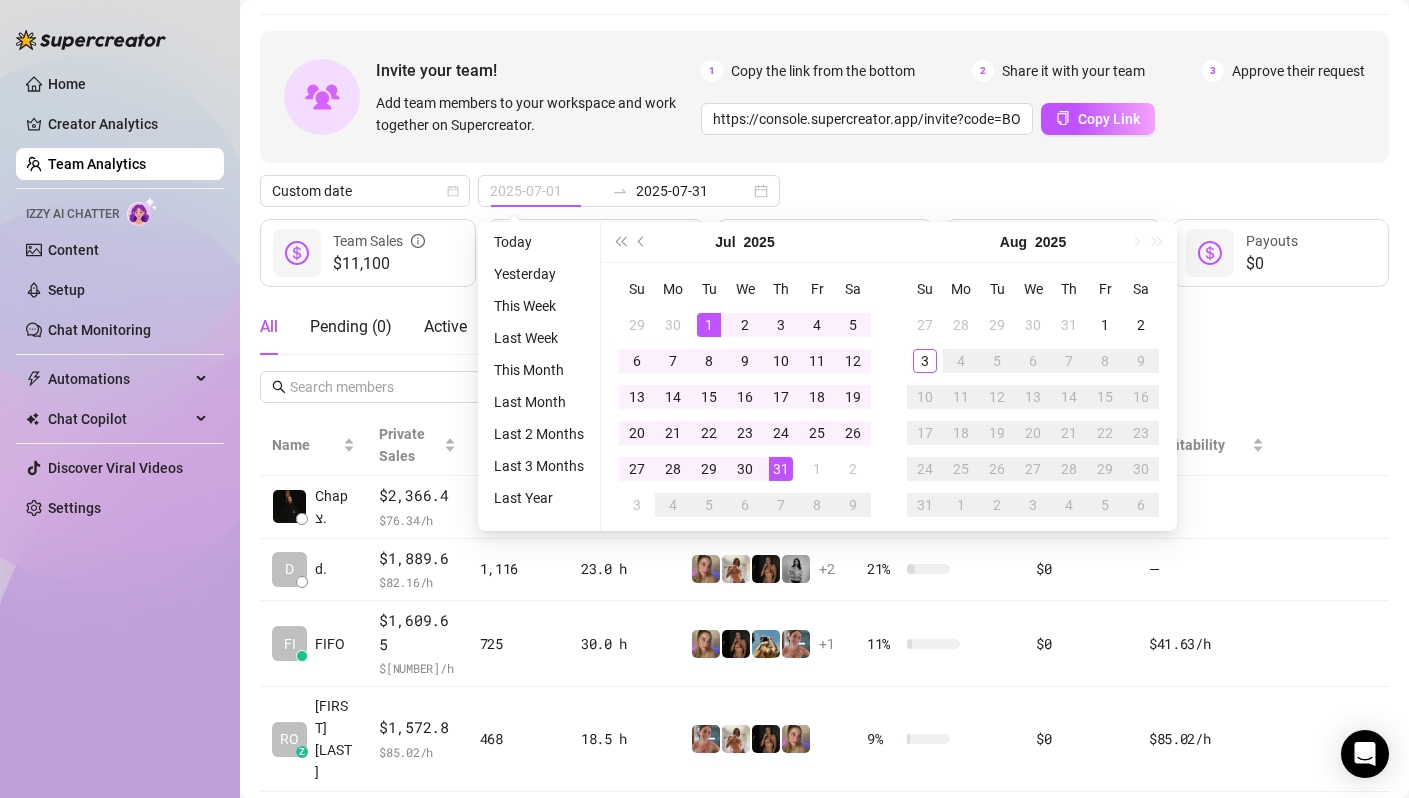click on "1" at bounding box center (709, 325) 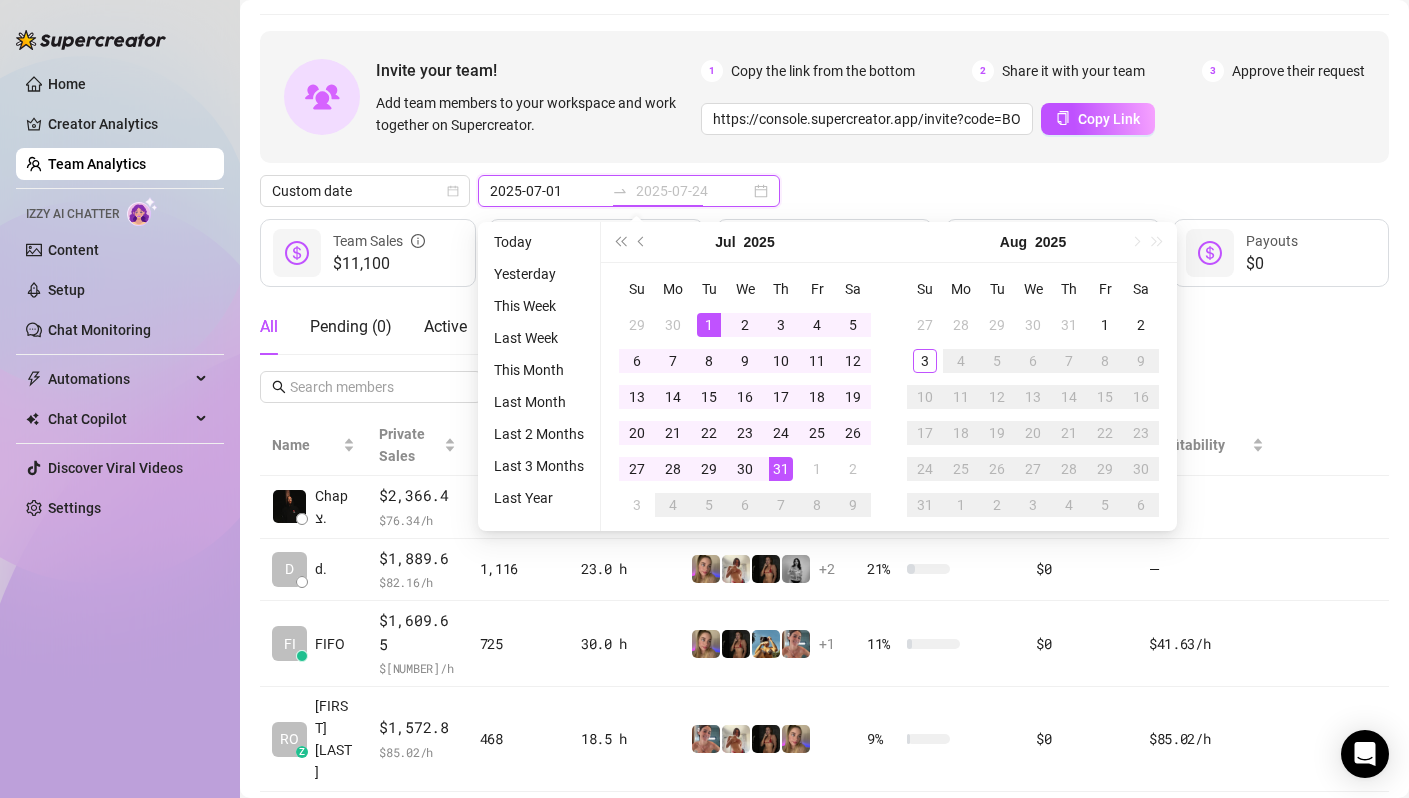 type on "2025-07-31" 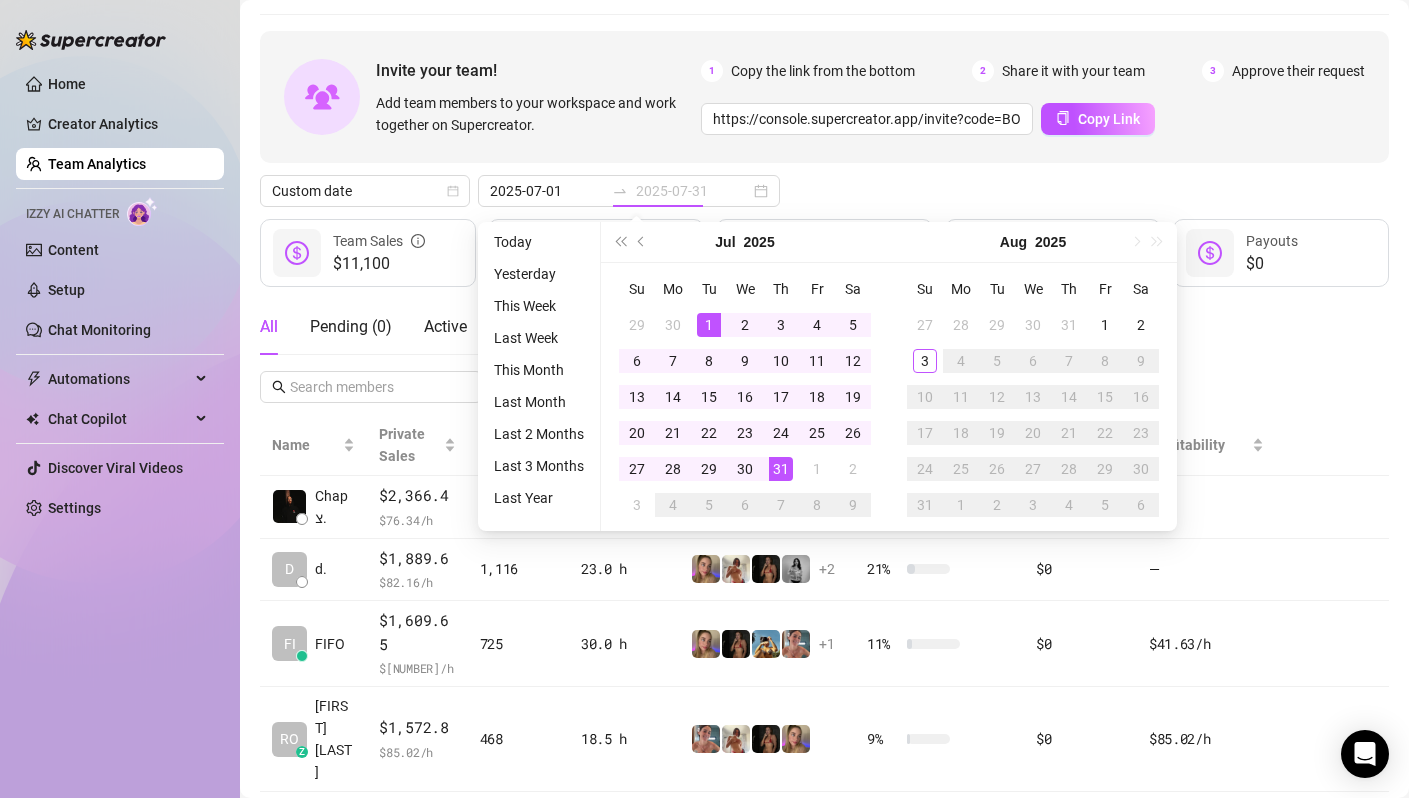click on "31" at bounding box center [781, 469] 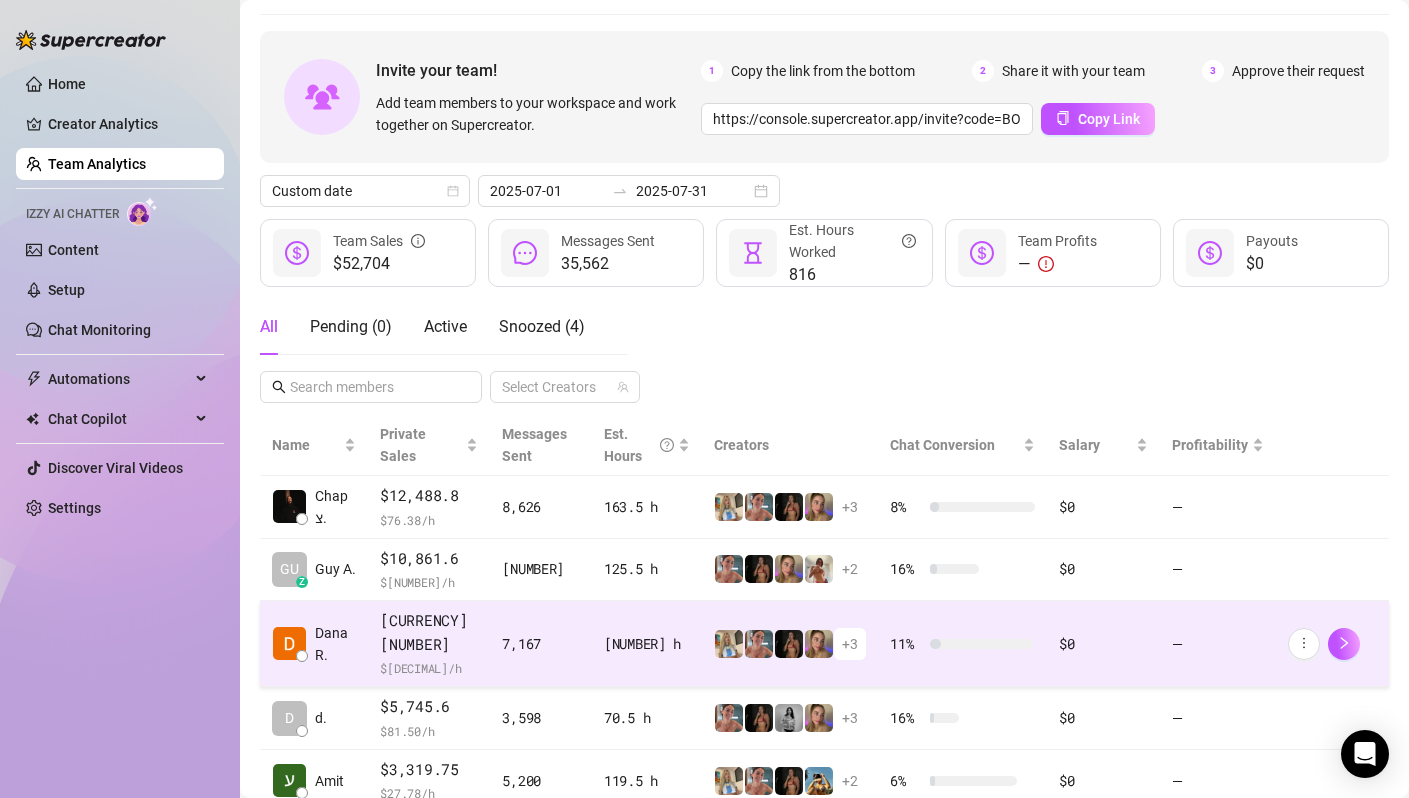 click on "[NUMBER] h" at bounding box center [647, 644] 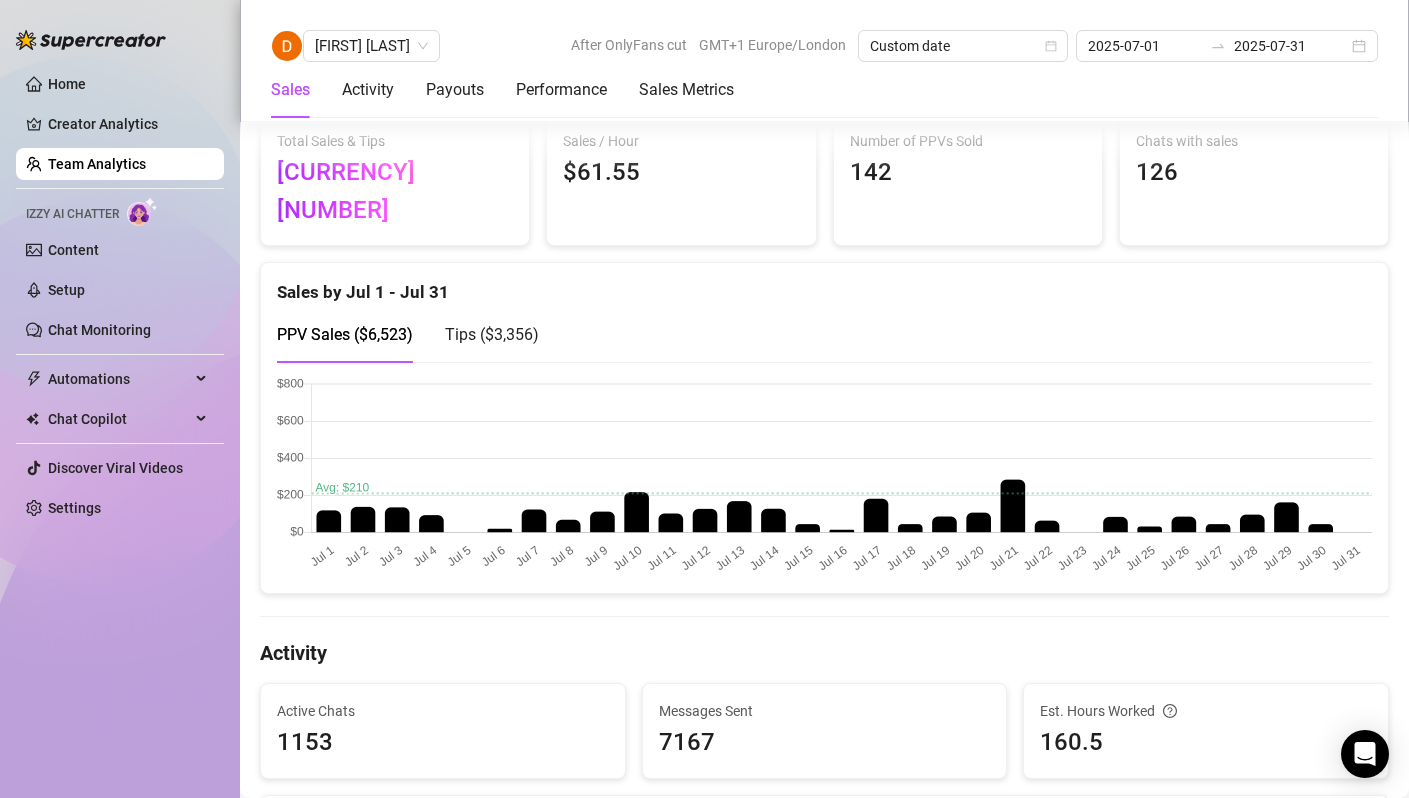 scroll, scrollTop: 0, scrollLeft: 0, axis: both 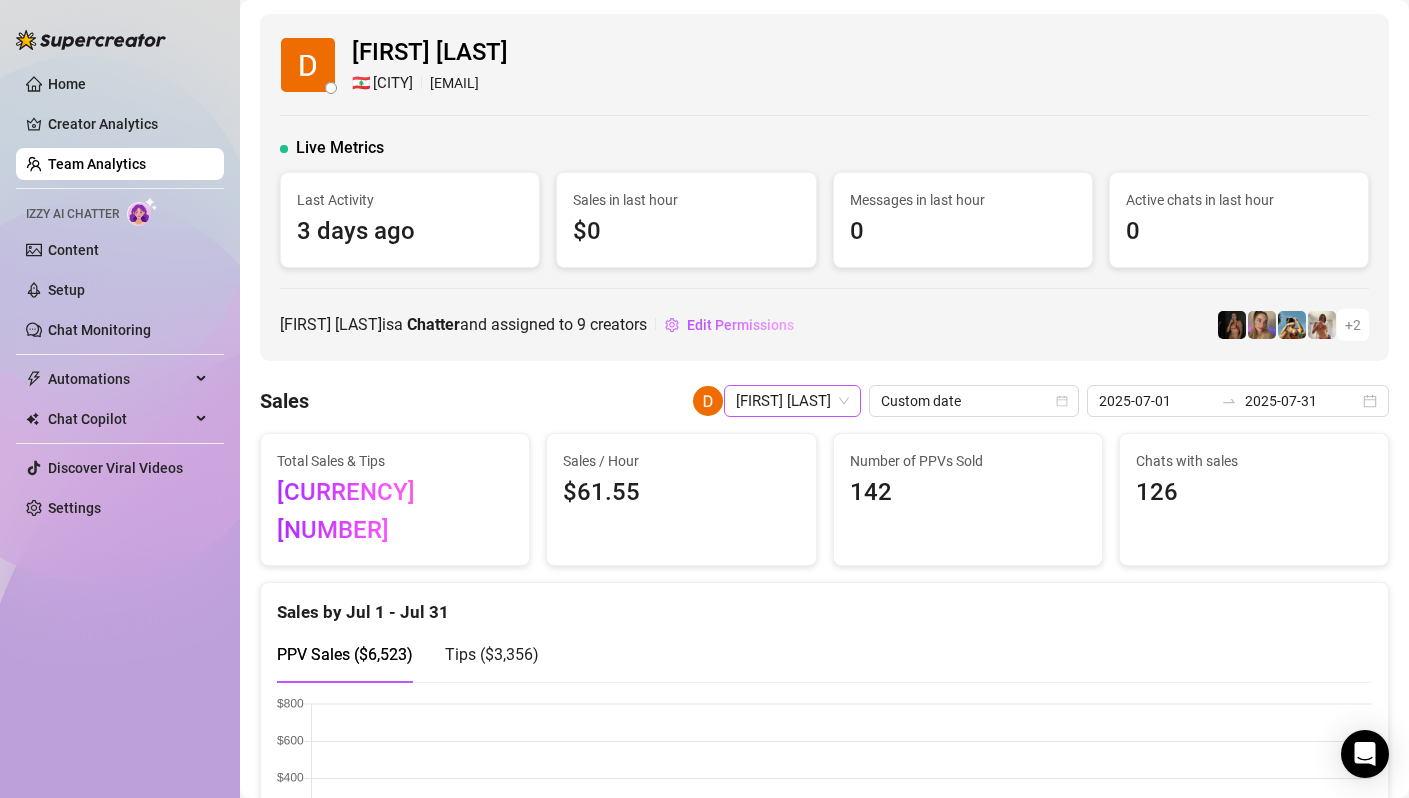 click on "[FIRST] [LAST]" at bounding box center [792, 401] 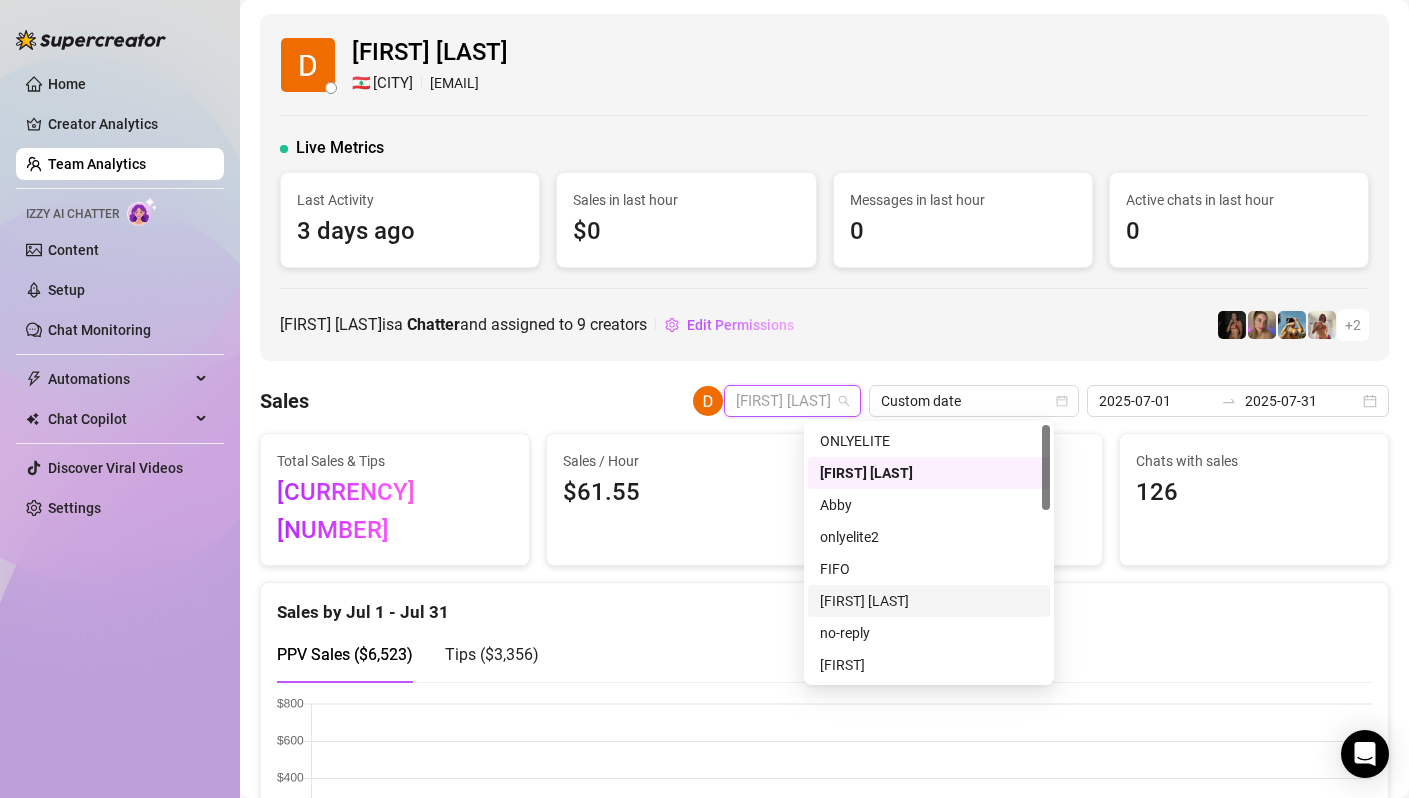 click on "[FIRST] [LAST]" at bounding box center (929, 601) 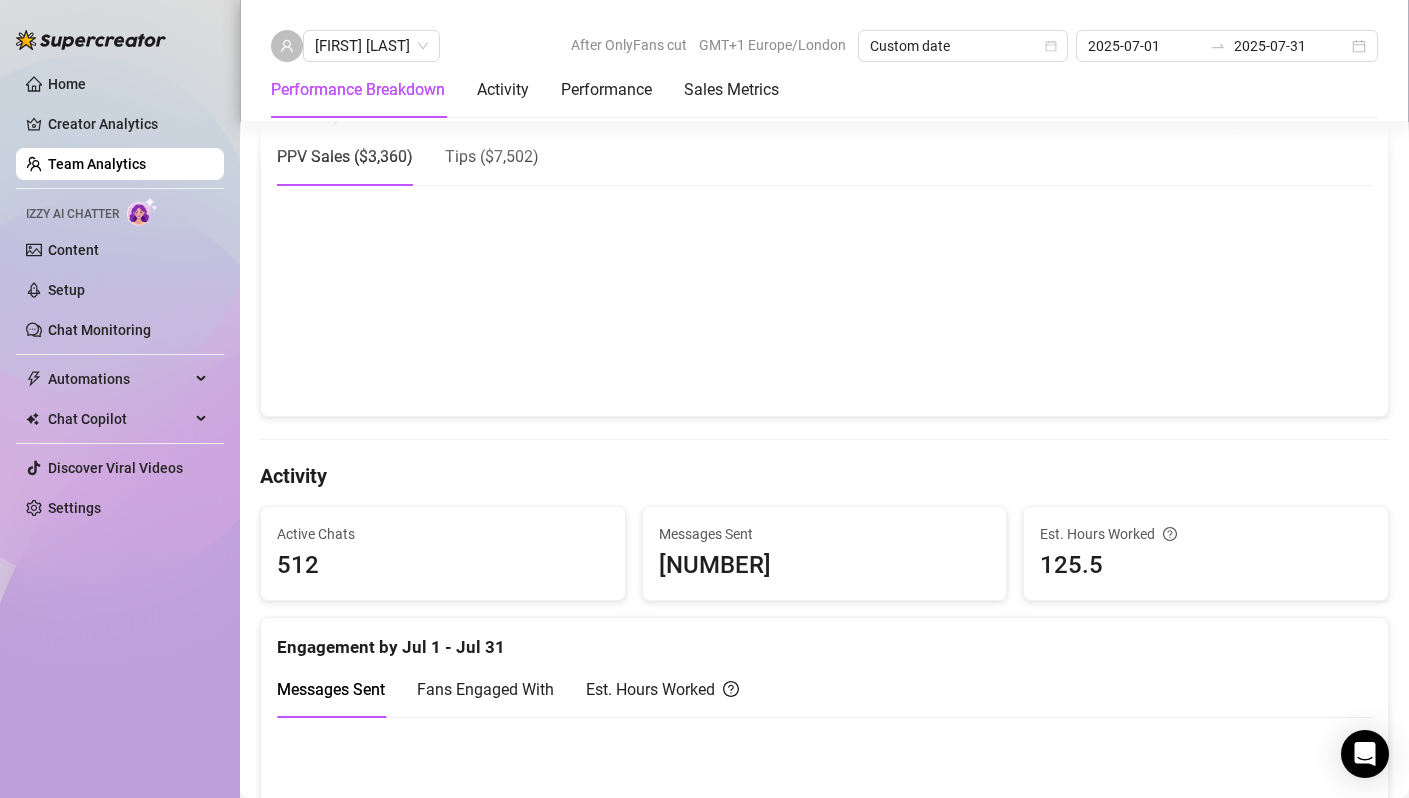 scroll, scrollTop: 415, scrollLeft: 0, axis: vertical 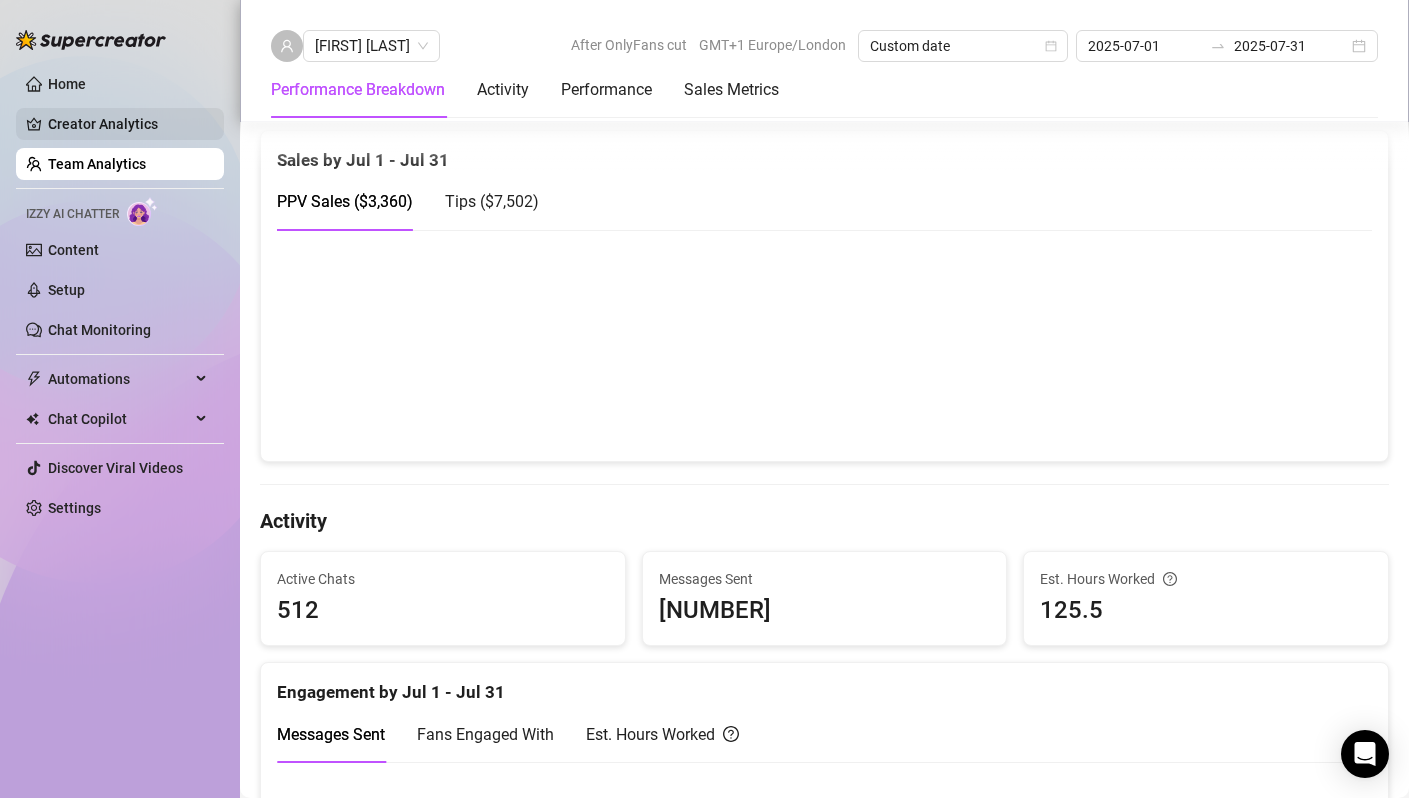 click on "Creator Analytics" at bounding box center (128, 124) 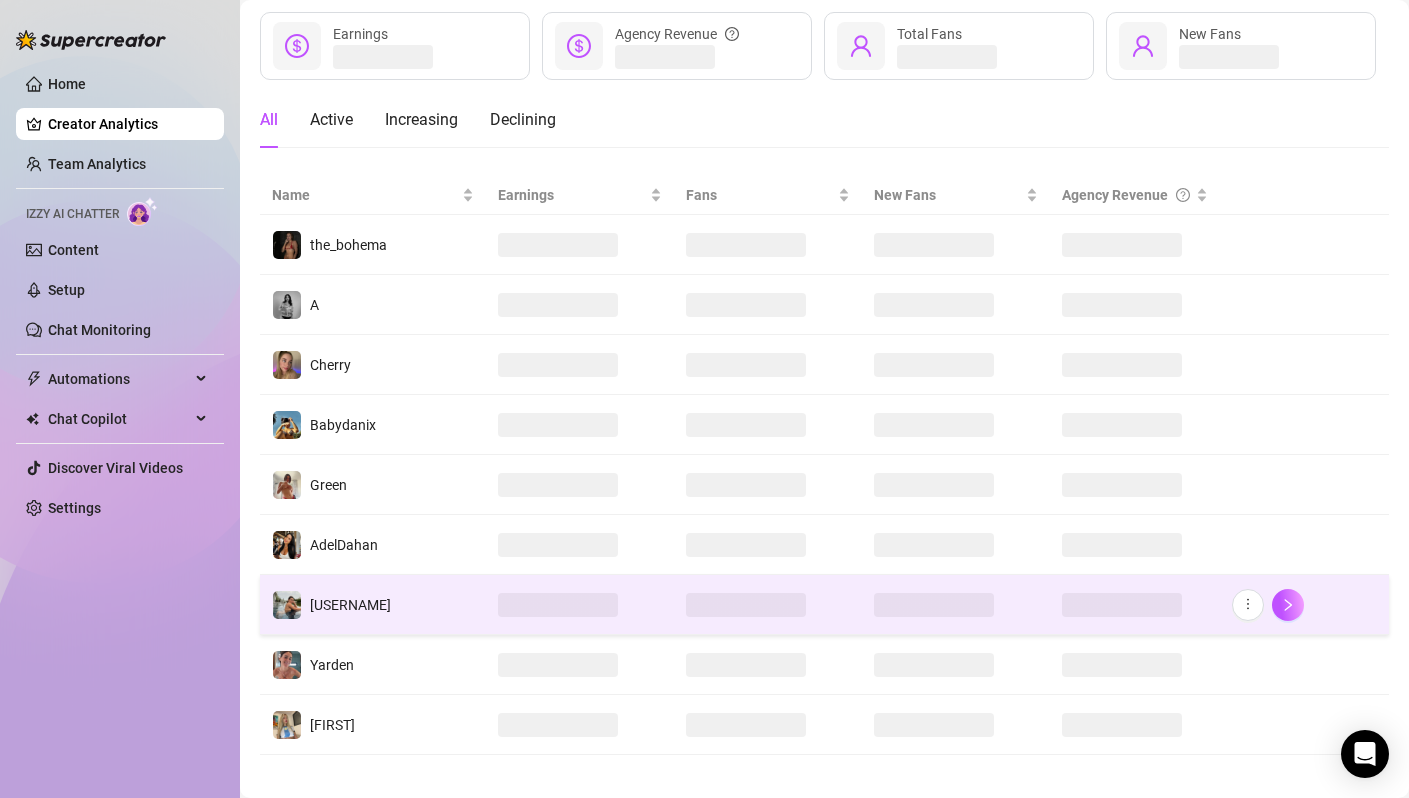 scroll, scrollTop: 126, scrollLeft: 0, axis: vertical 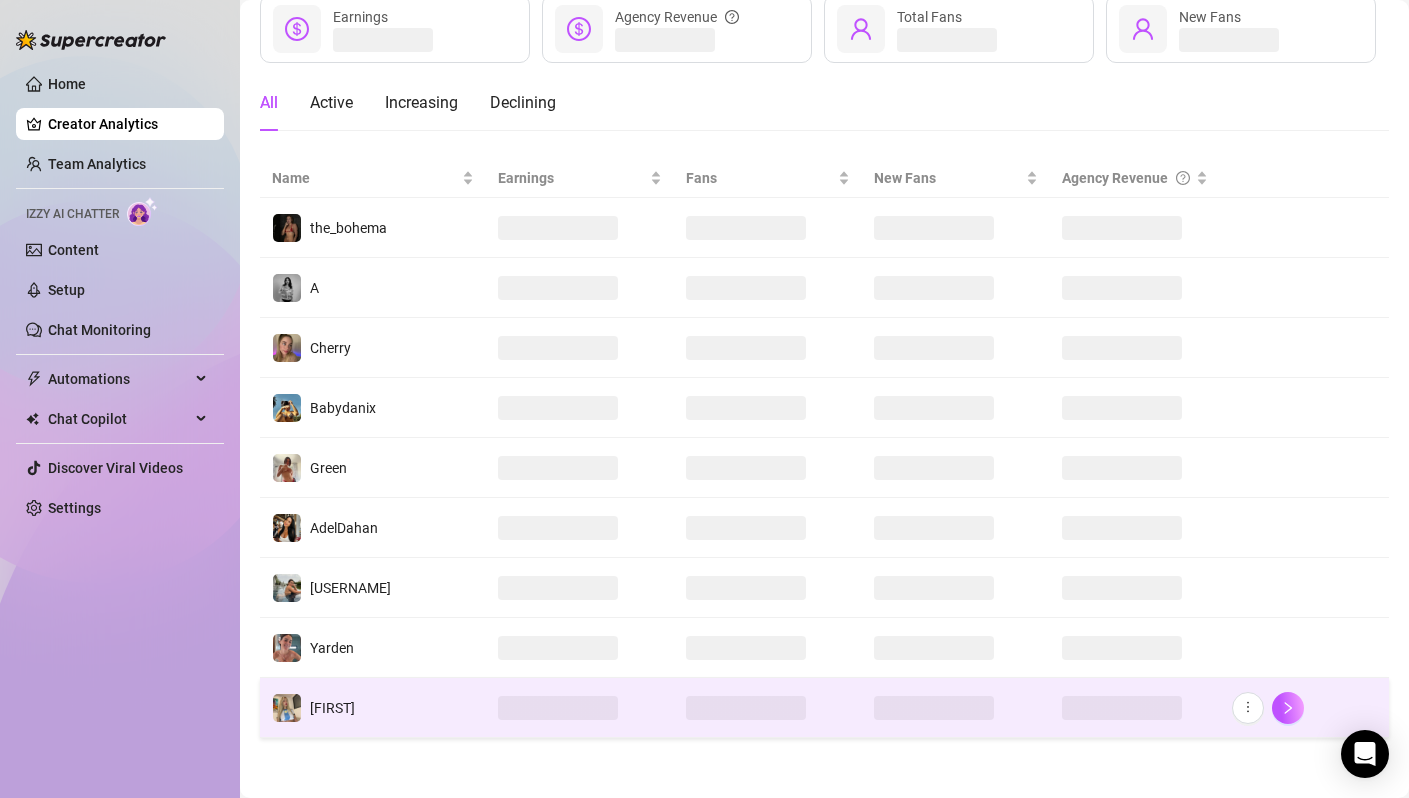 click on "[FIRST]" at bounding box center (373, 708) 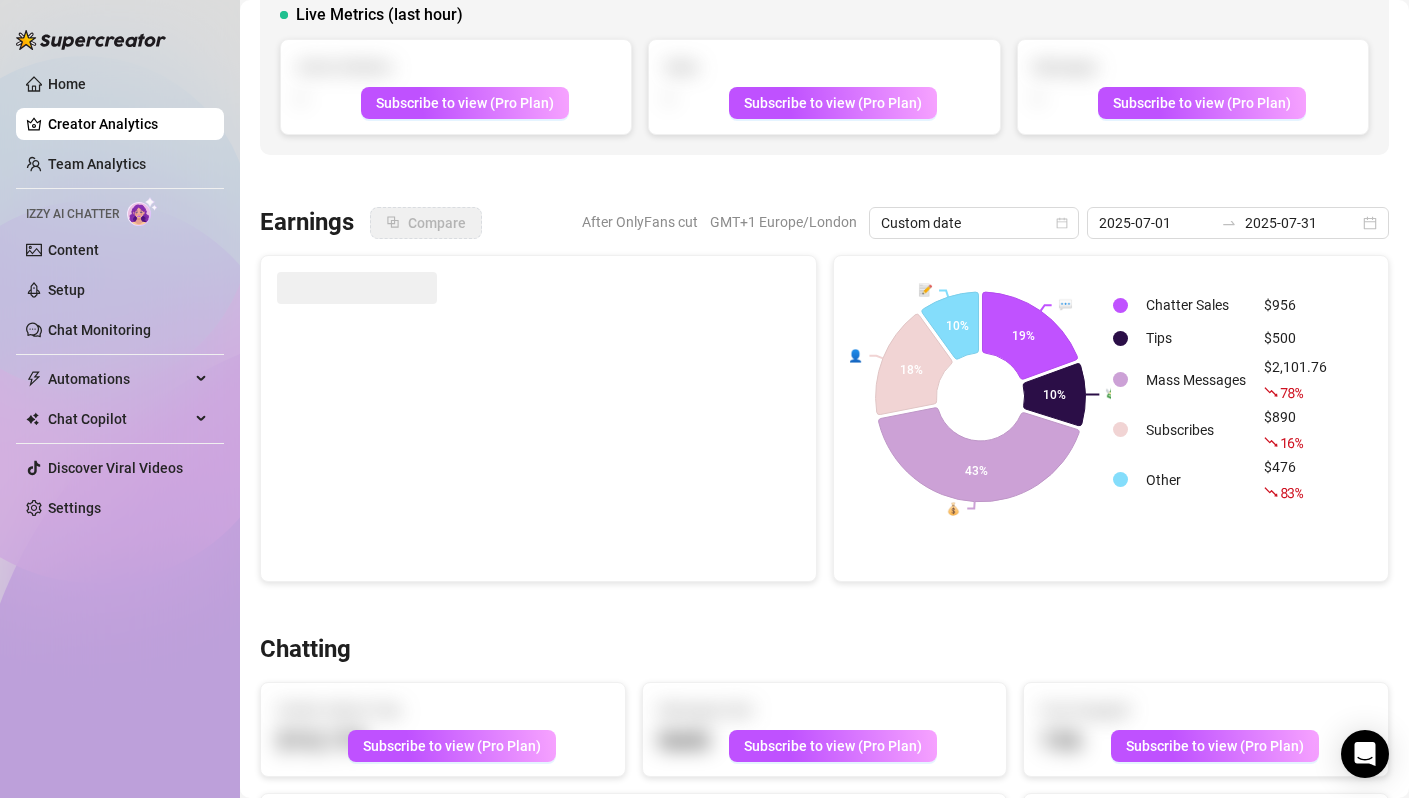 scroll, scrollTop: 0, scrollLeft: 0, axis: both 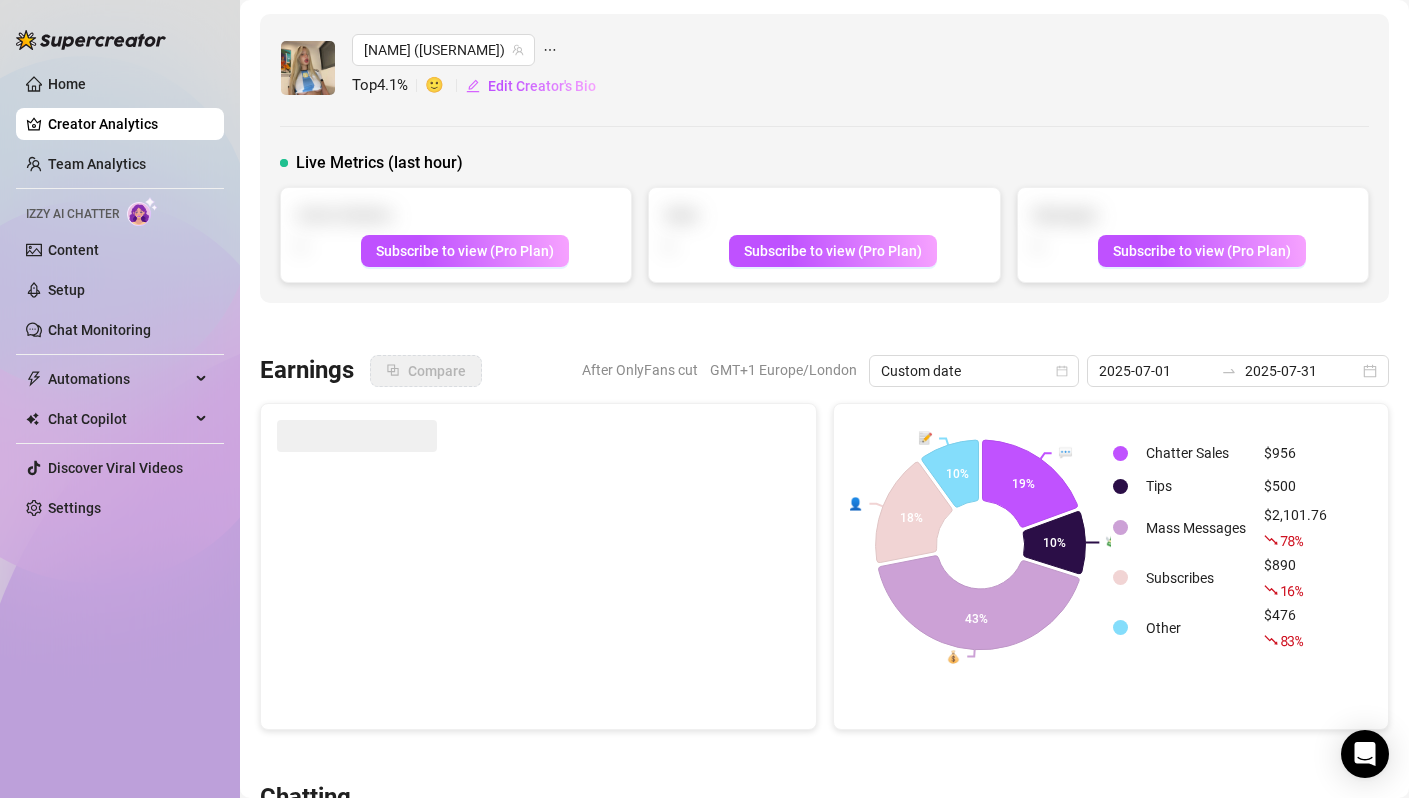 click on "Creator Analytics" at bounding box center (128, 124) 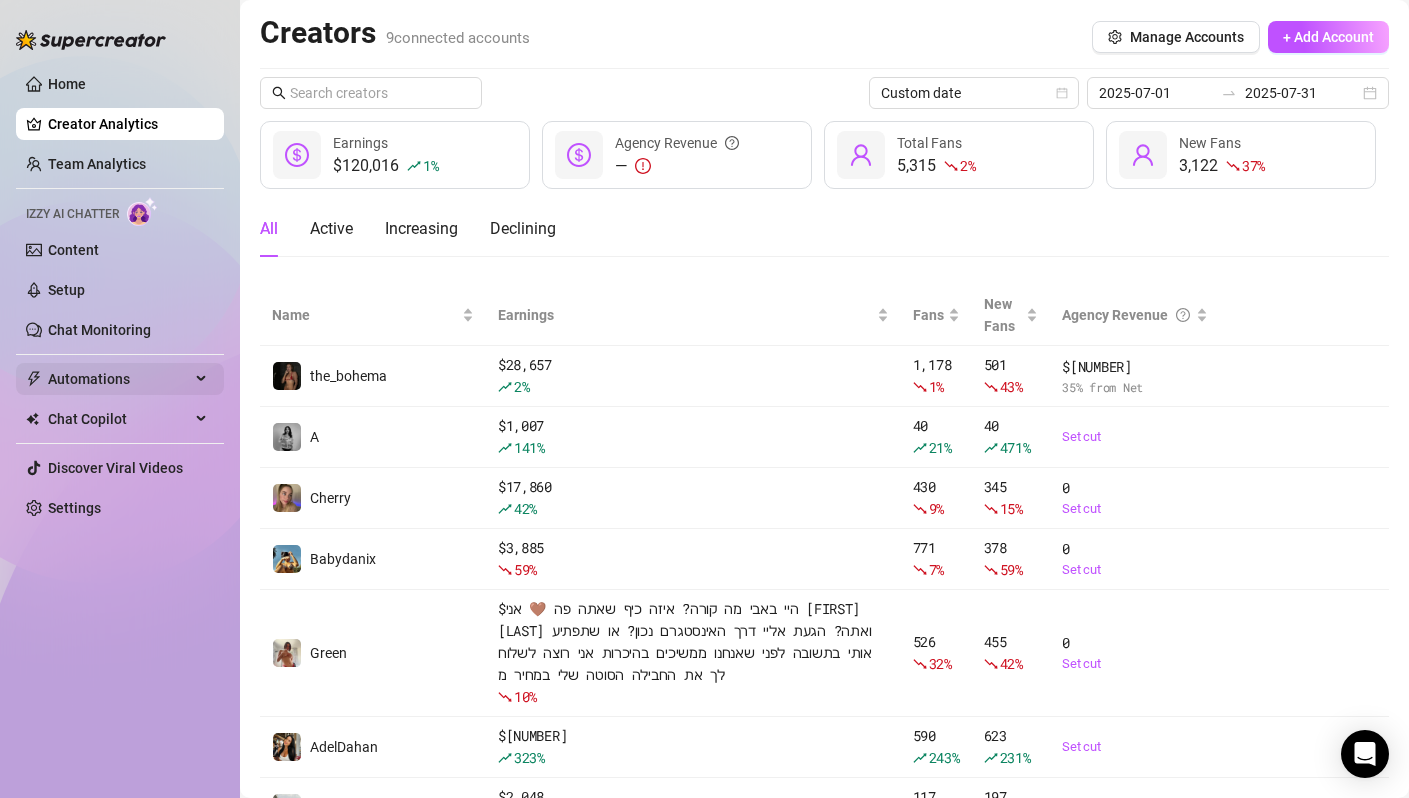 click on "Automations" at bounding box center [119, 379] 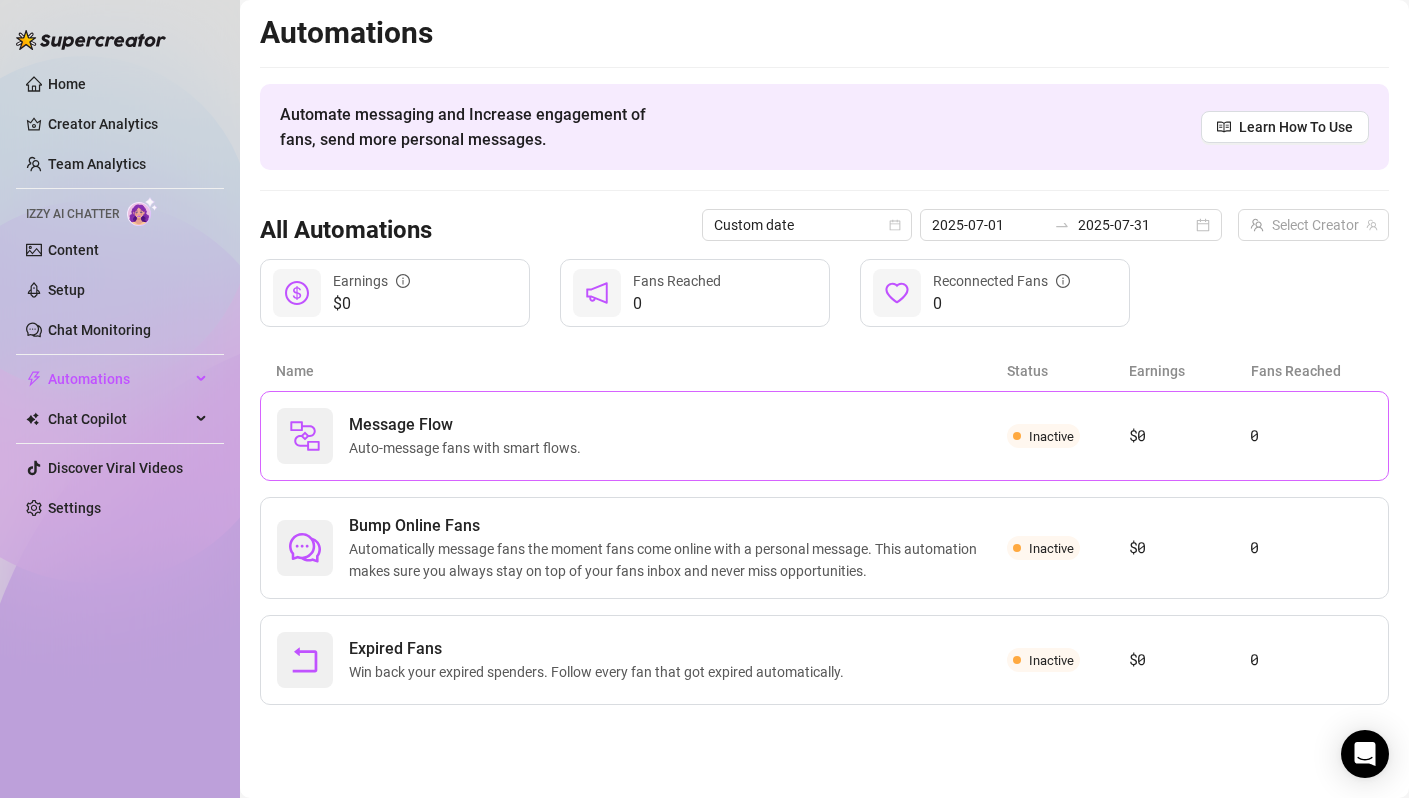 click on "Message Flow Auto-message fans with smart flows. Inactive $0 0" at bounding box center [824, 436] 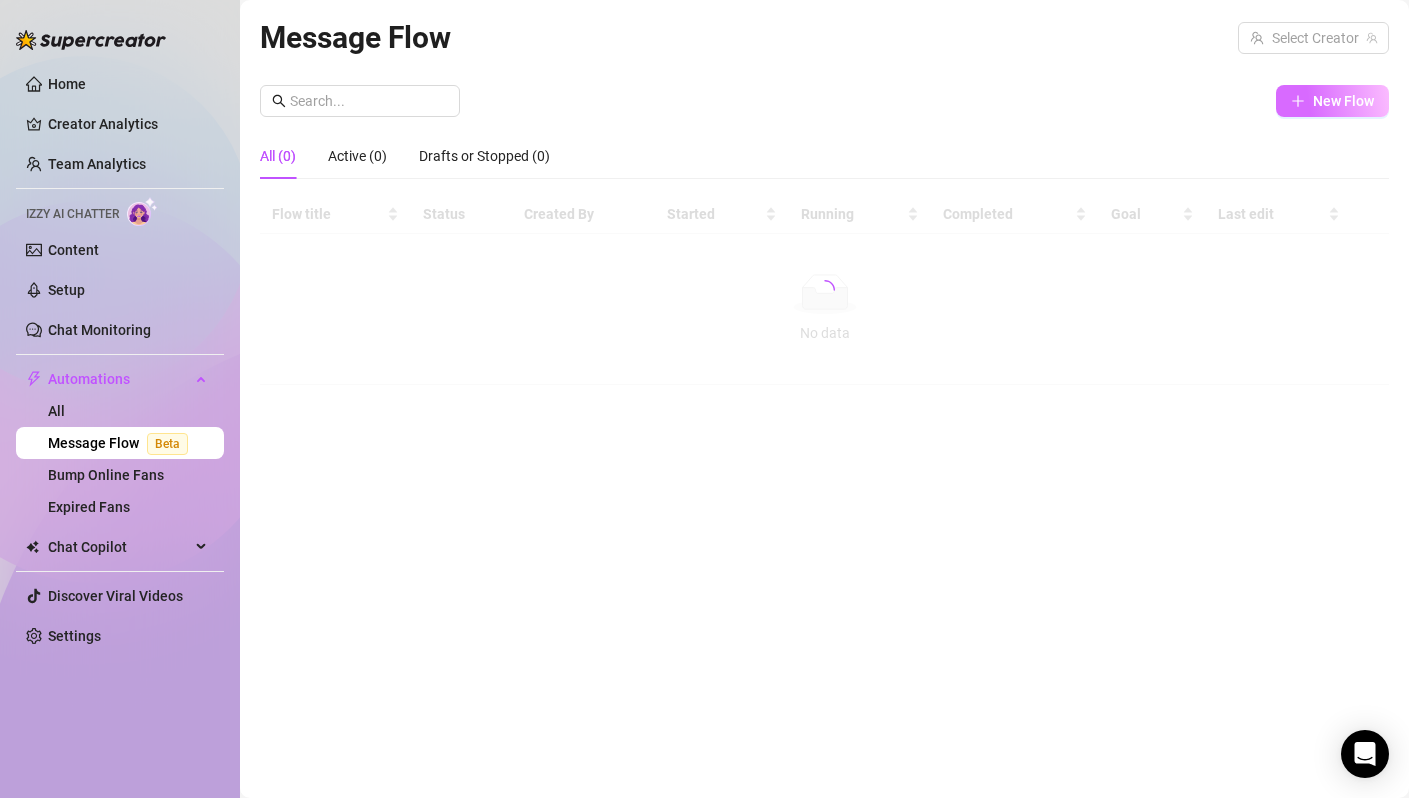click on "New Flow" at bounding box center [1343, 101] 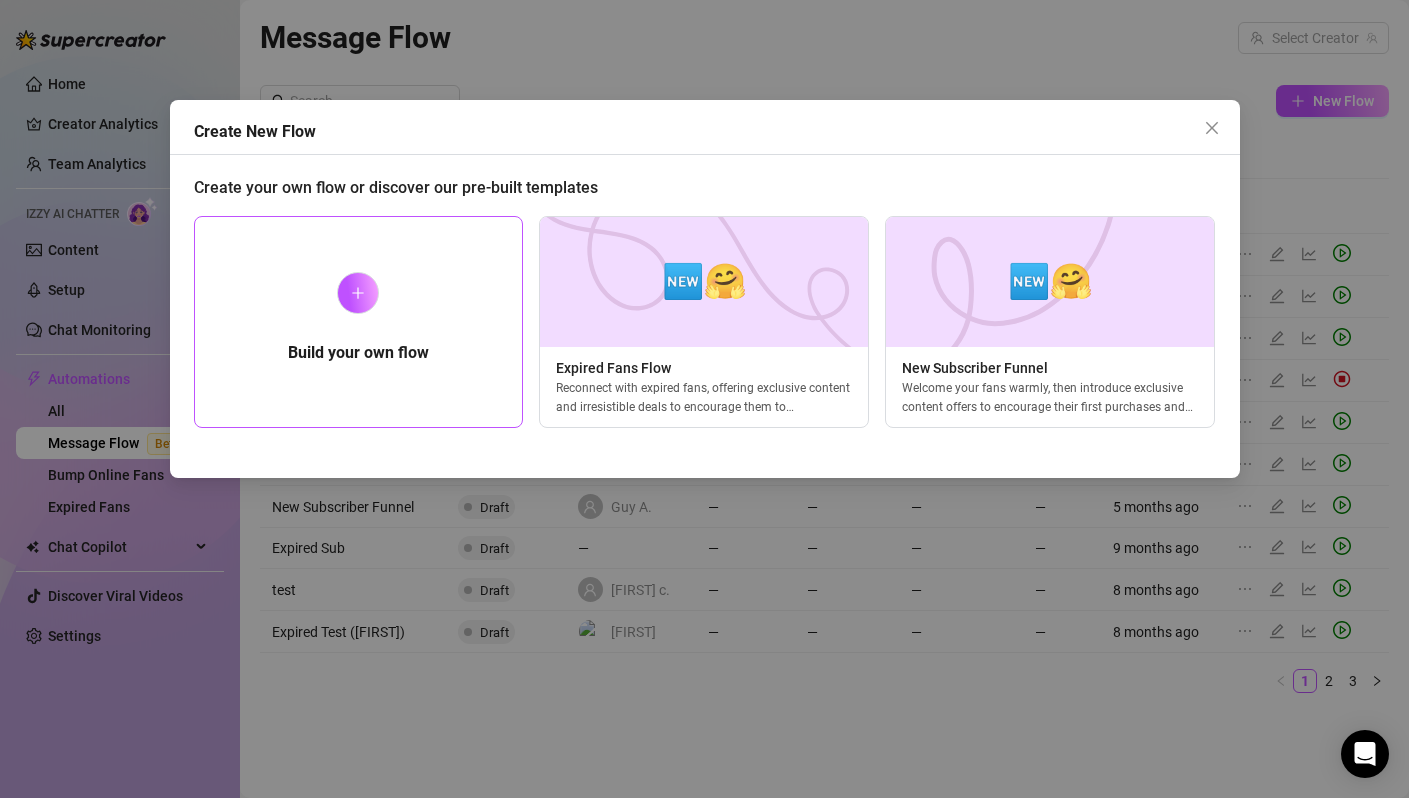click at bounding box center (358, 293) 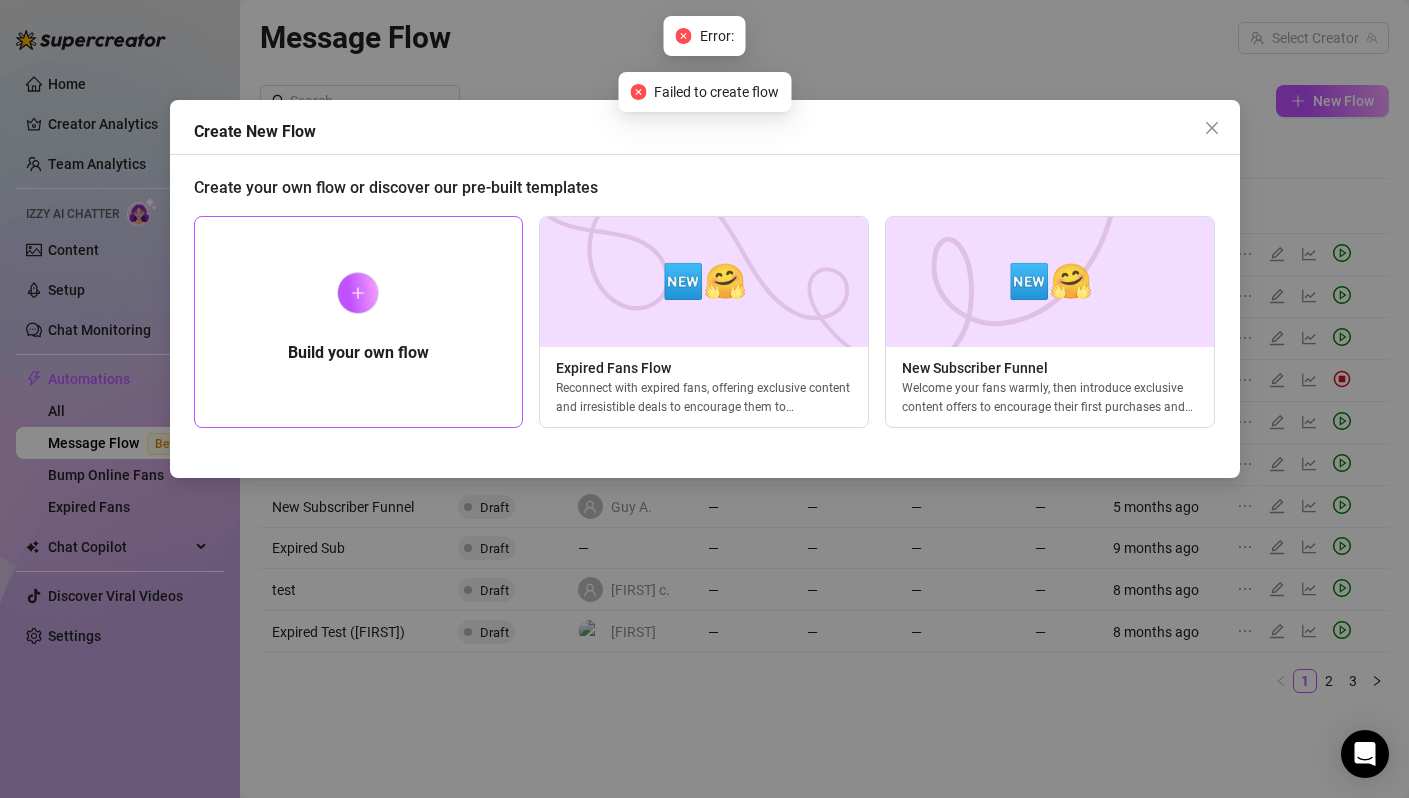 click at bounding box center [358, 293] 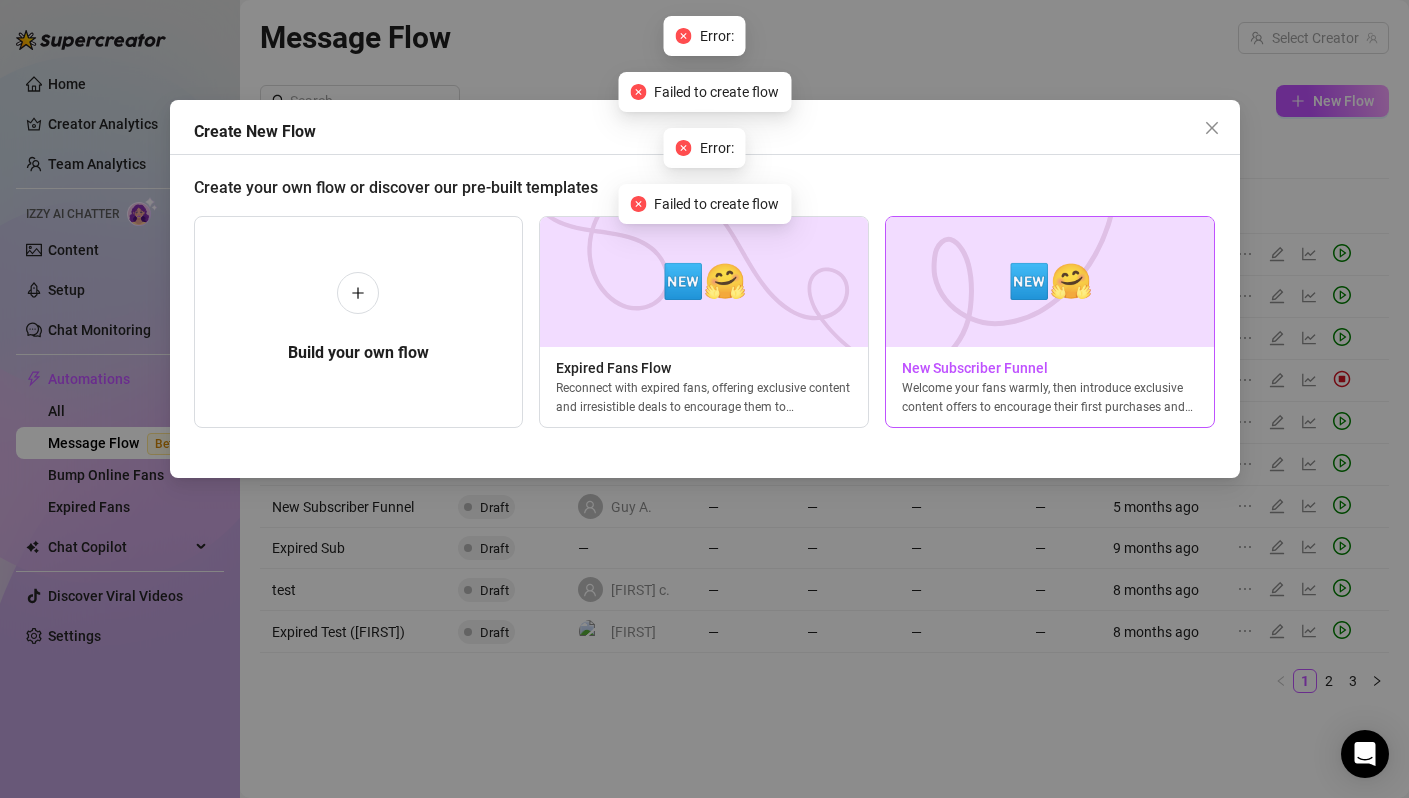 click on "🆕🤗" at bounding box center [1050, 281] 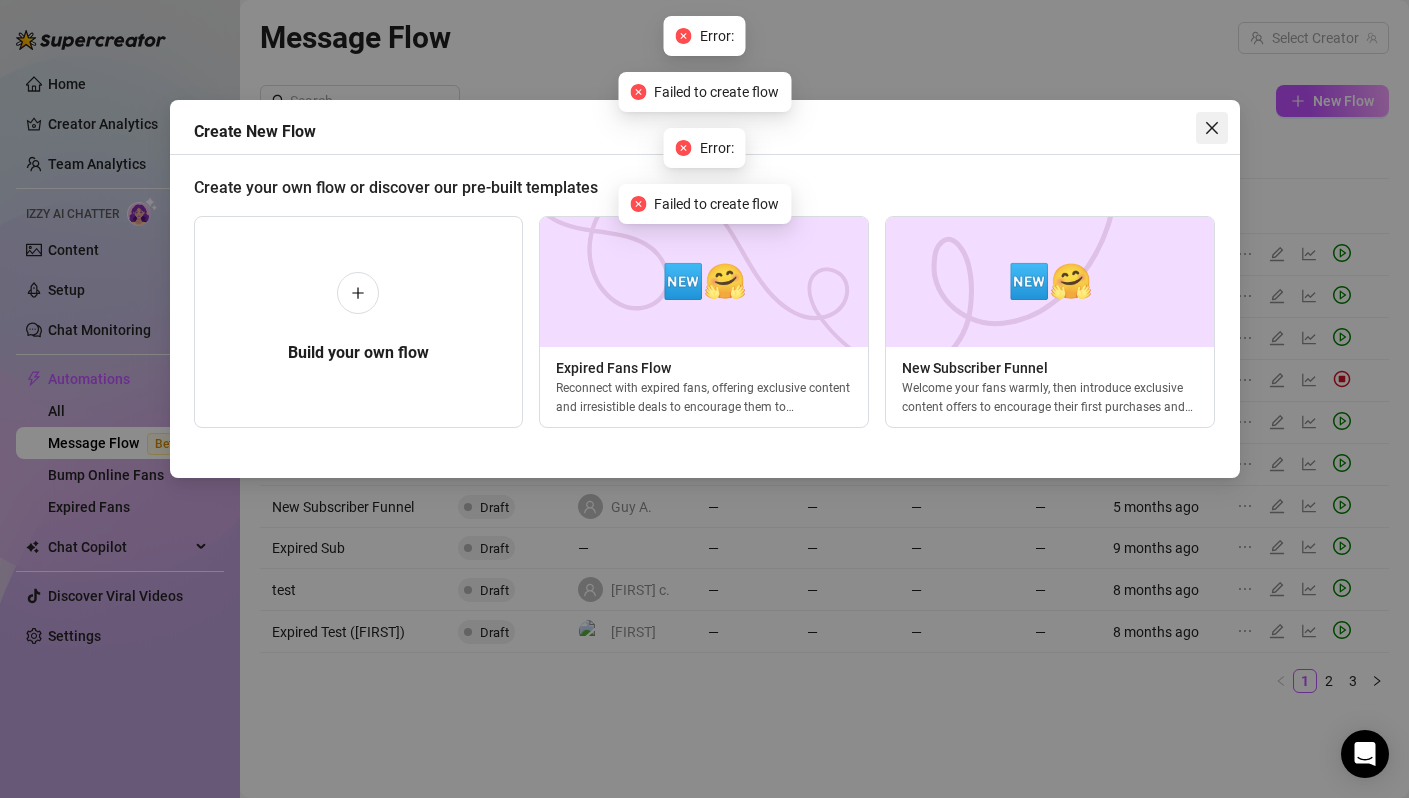 click 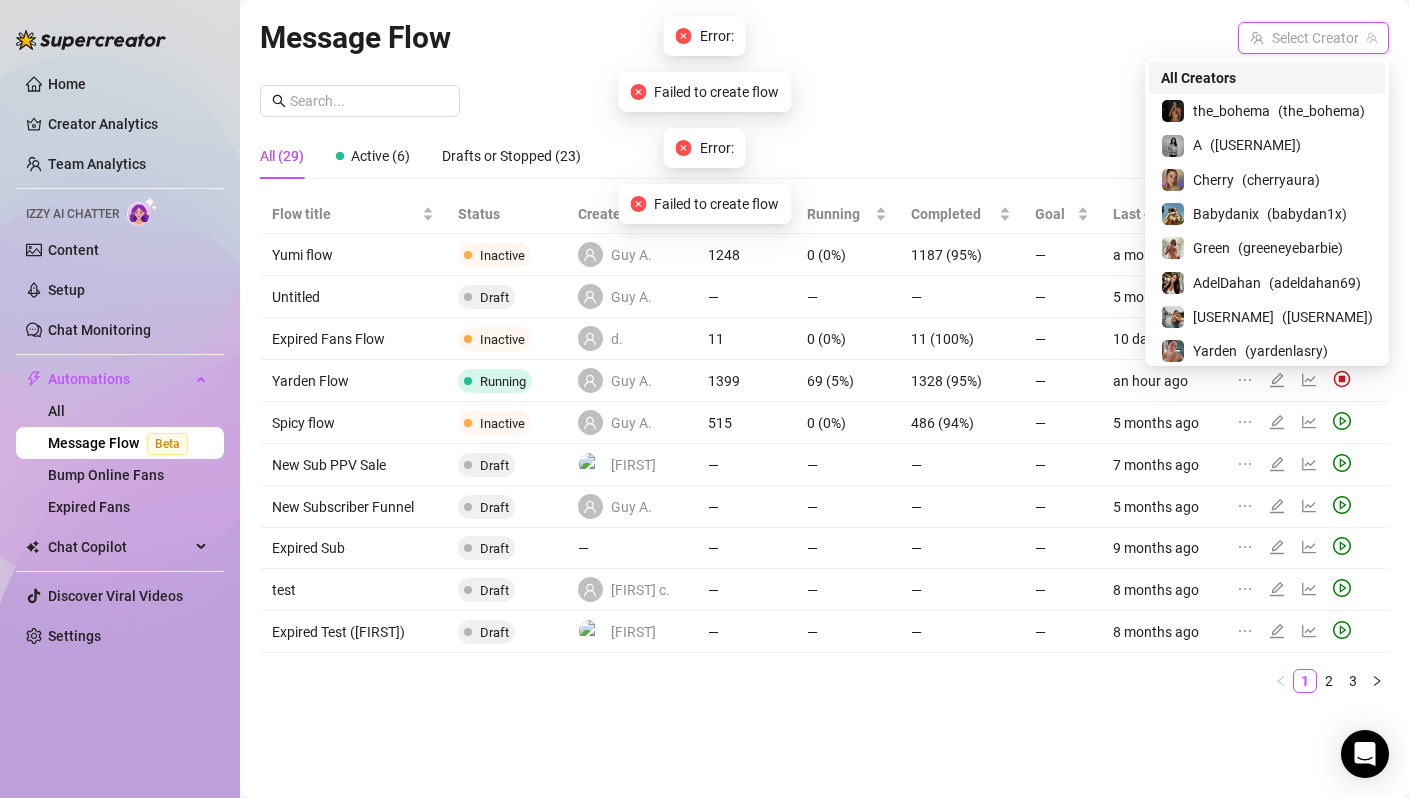 click at bounding box center (1304, 38) 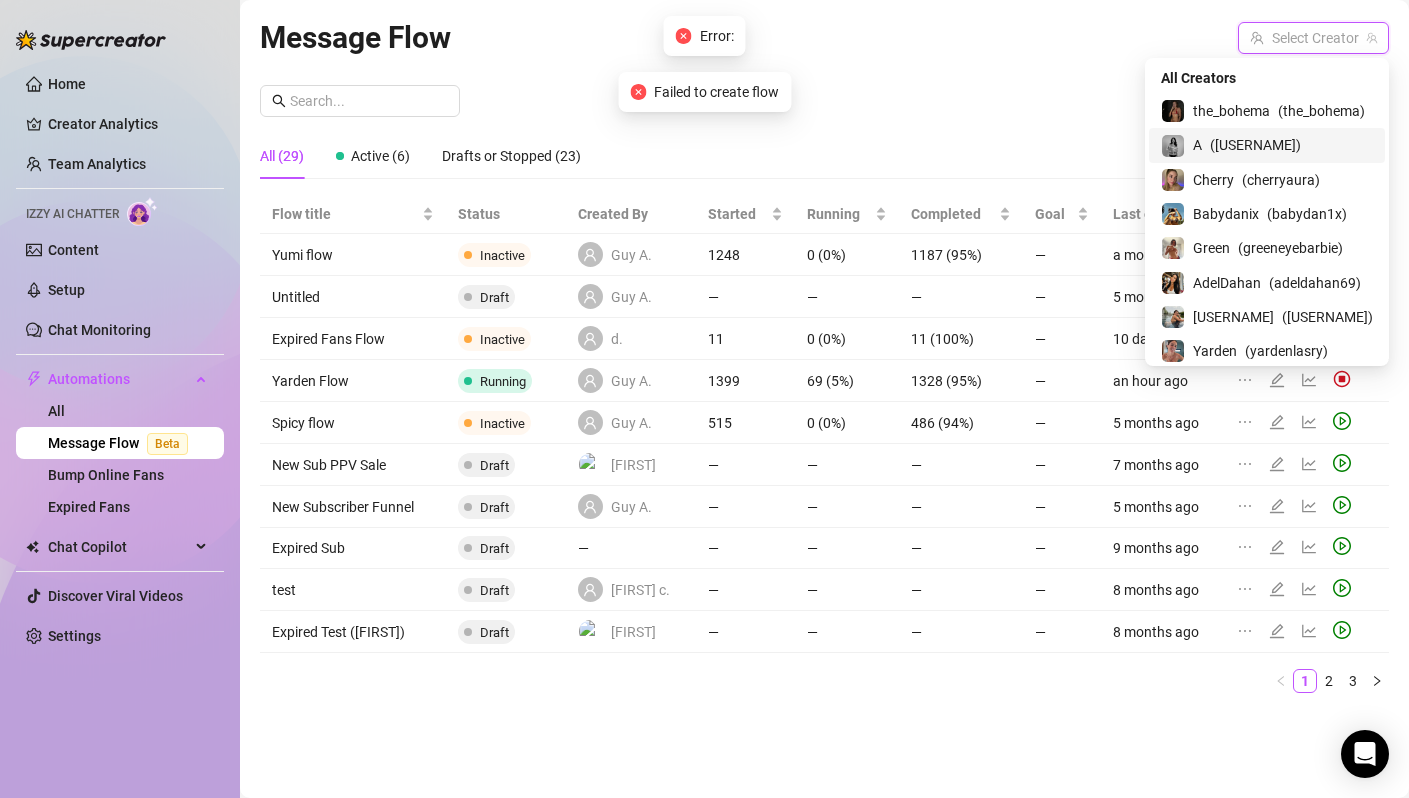 click on "A  ( [USERNAME] )" at bounding box center [1255, 145] 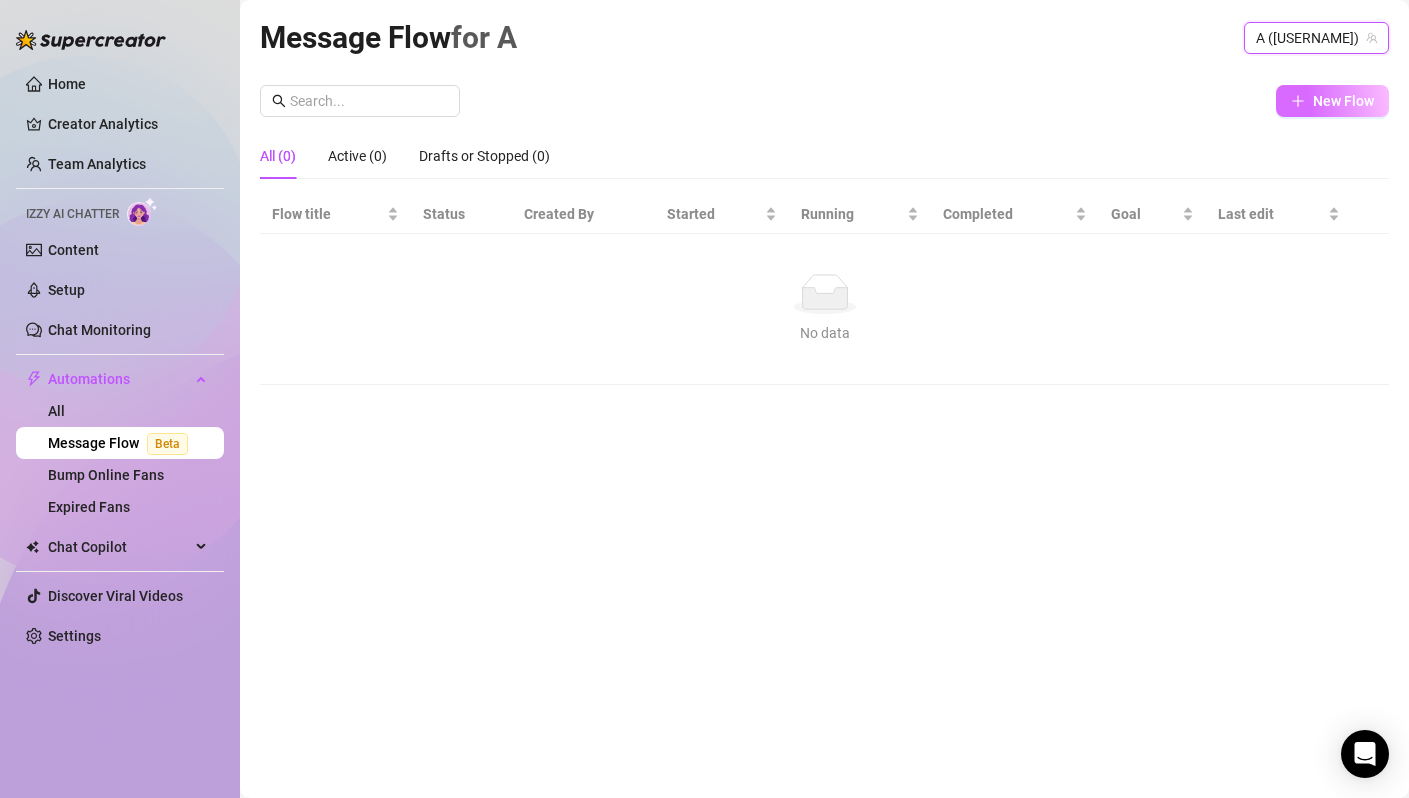 click 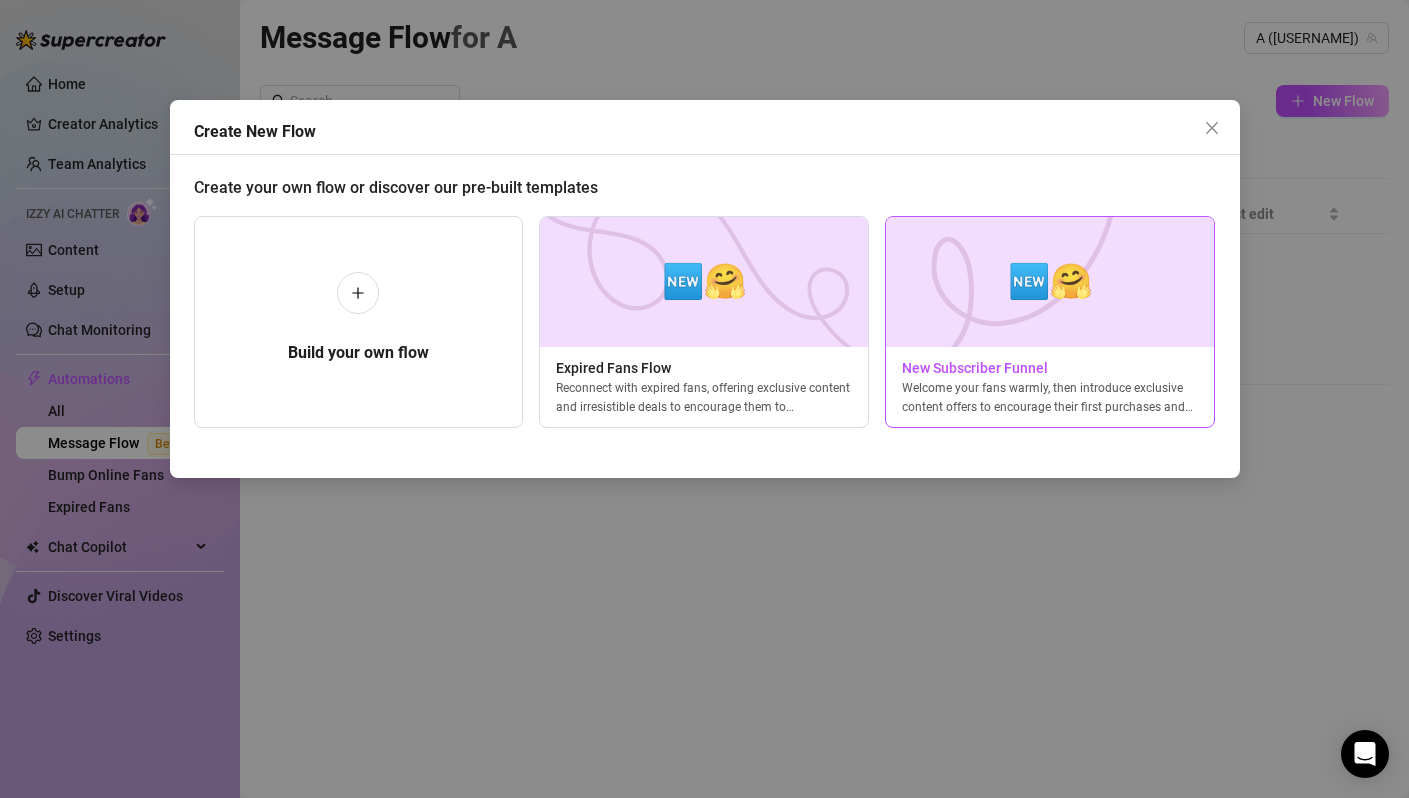 click at bounding box center [1050, 282] 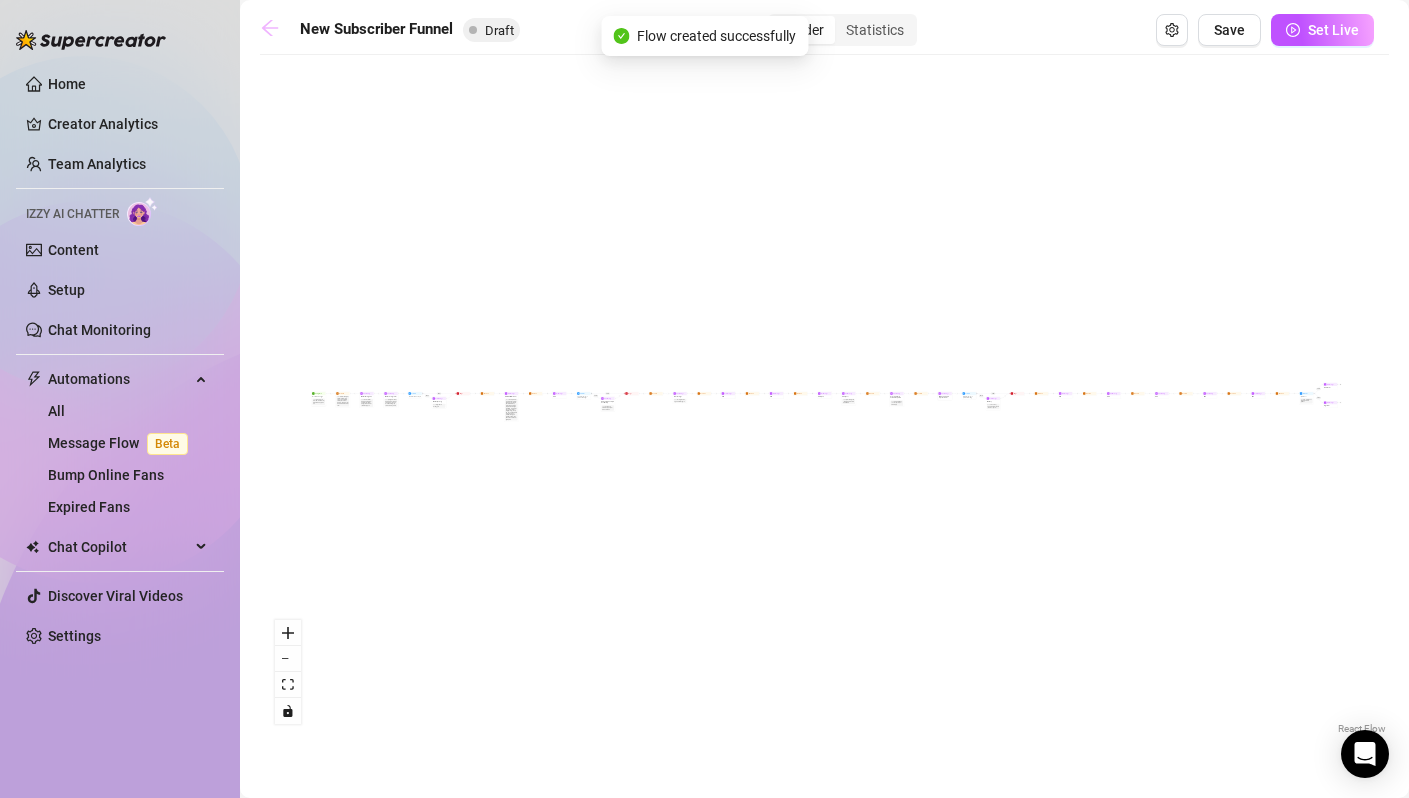 click 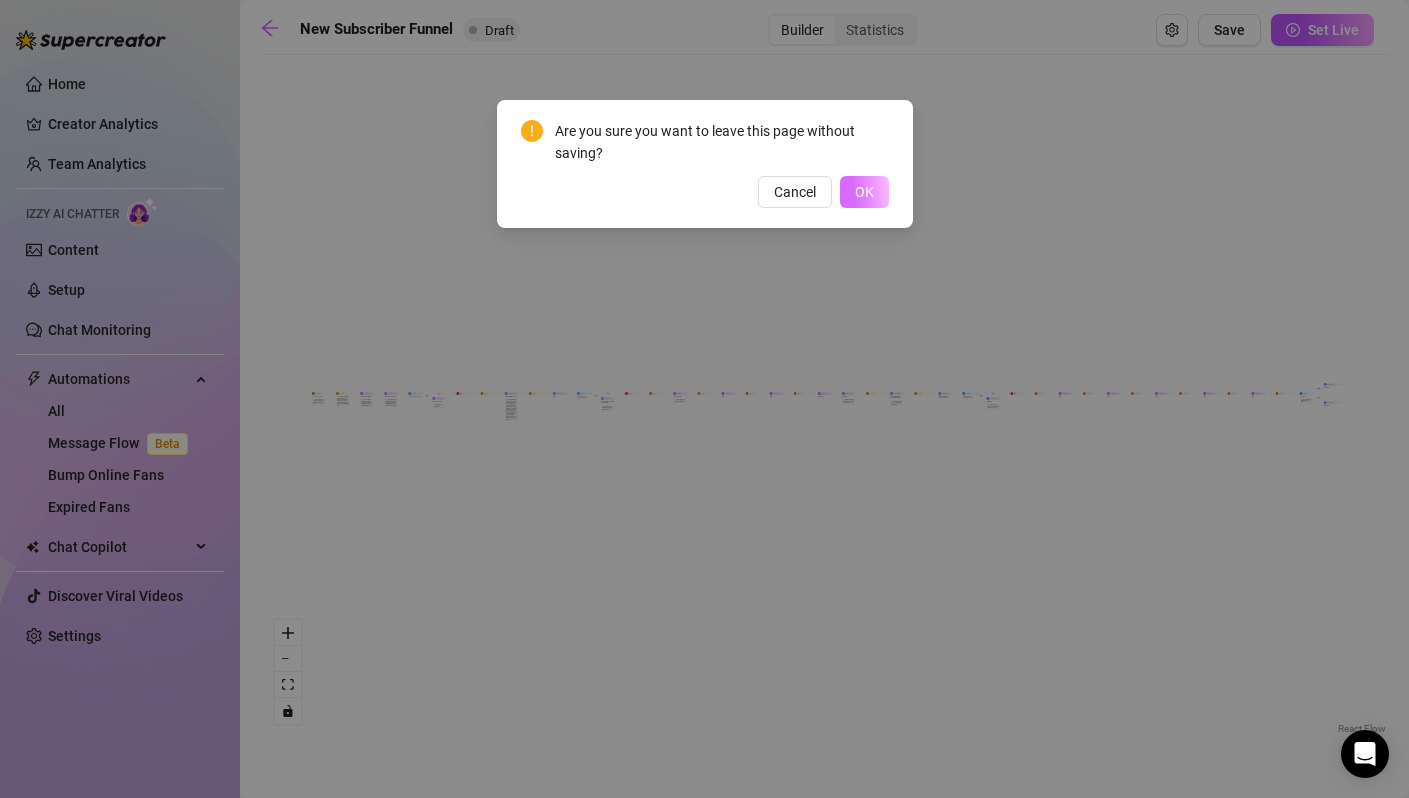 click on "OK" at bounding box center (864, 192) 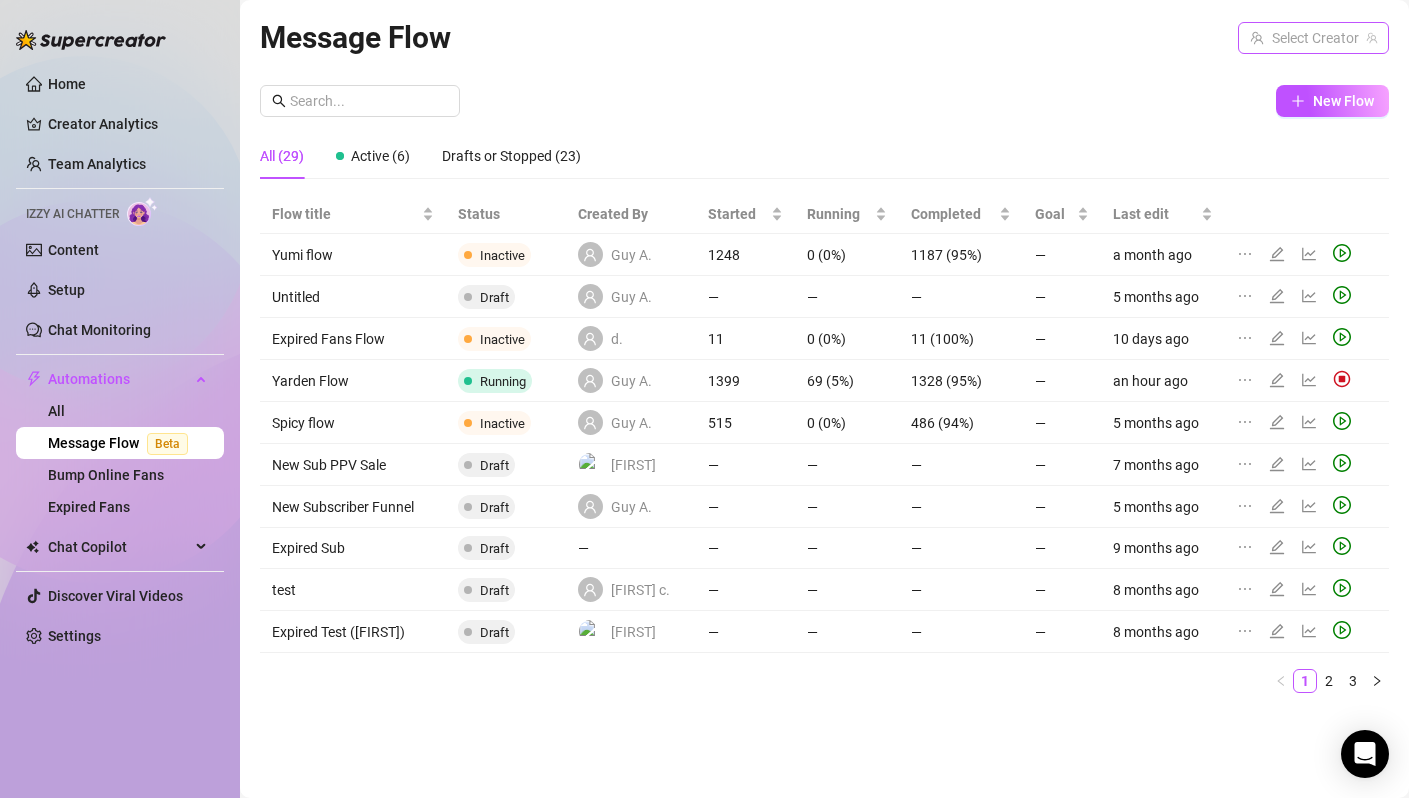 click at bounding box center [1304, 38] 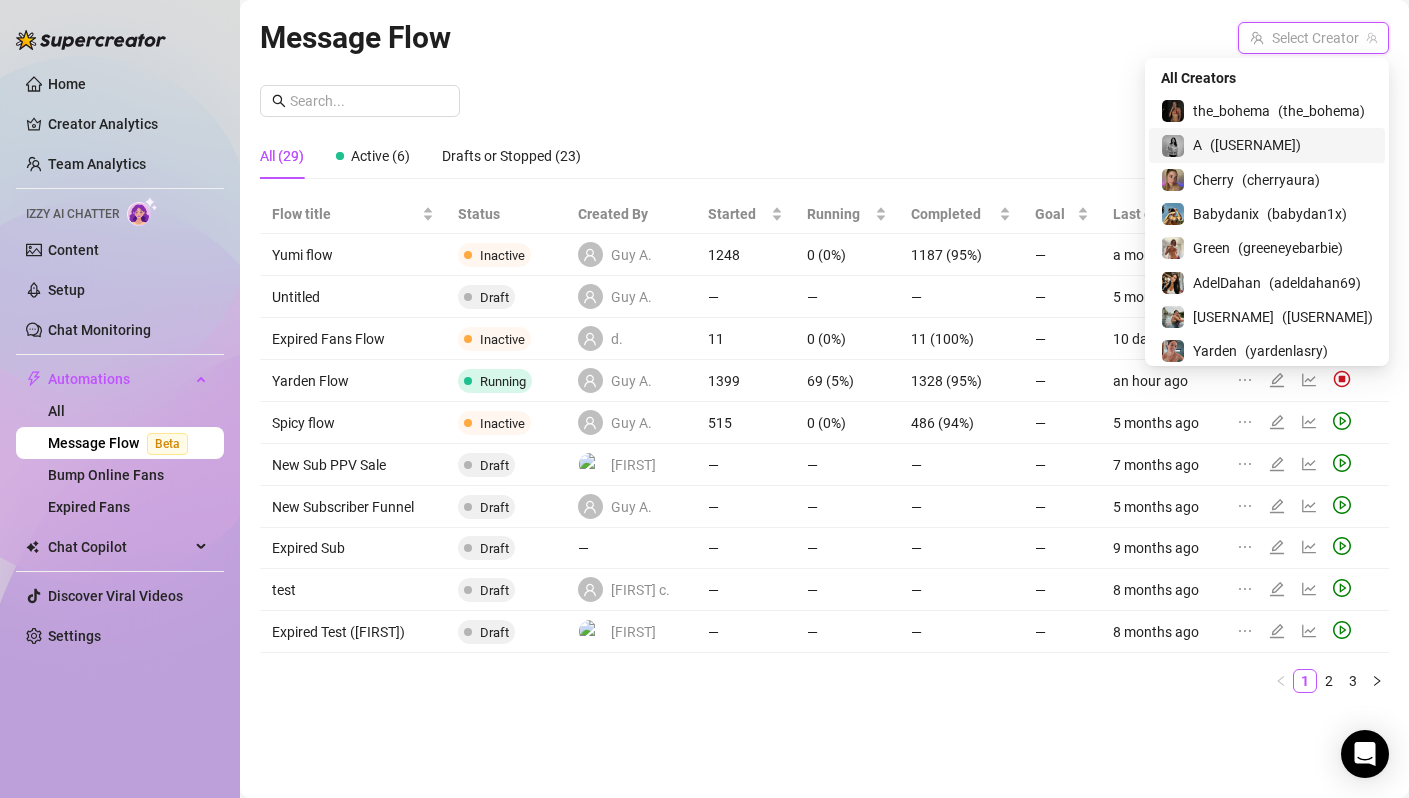 click on "A  ( [USERNAME] )" at bounding box center [1267, 145] 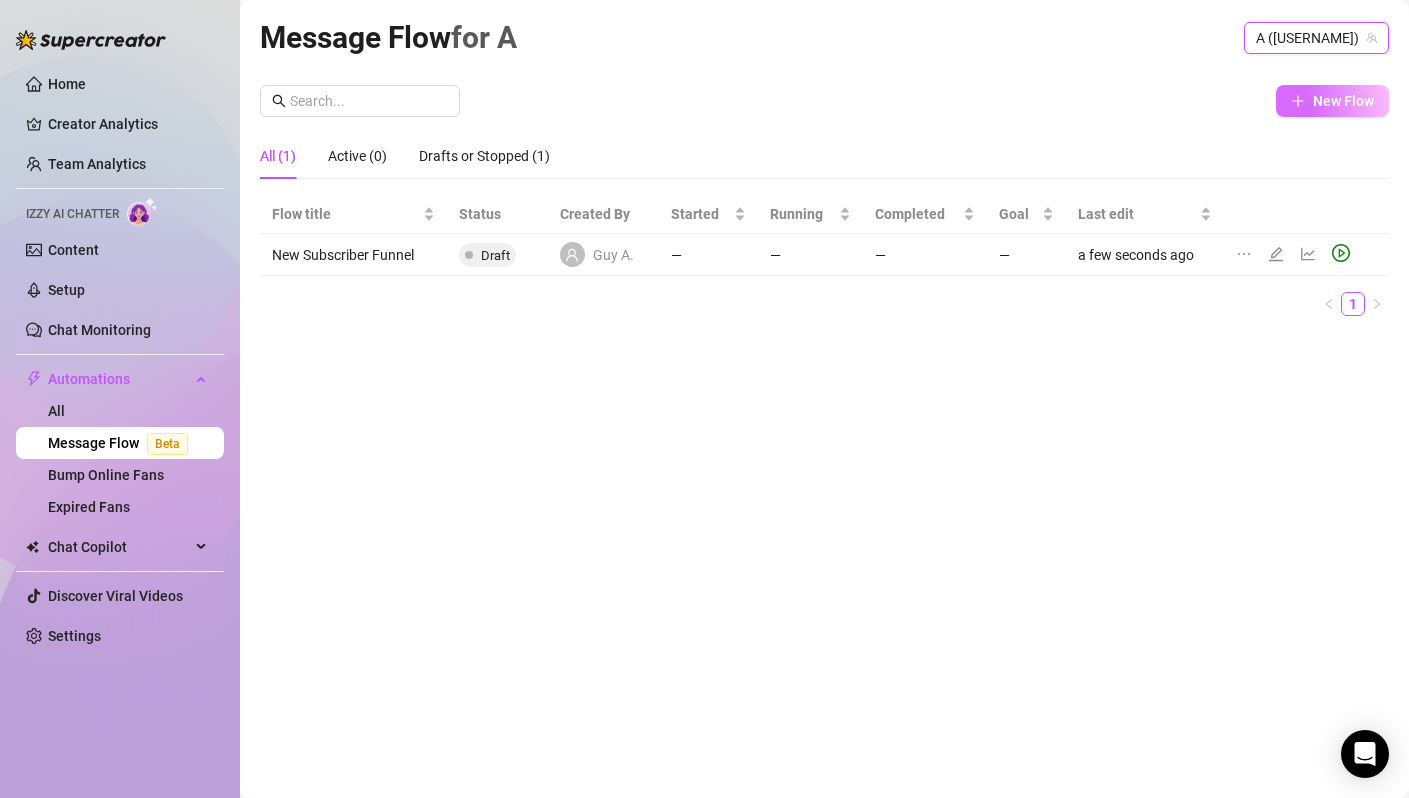 click on "New Flow" at bounding box center (1332, 101) 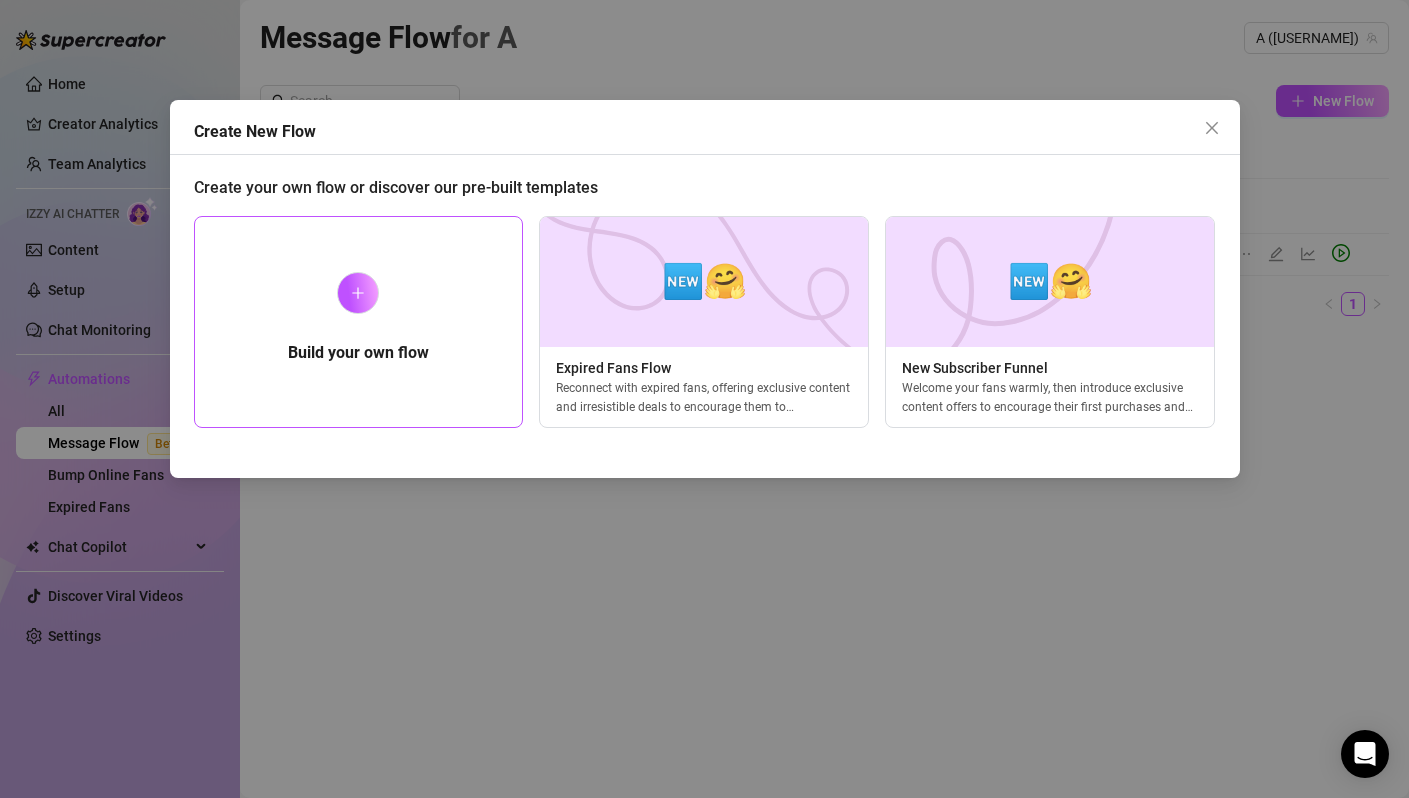 click on "Build your own flow" at bounding box center [359, 322] 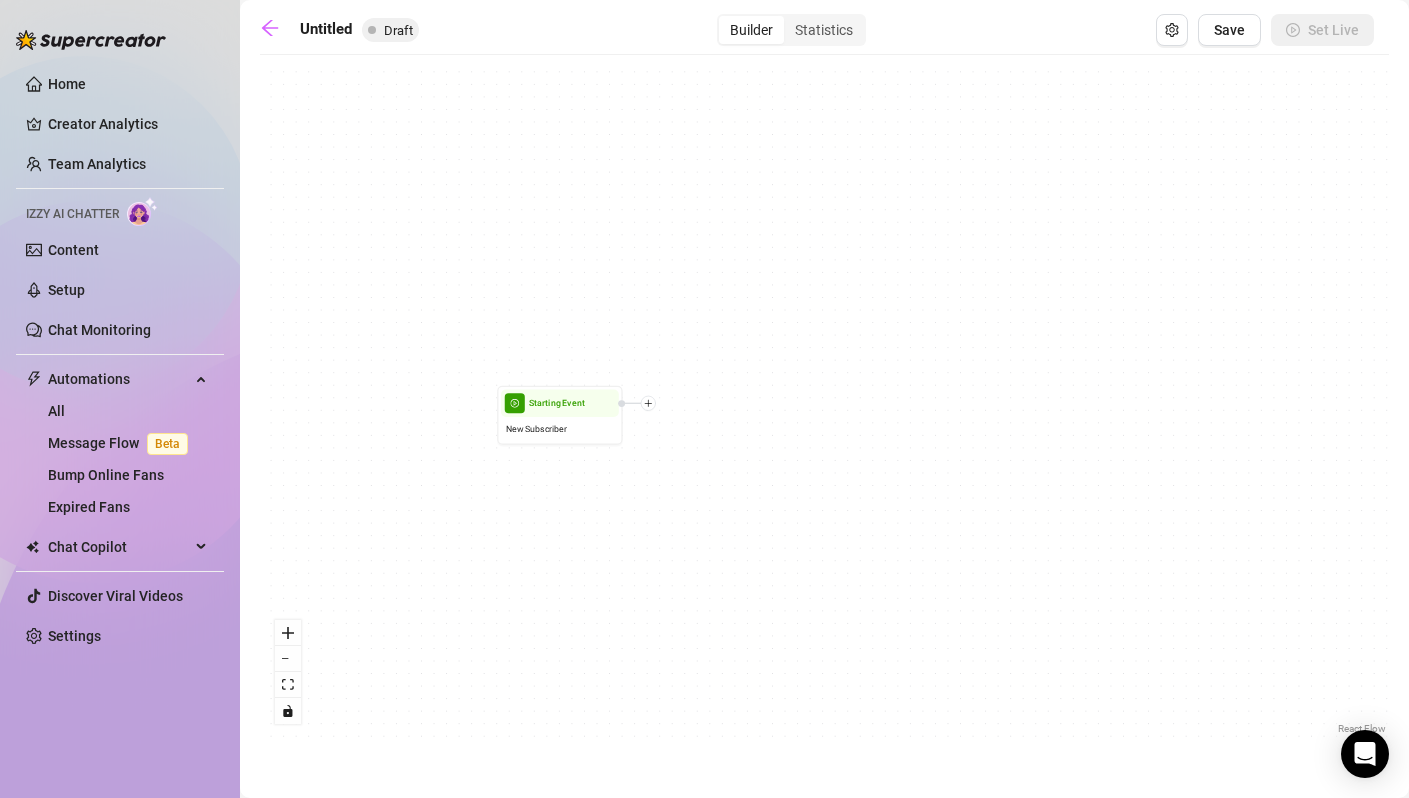 drag, startPoint x: 906, startPoint y: 561, endPoint x: 682, endPoint y: 535, distance: 225.50388 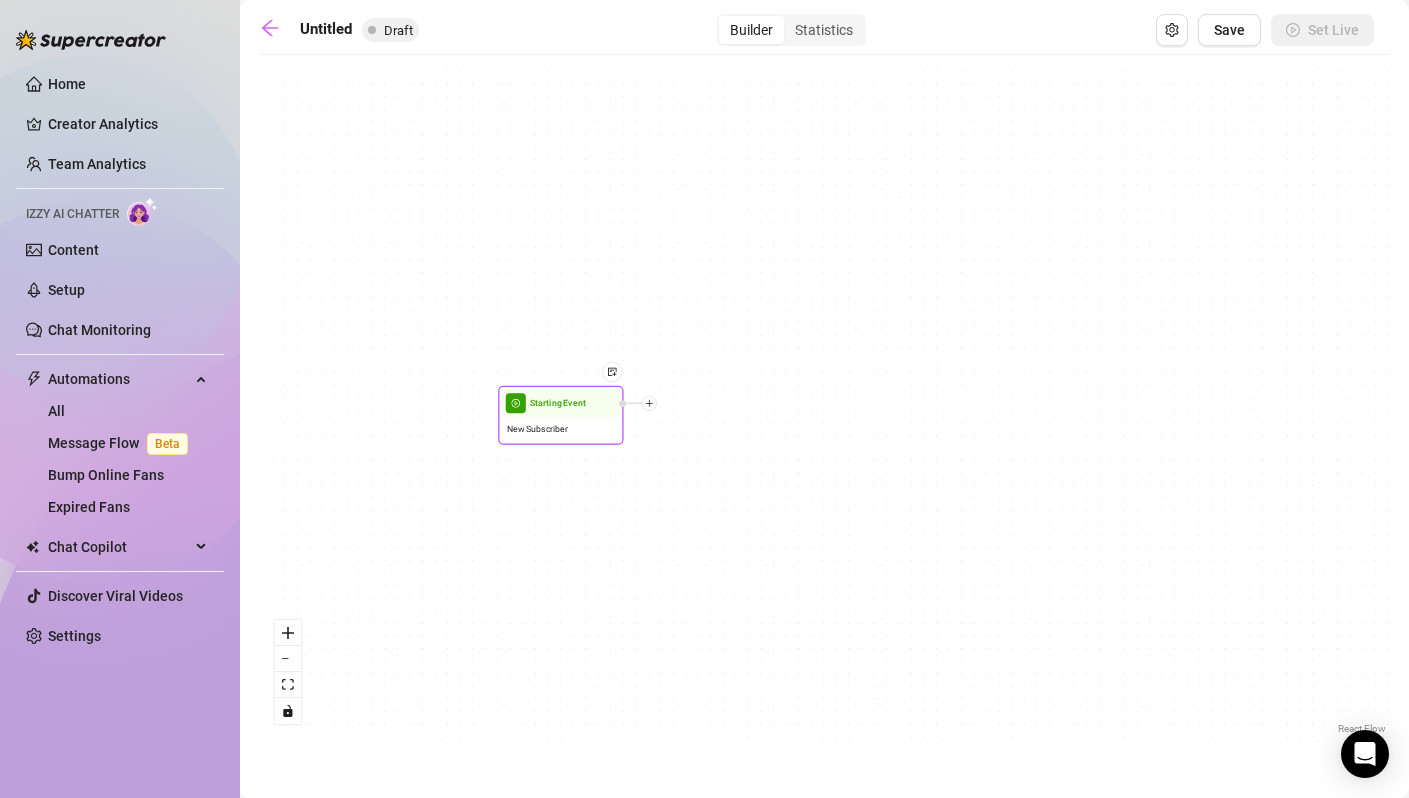 click 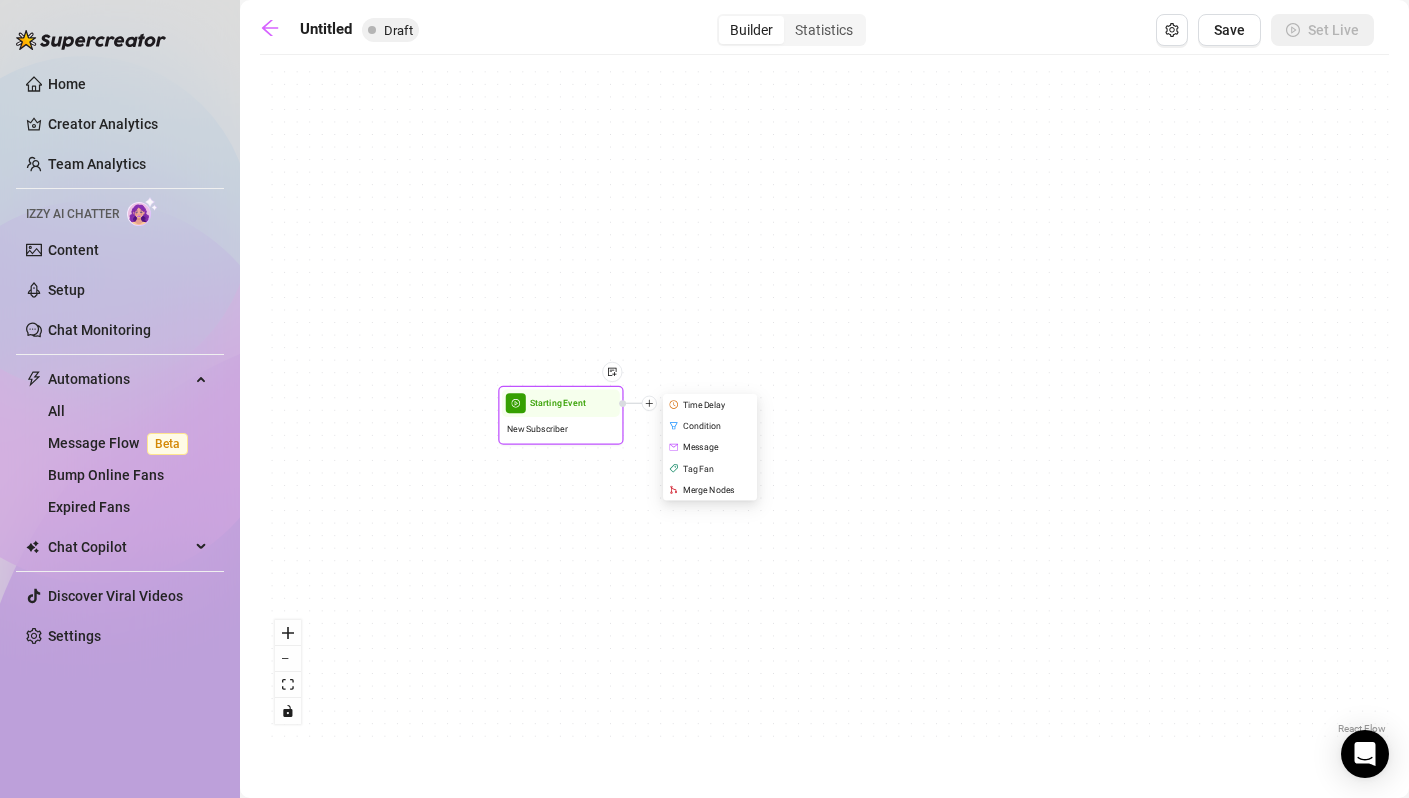 click on "Time Delay" at bounding box center [712, 404] 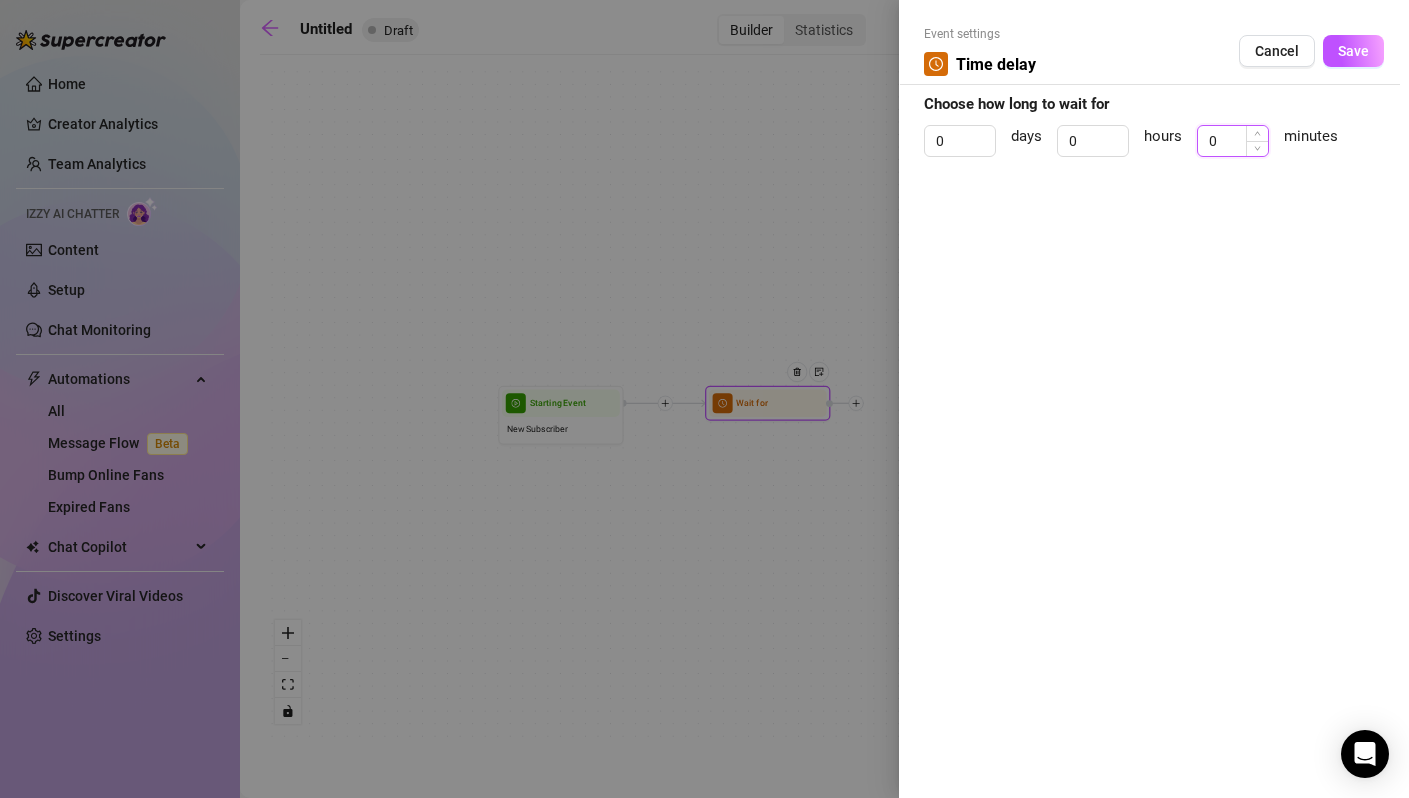 click on "0" at bounding box center (1233, 141) 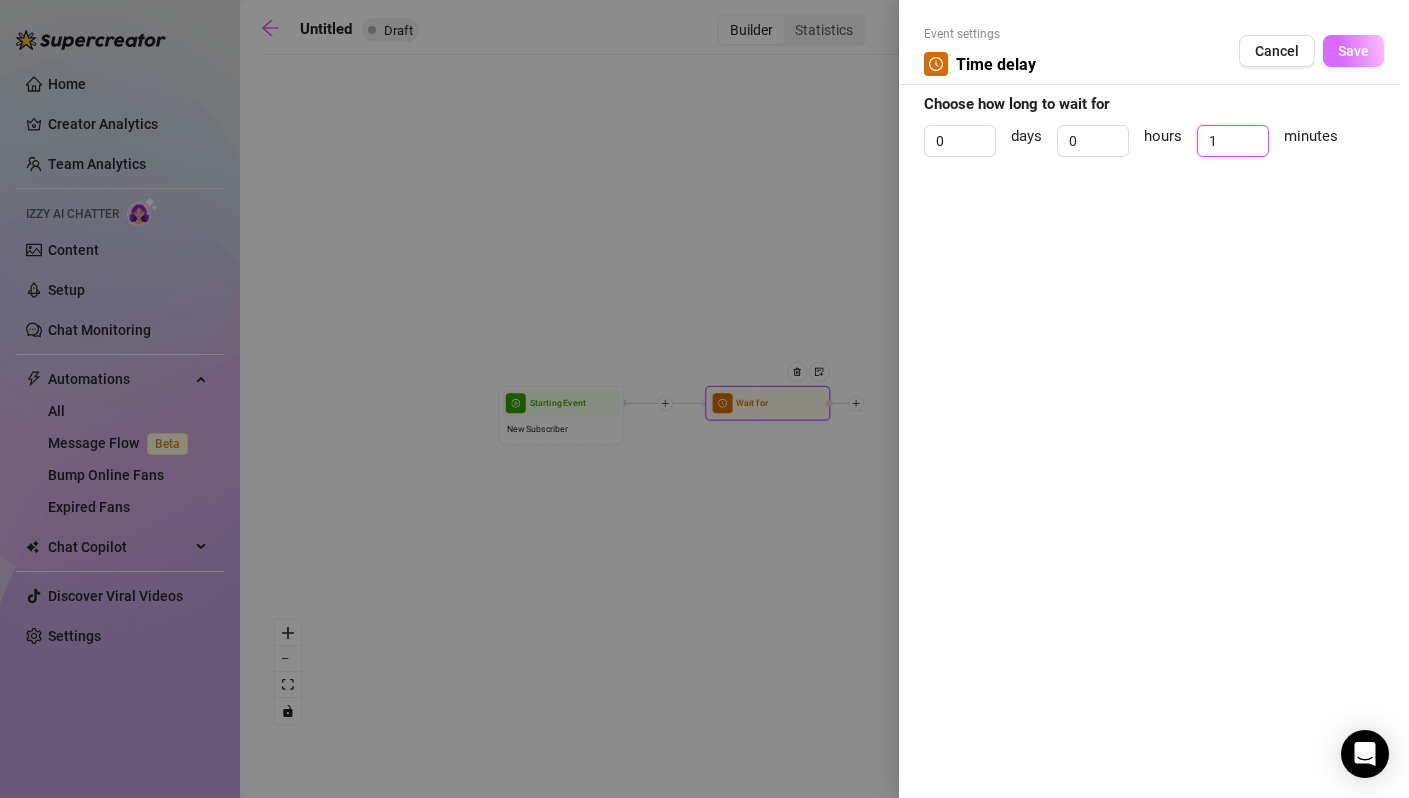 type on "1" 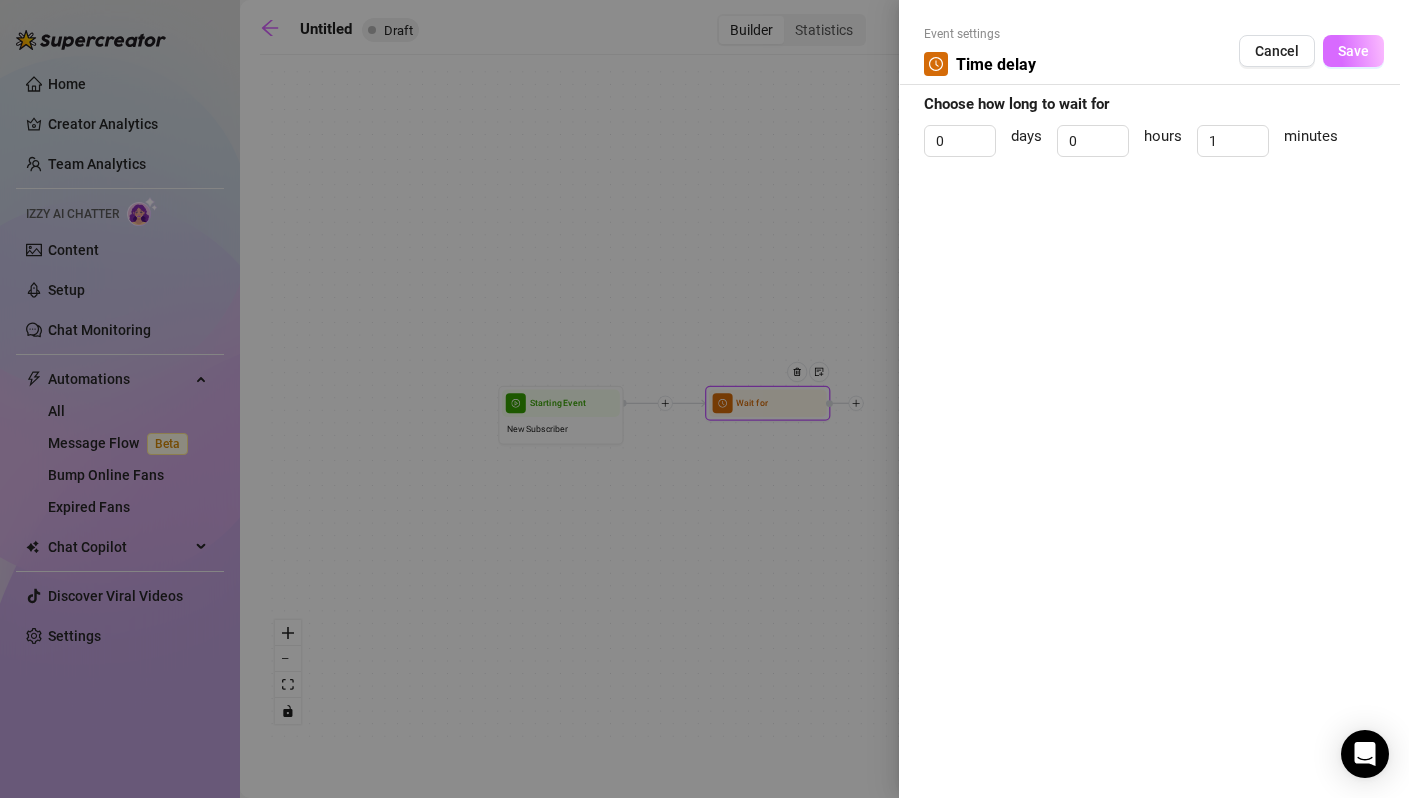 click on "Save" at bounding box center [1353, 51] 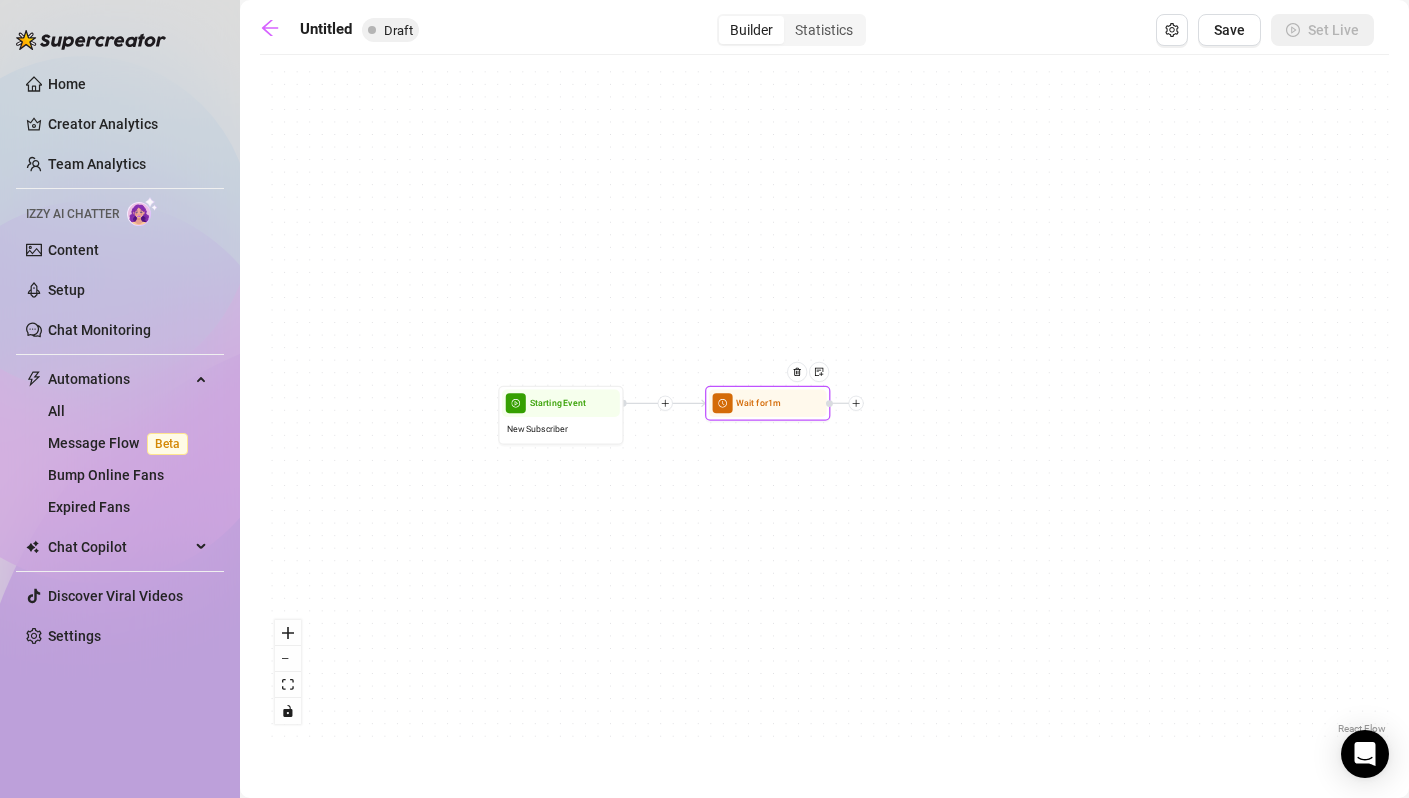 click 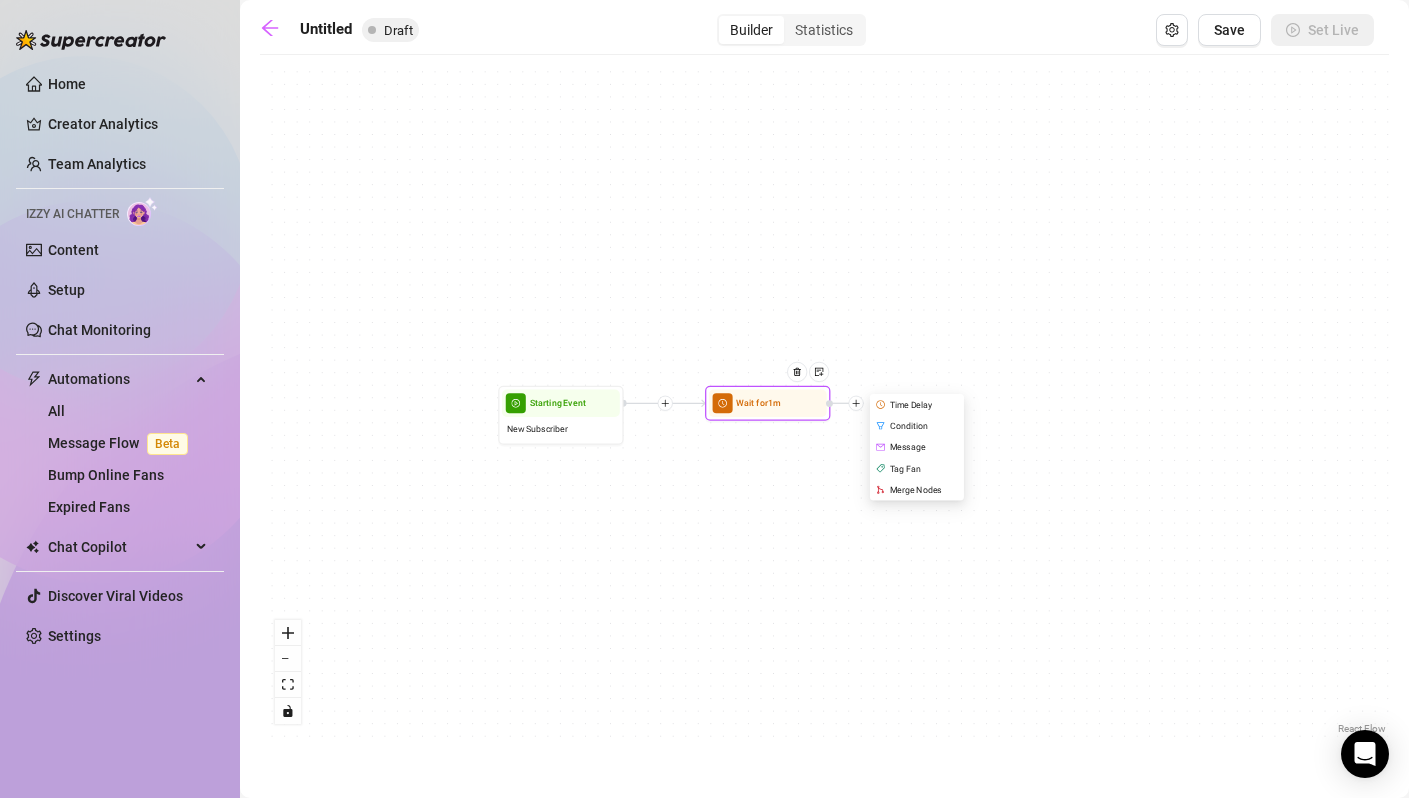 click on "Message" at bounding box center [918, 447] 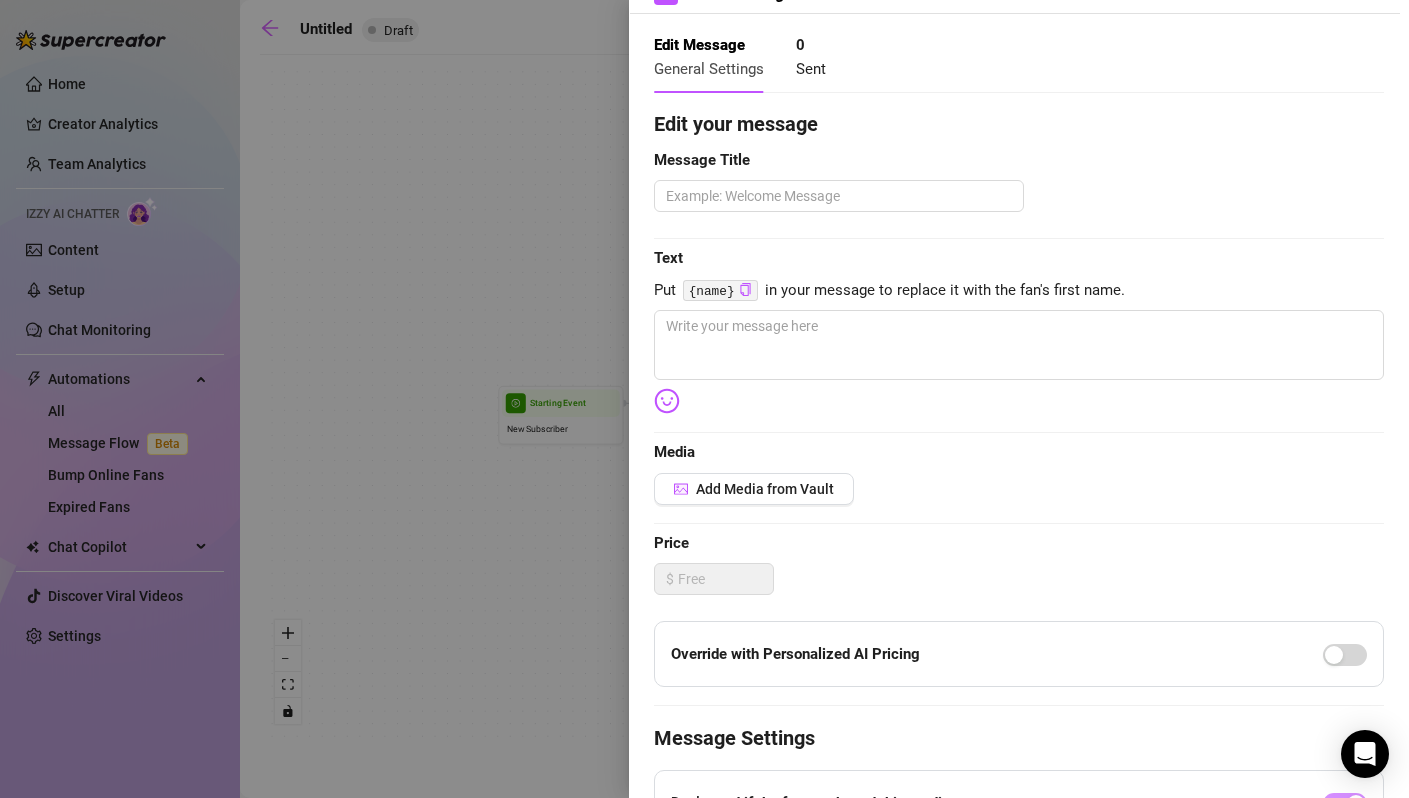 scroll, scrollTop: 60, scrollLeft: 0, axis: vertical 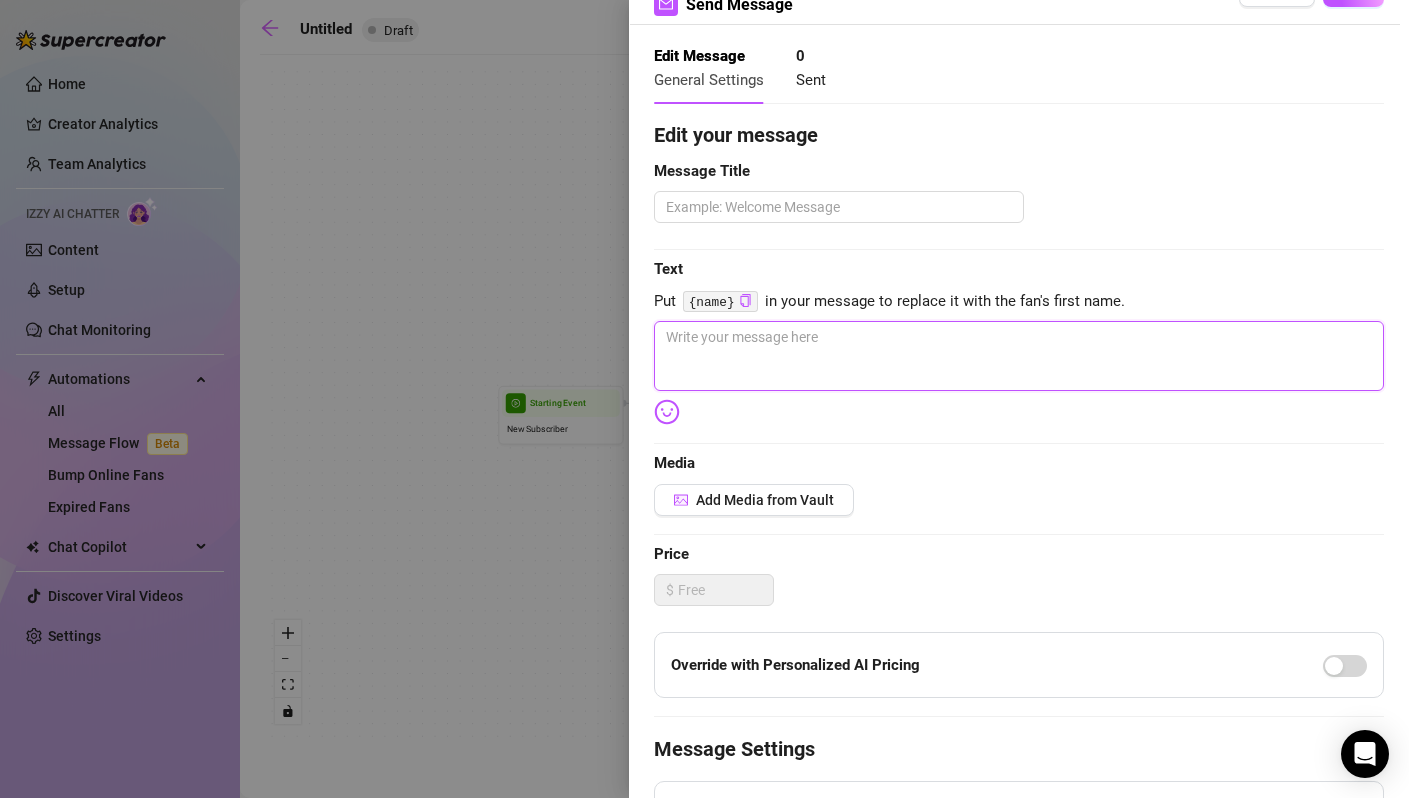 click at bounding box center [1019, 356] 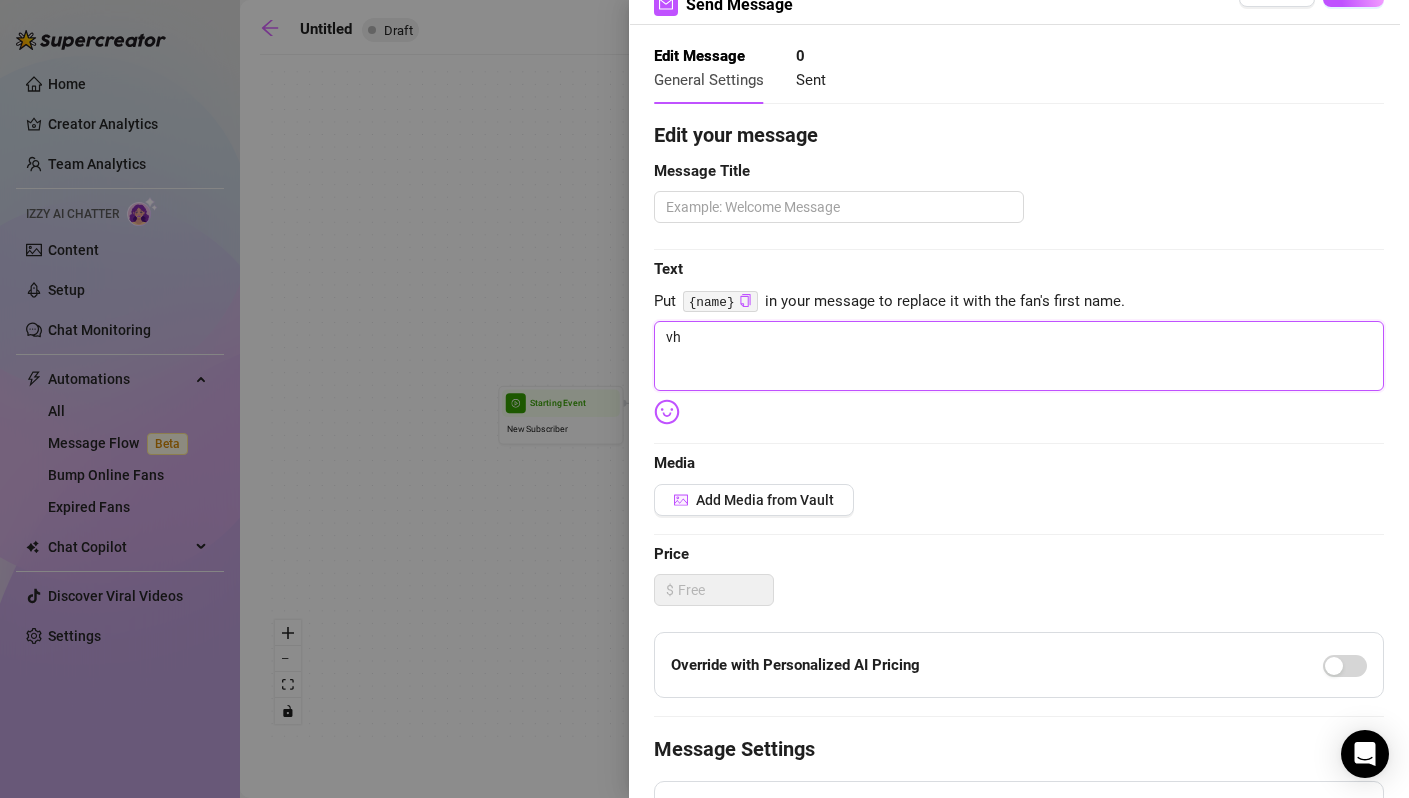 type on "v" 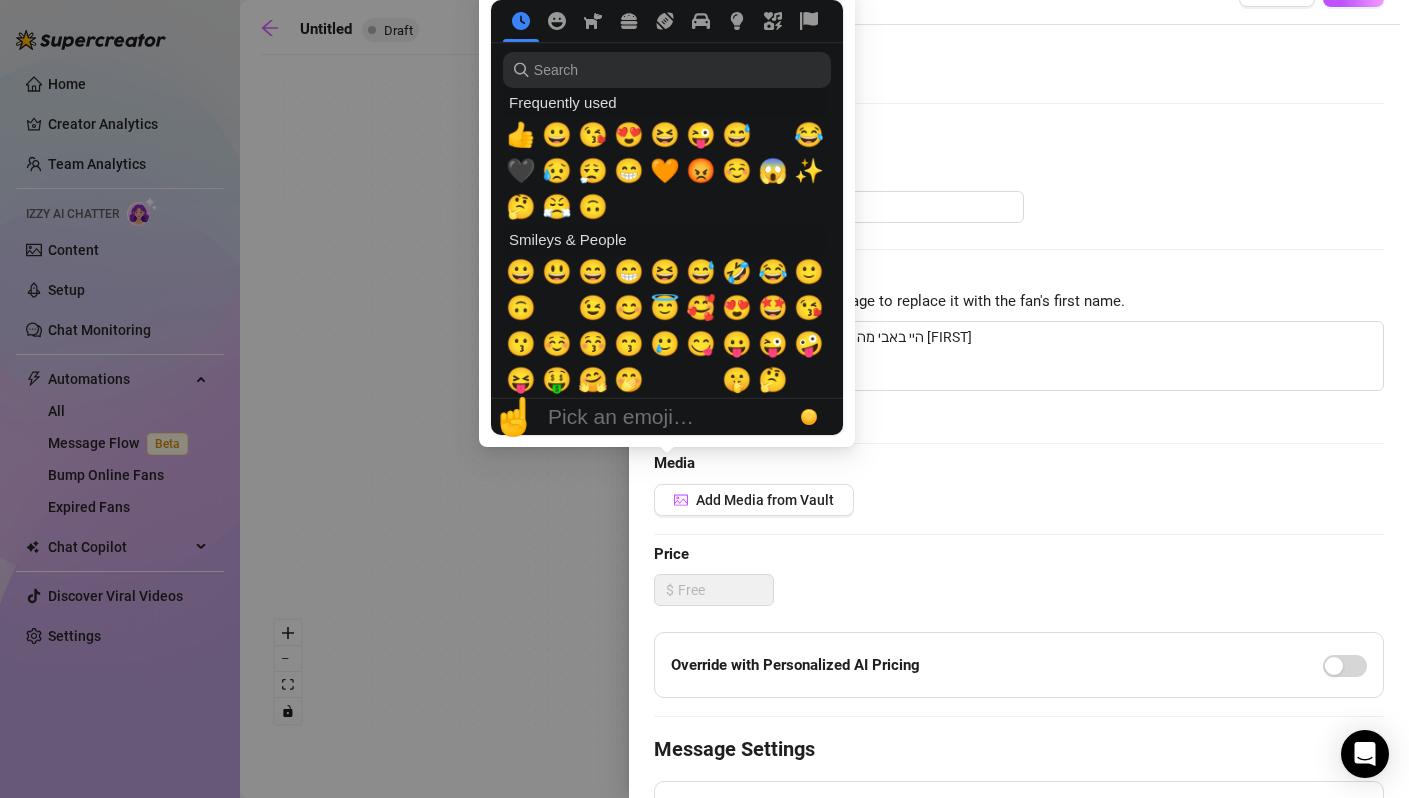 click on "Pick an emoji…" at bounding box center [621, 417] 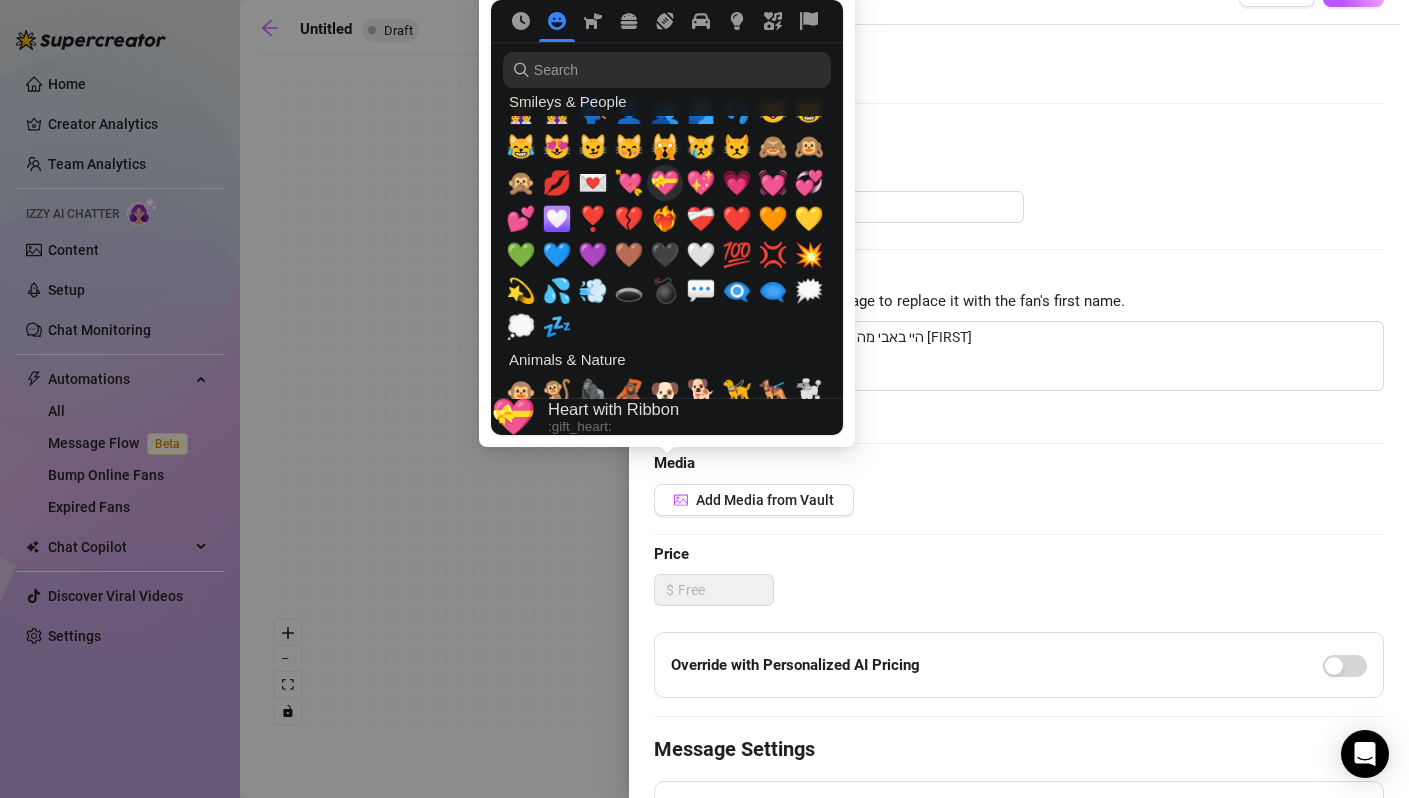 scroll, scrollTop: 2029, scrollLeft: 0, axis: vertical 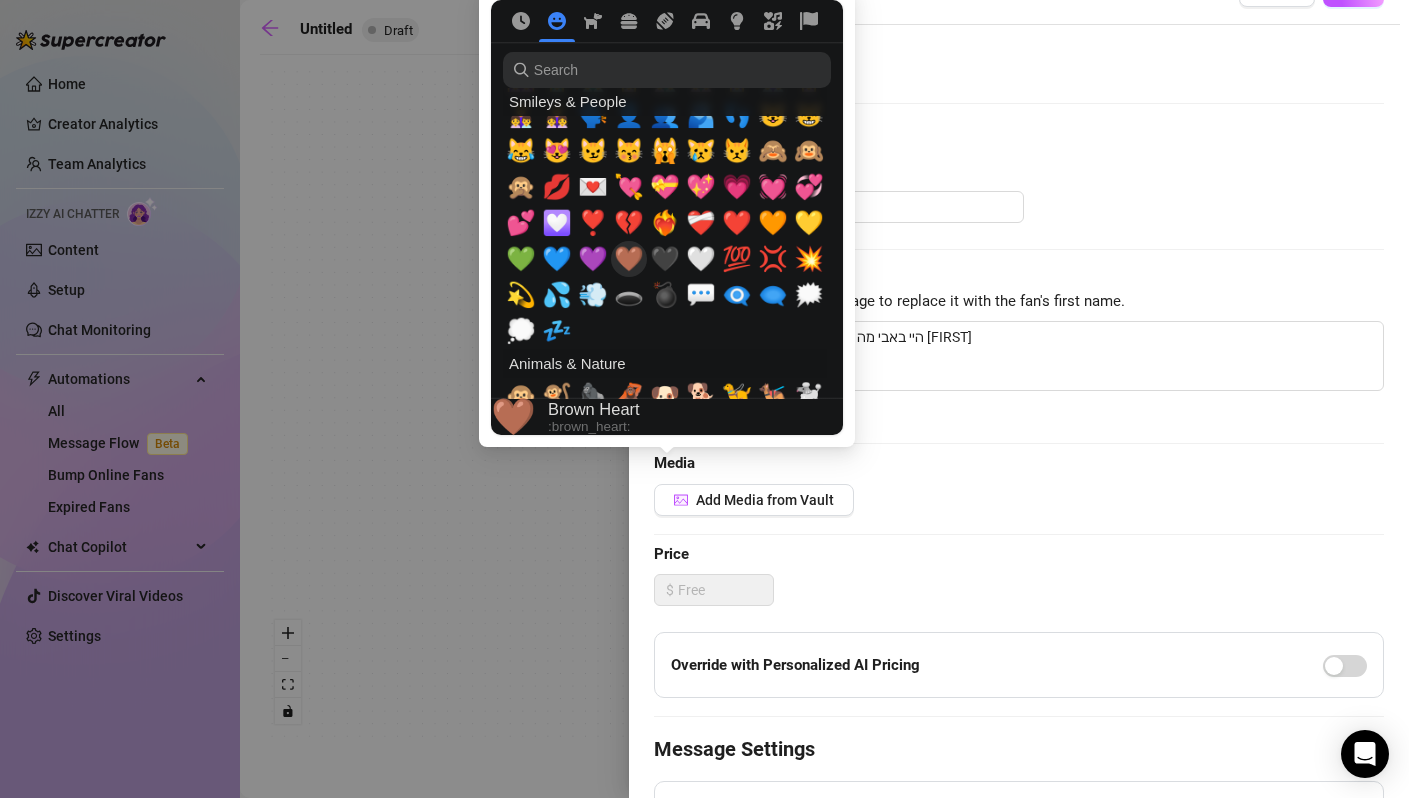 click on "🤎" at bounding box center (629, 259) 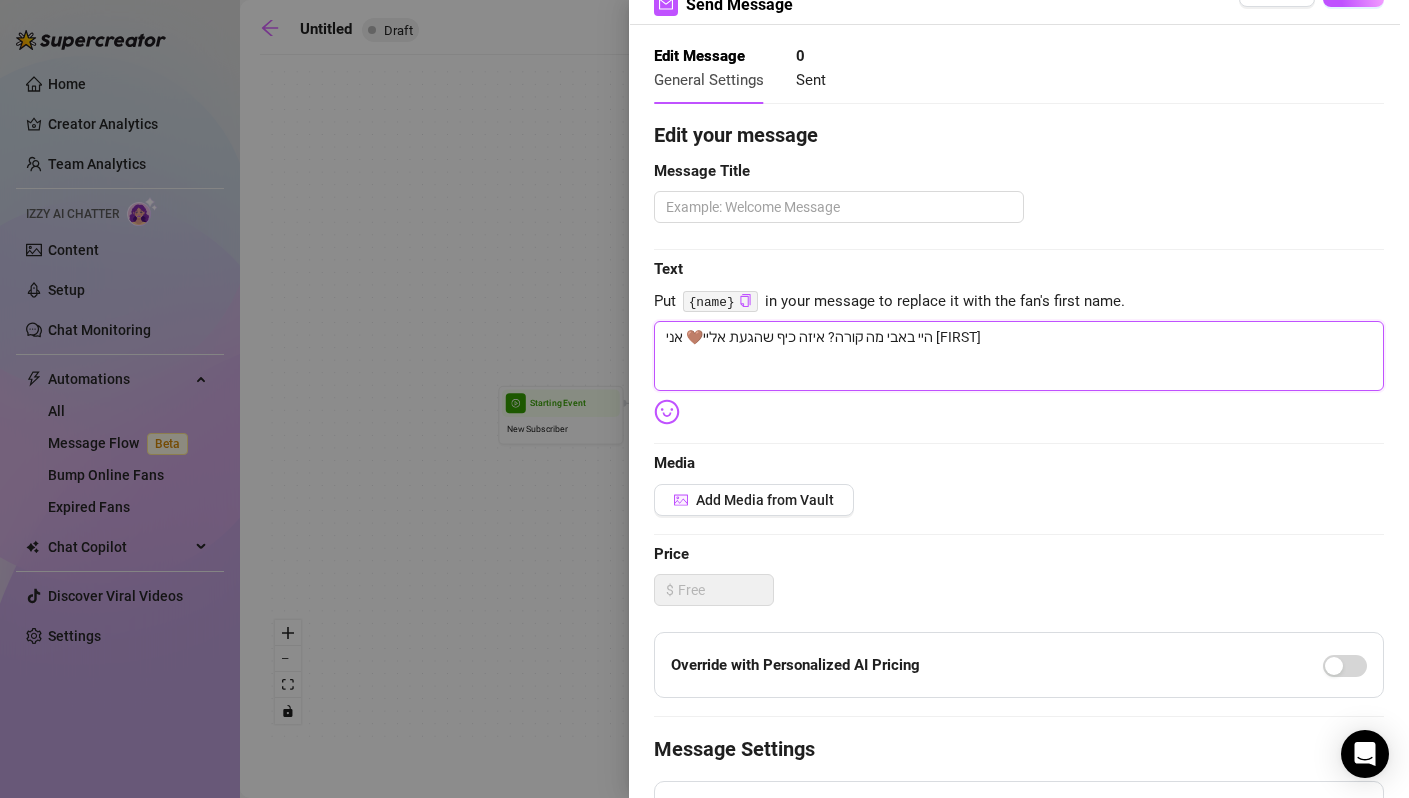 drag, startPoint x: 741, startPoint y: 337, endPoint x: 804, endPoint y: 344, distance: 63.387695 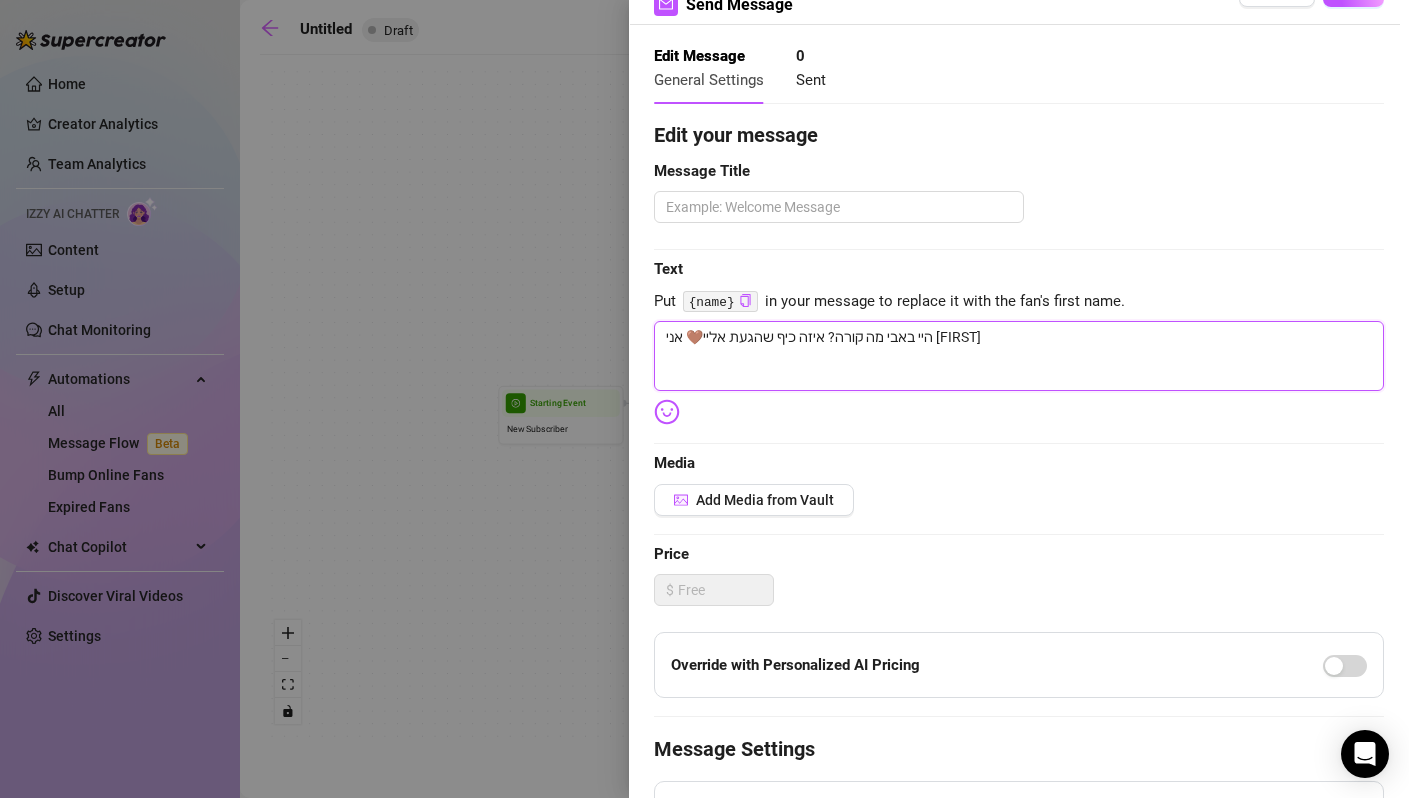 click on "היי באבי מה קורה? איזה כיף שהגעת אליי🤎 אני [FIRST]" at bounding box center (1019, 356) 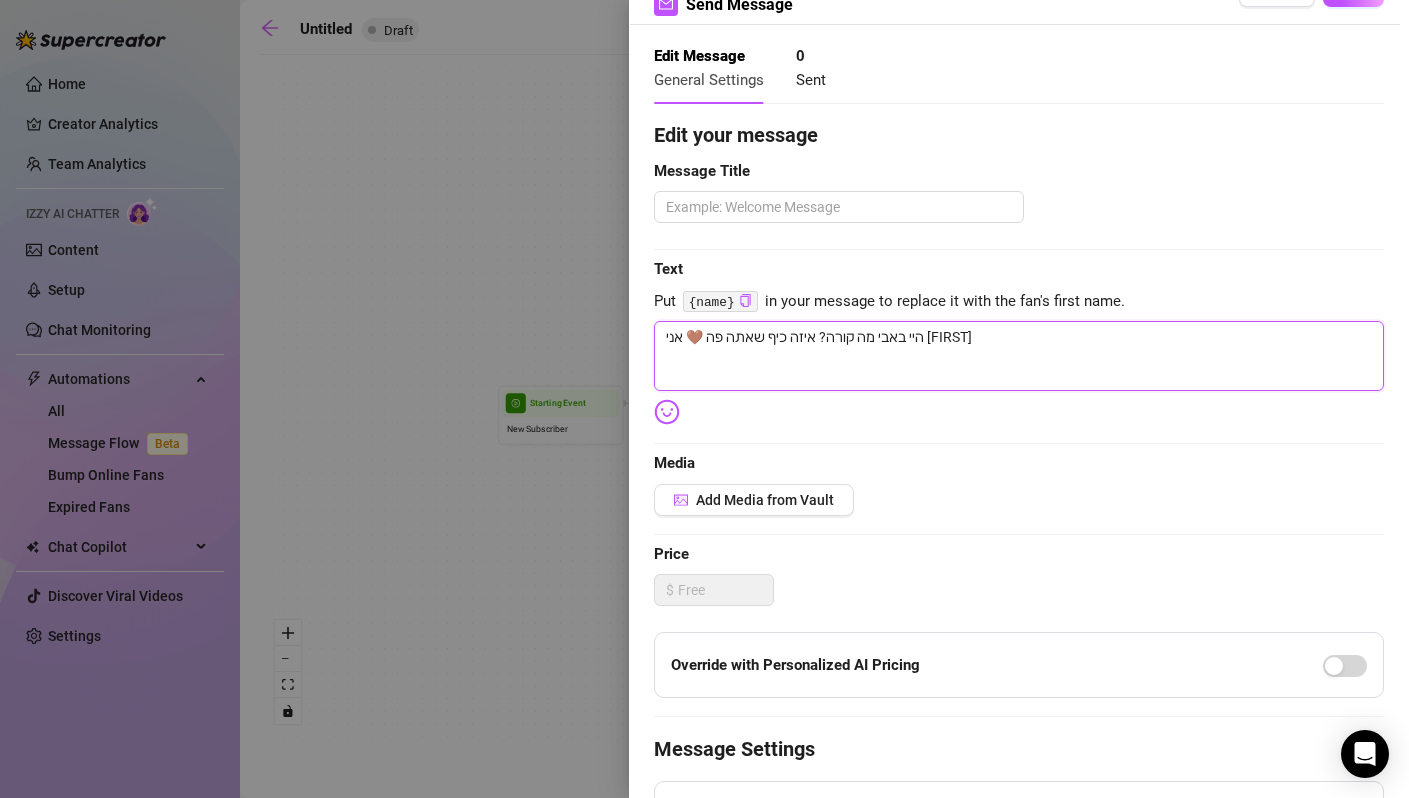click on "היי באבי מה קורה? איזה כיף שאתה פה 🤎 אני [FIRST]" at bounding box center (1019, 356) 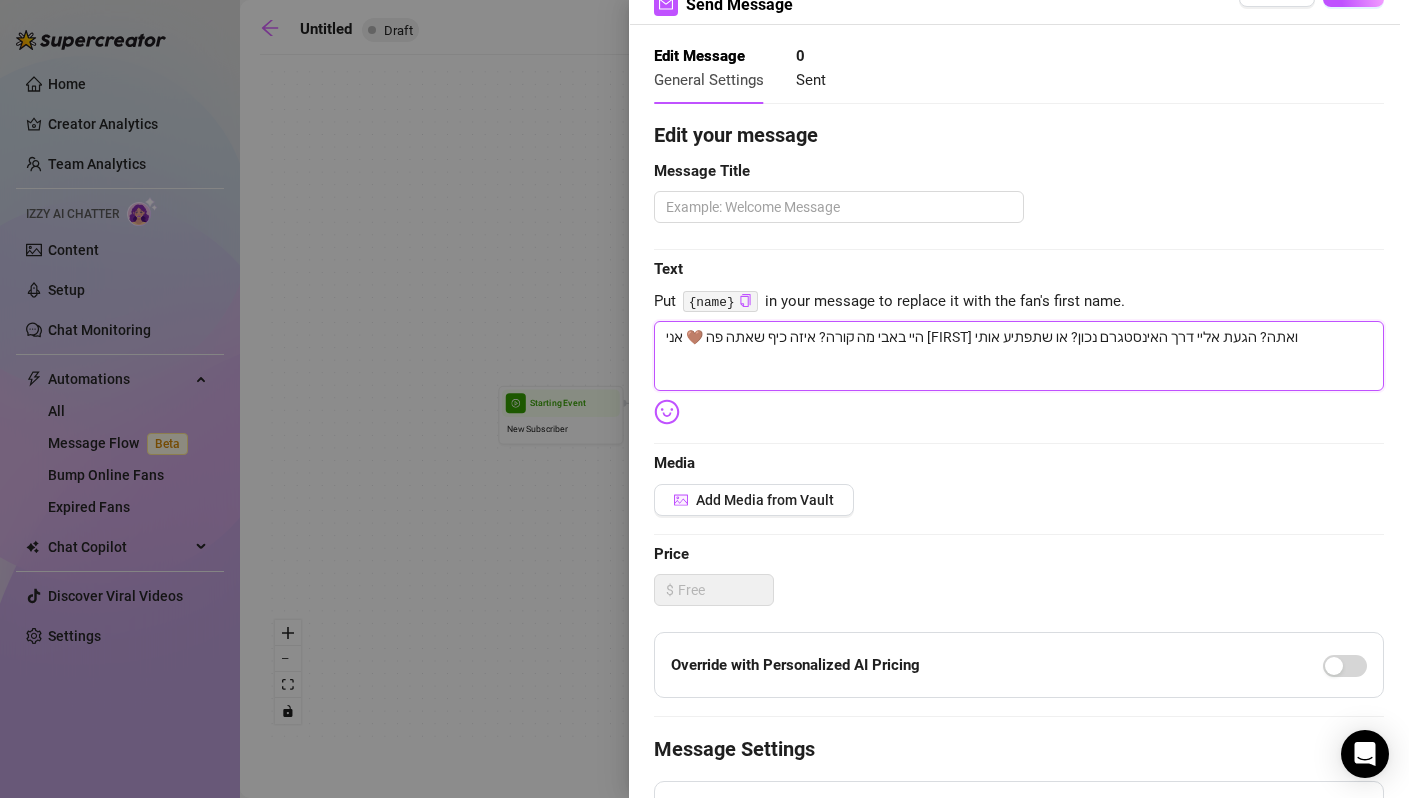 click on "היי באבי מה קורה? איזה כיף שאתה פה 🤎 אני [FIRST] ואתה? הגעת אליי דרך האינסטגרם נכון? או שתפתיע אותי" at bounding box center (1019, 356) 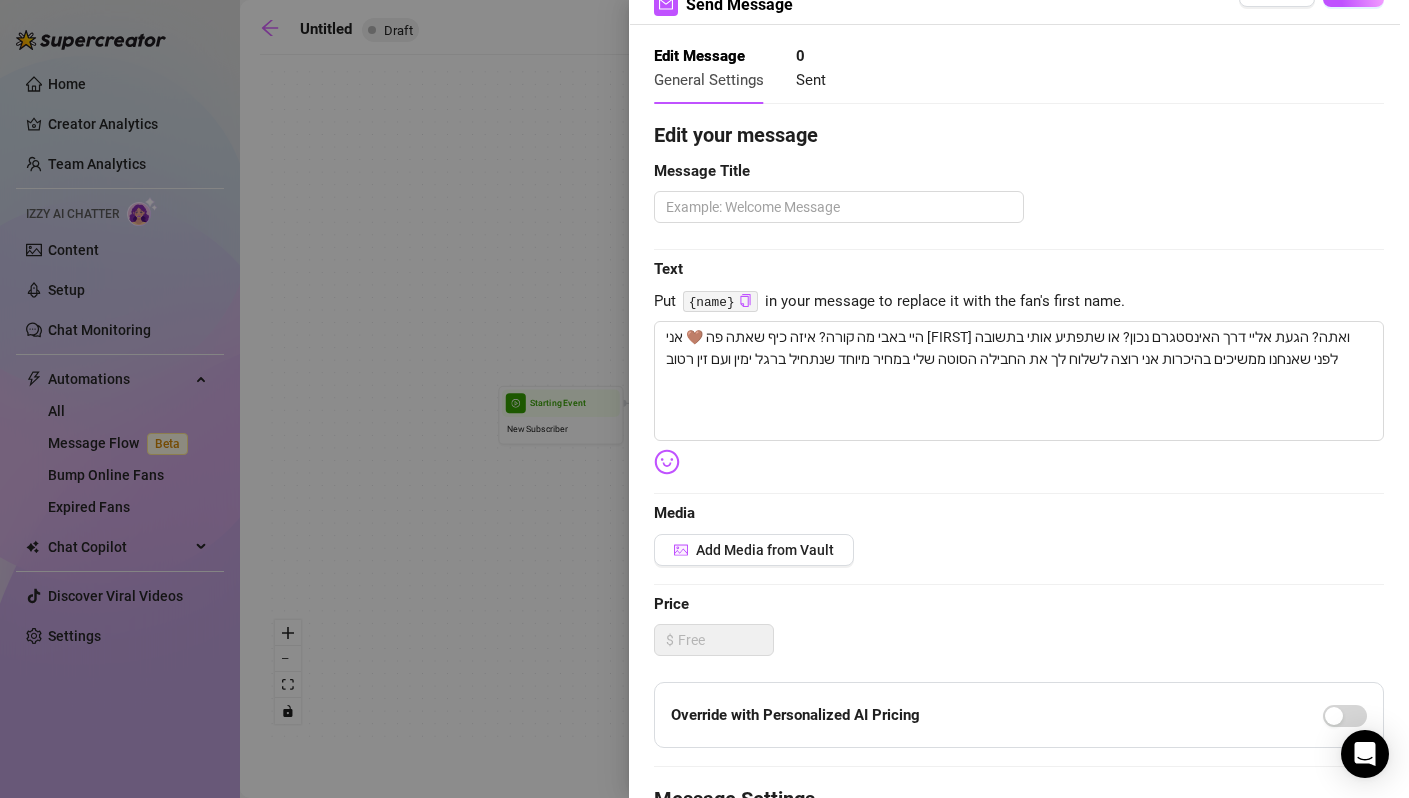 click at bounding box center (667, 462) 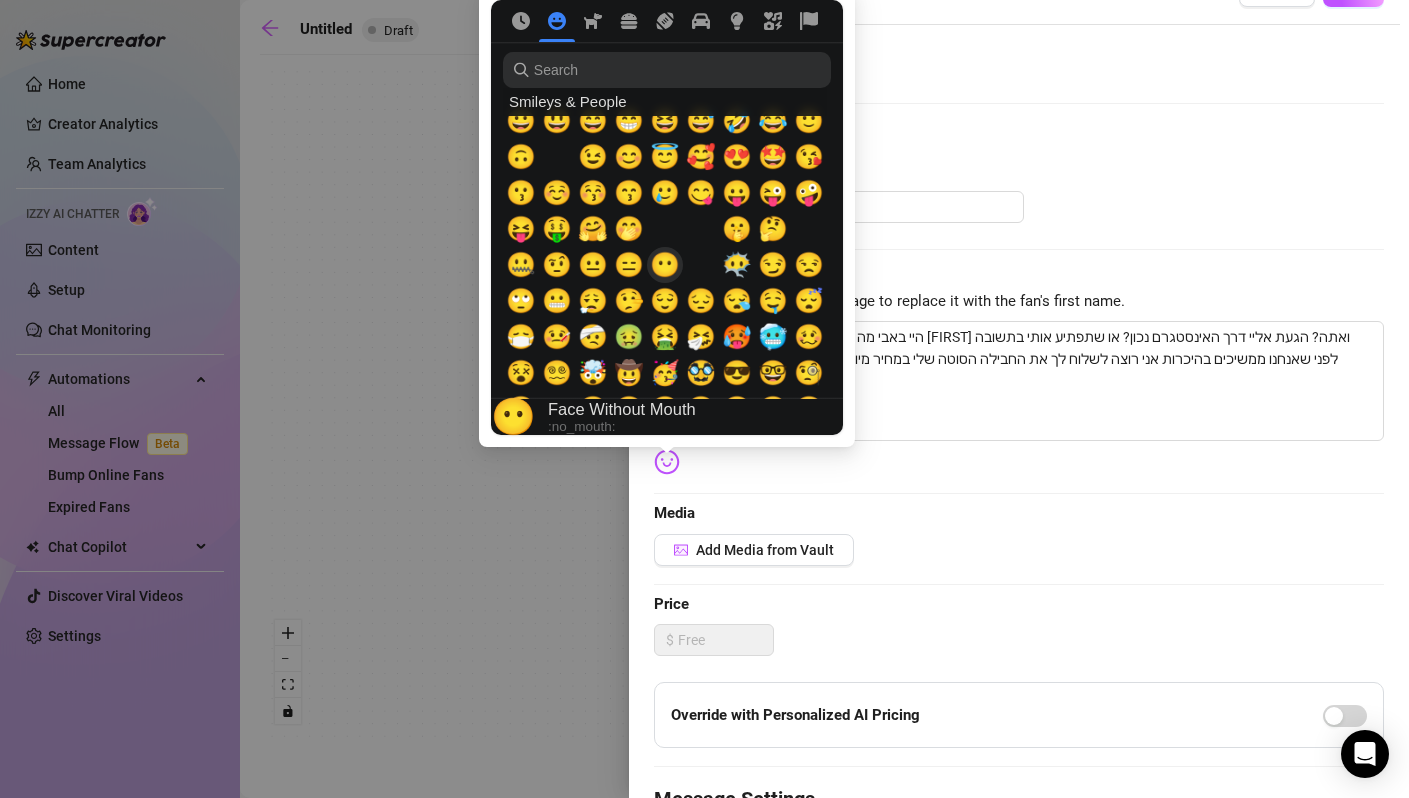 scroll, scrollTop: 150, scrollLeft: 0, axis: vertical 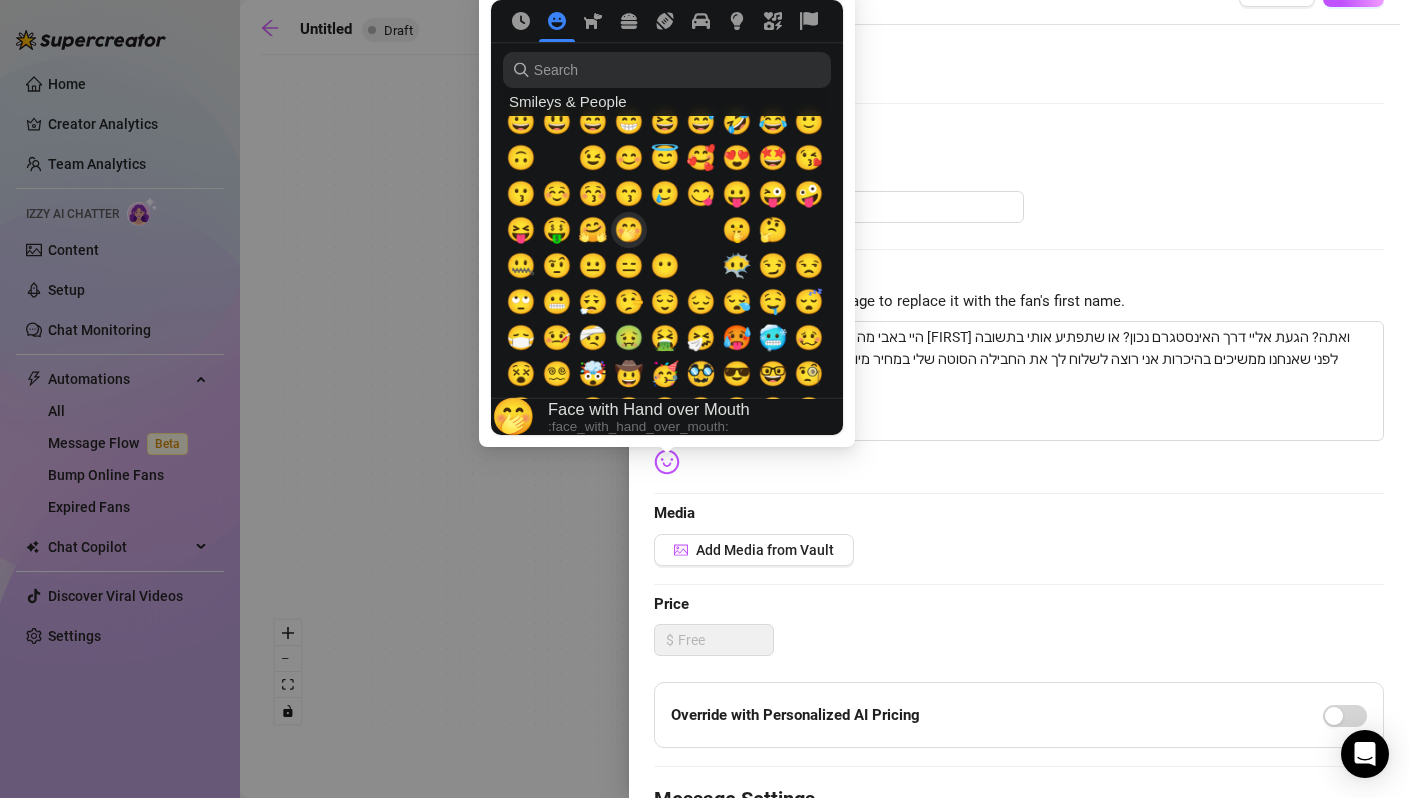 click on "🤭" at bounding box center (629, 230) 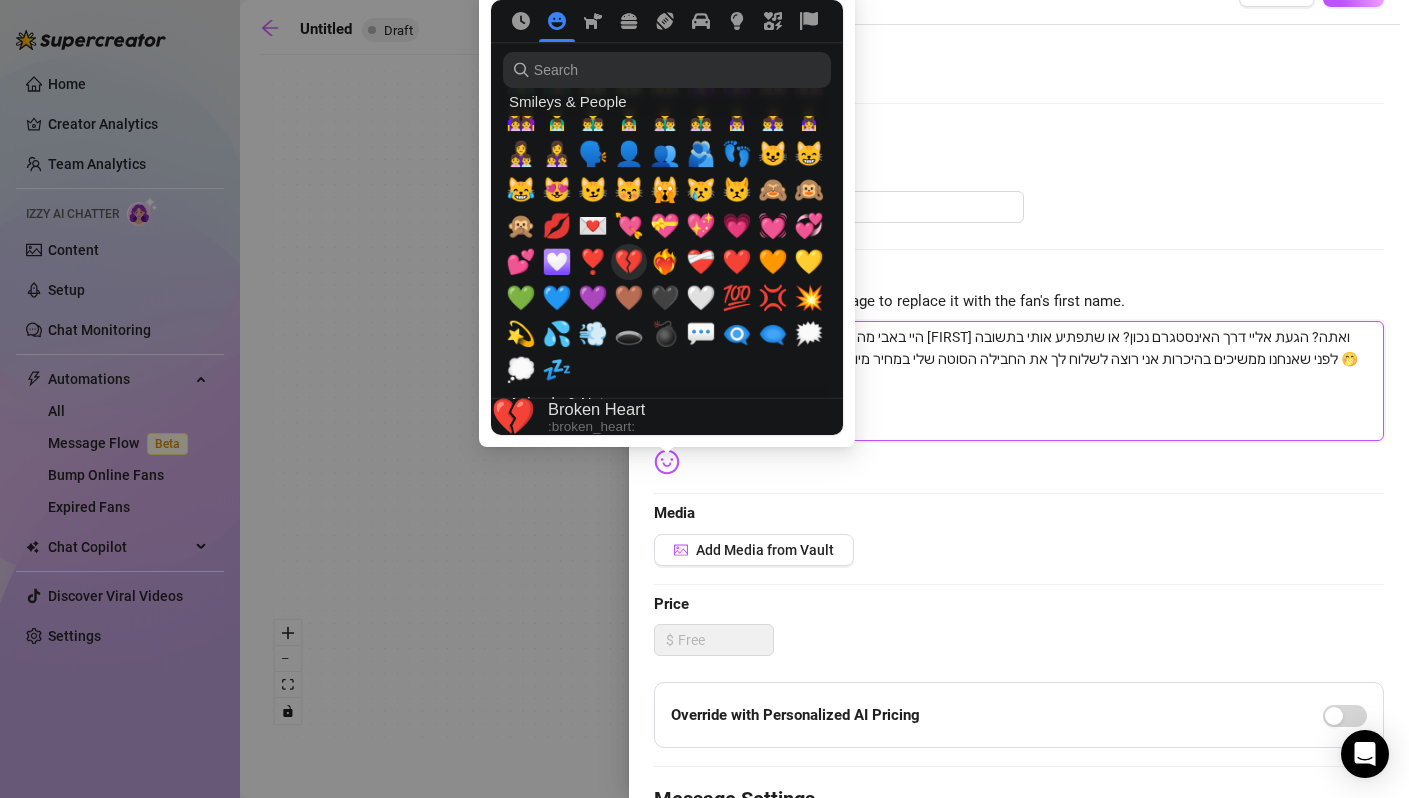 scroll, scrollTop: 2028, scrollLeft: 0, axis: vertical 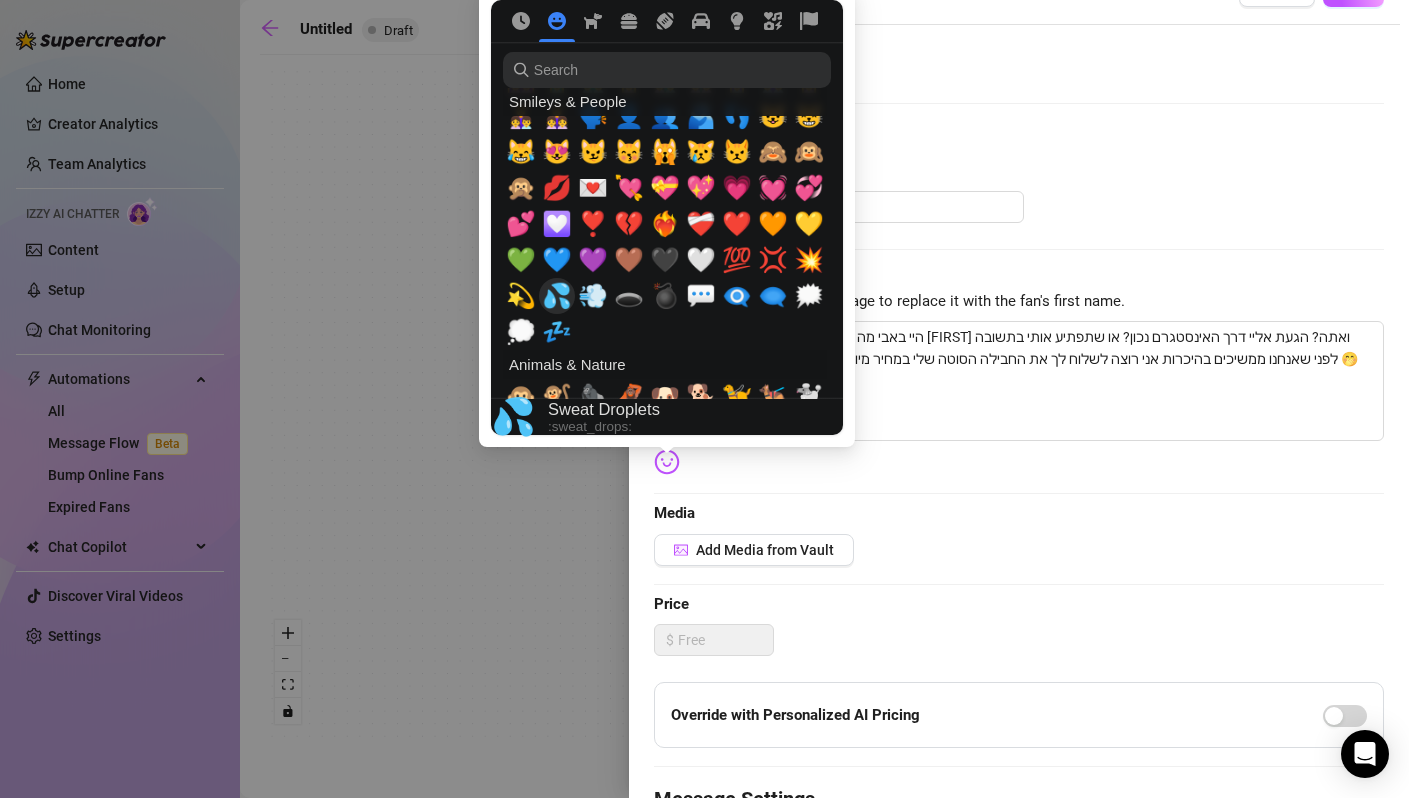 click on "💦" at bounding box center [557, 296] 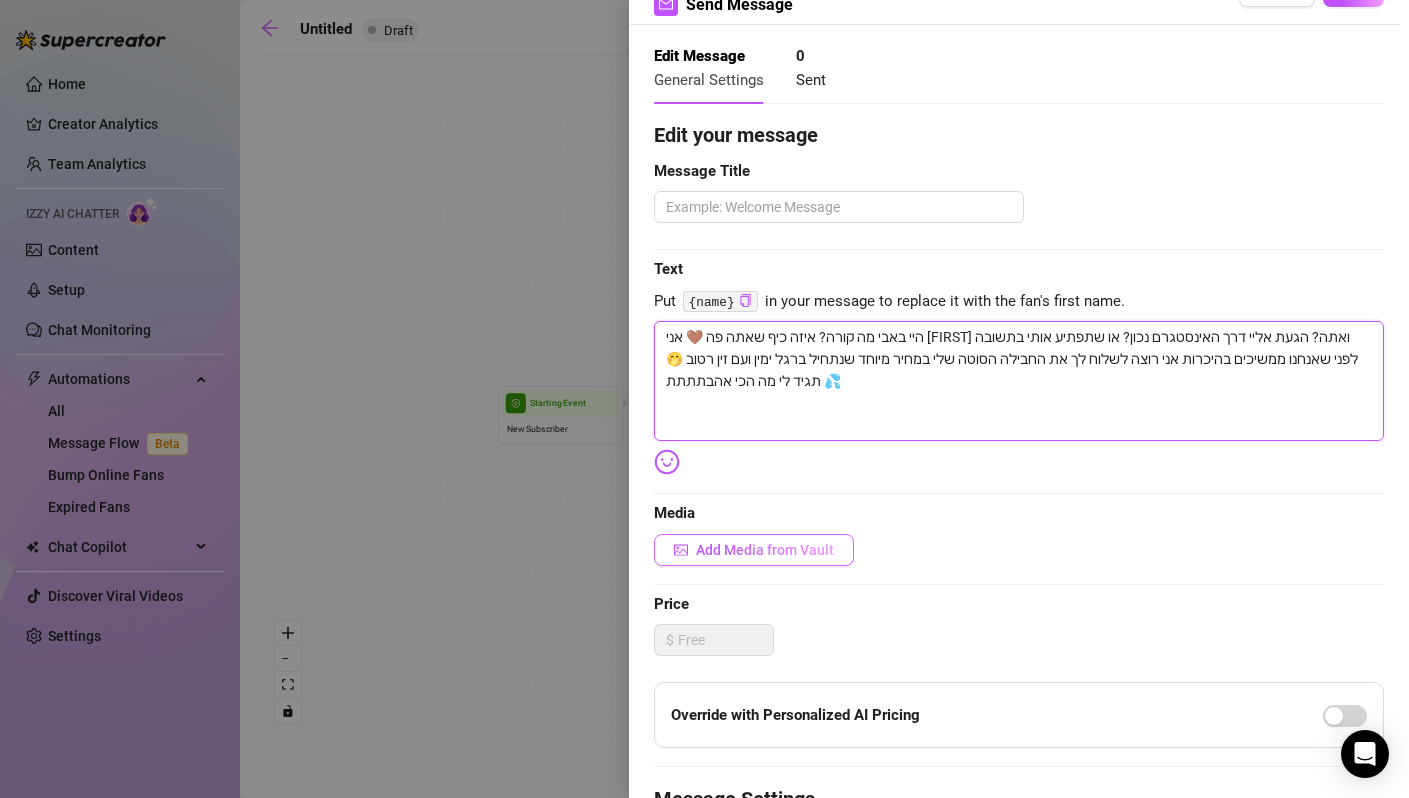 type on "היי באבי מה קורה? איזה כיף שאתה פה 🤎 אני [FIRST] ואתה? הגעת אליי דרך האינסטגרם נכון? או שתפתיע אותי בתשובה
לפני שאנחנו ממשיכים בהיכרות אני רוצה לשלוח לך את החבילה הסוטה שלי במחיר מיוחד שנתחיל ברגל ימין ועם זין רטוב 🤭💦 תגיד לי מה הכי אהבתתתת" 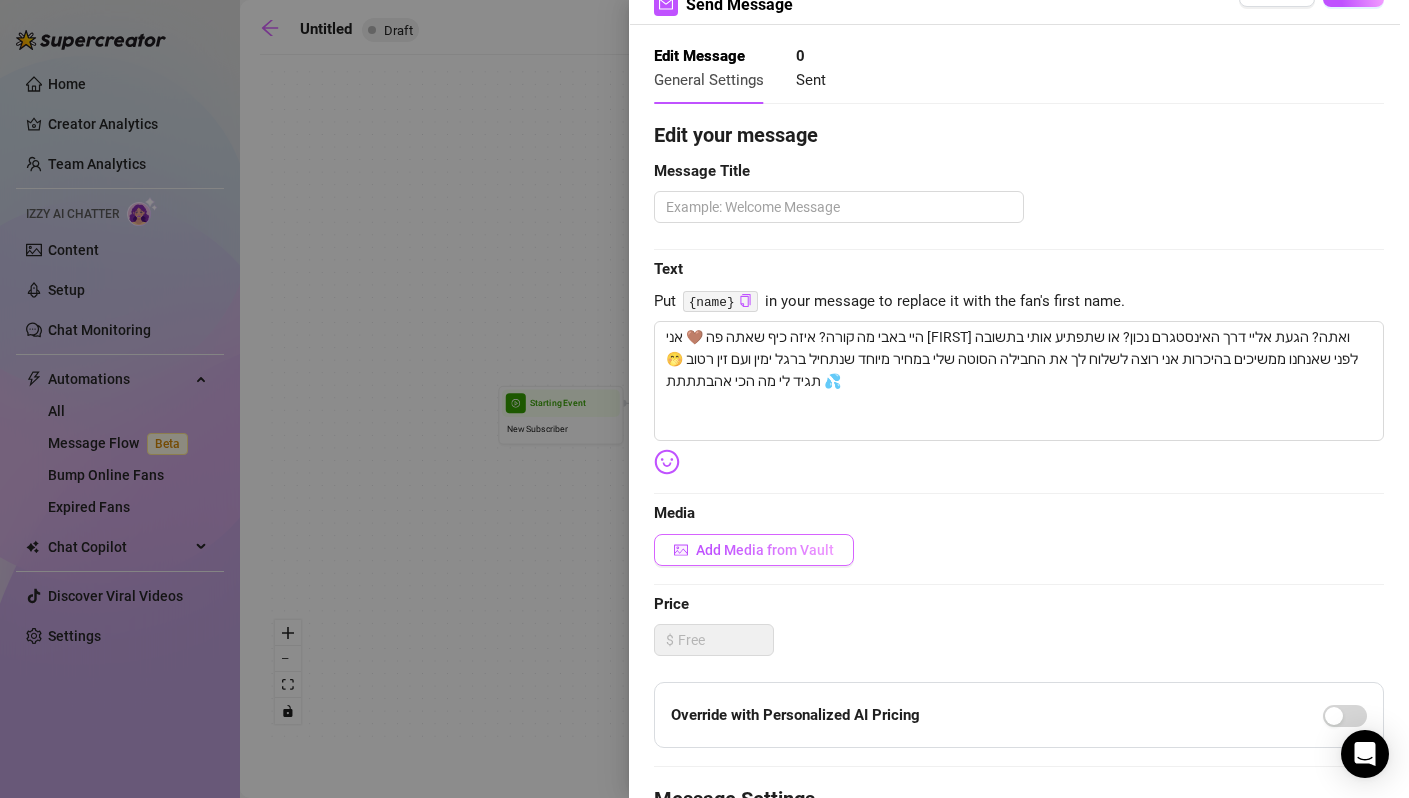 click on "Add Media from Vault" at bounding box center [765, 550] 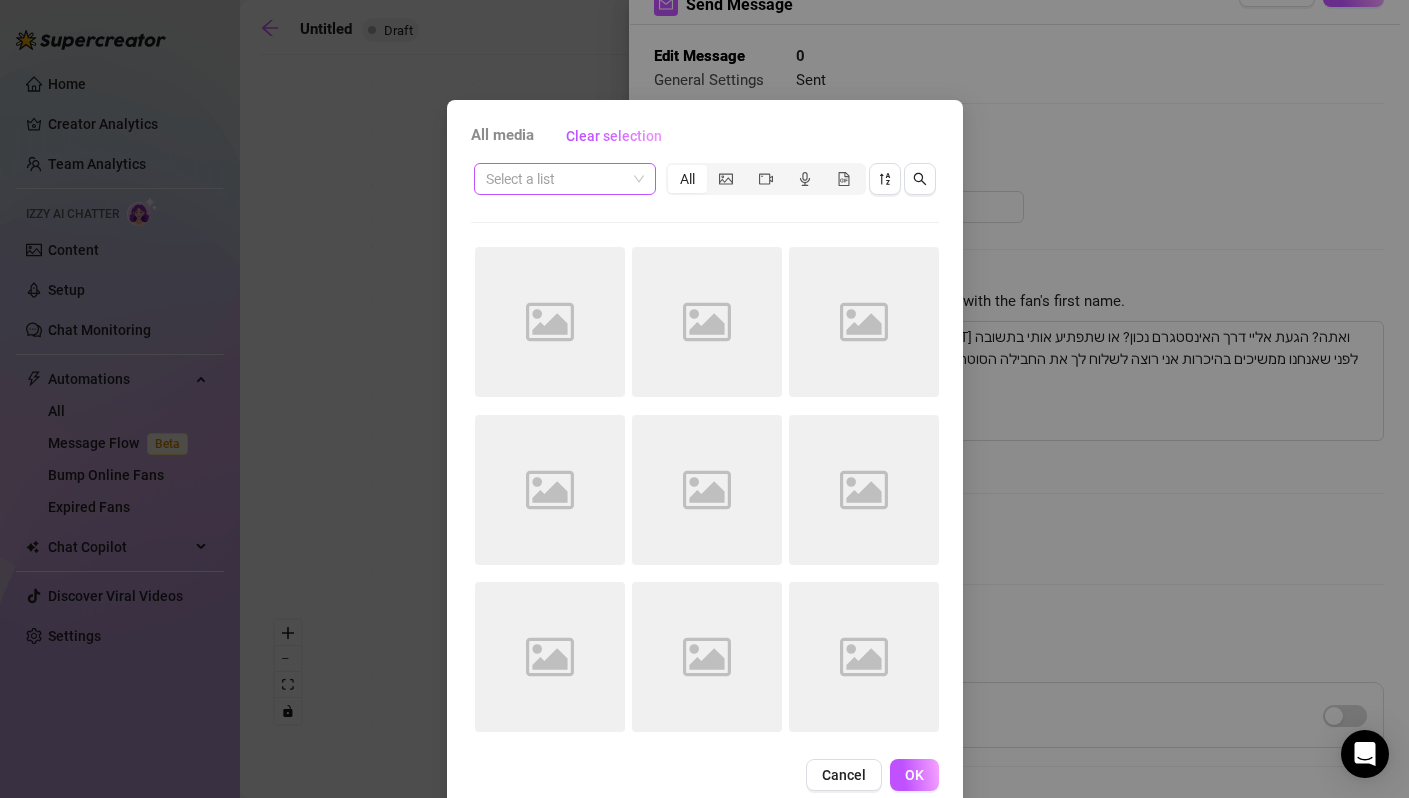 click at bounding box center [565, 179] 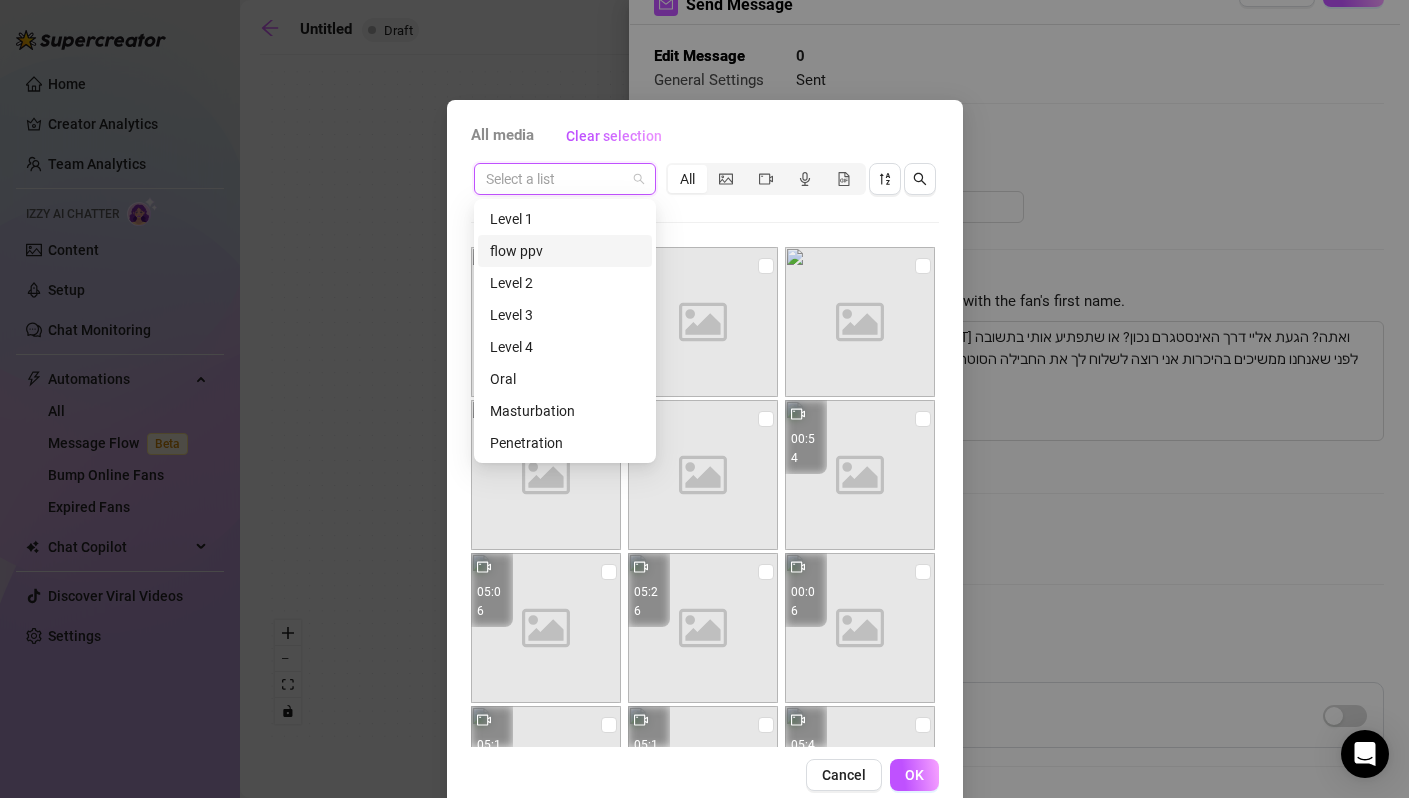 click on "flow ppv" at bounding box center [565, 251] 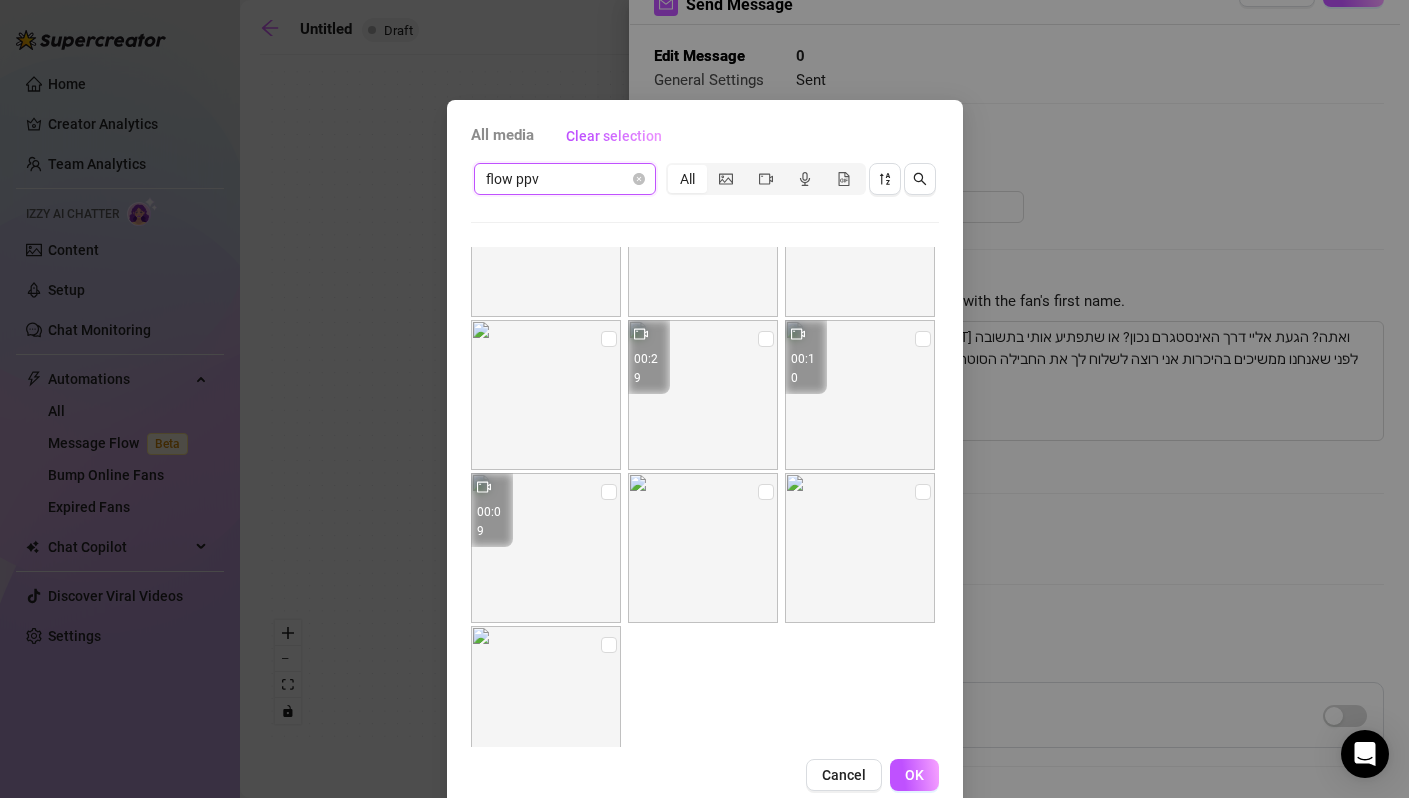 scroll, scrollTop: 142, scrollLeft: 0, axis: vertical 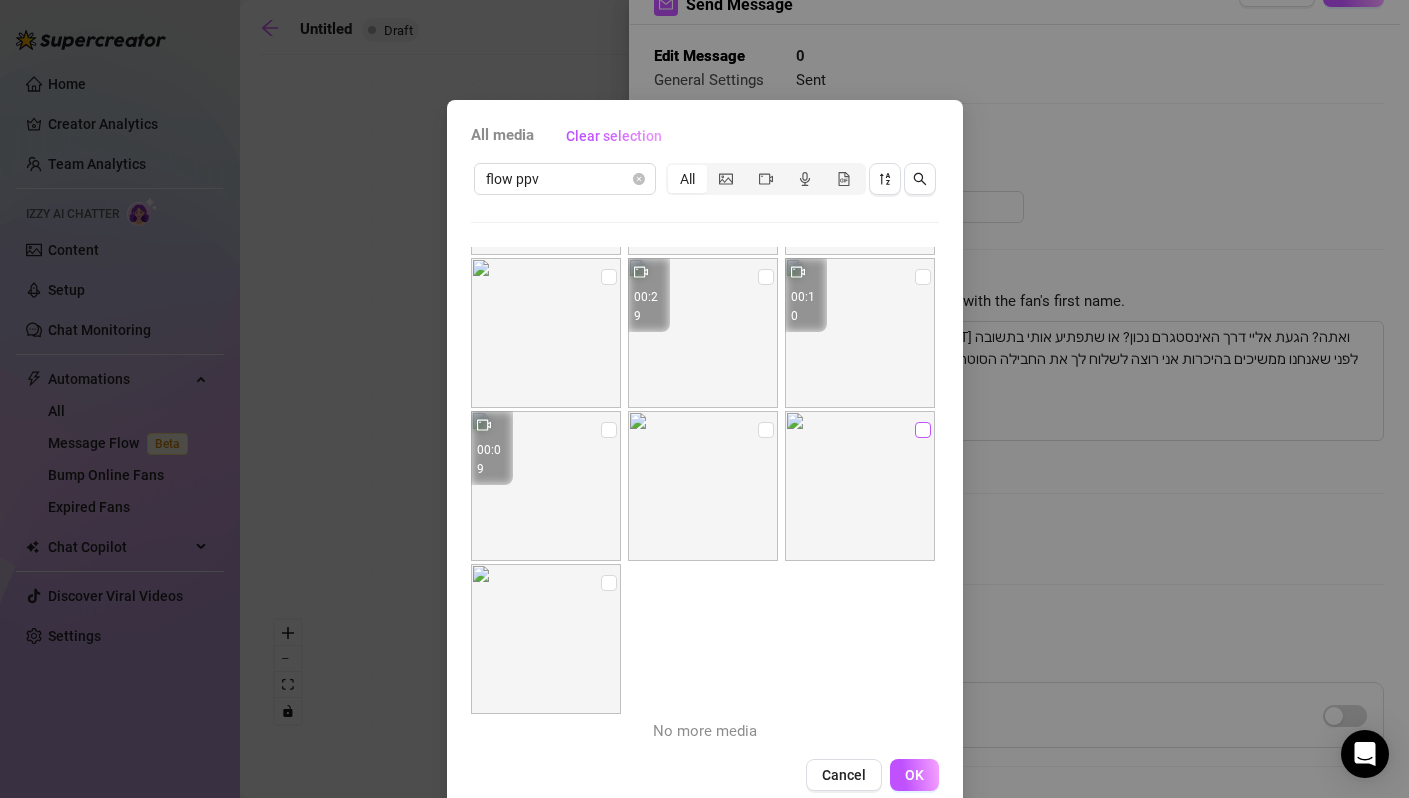 click at bounding box center (923, 430) 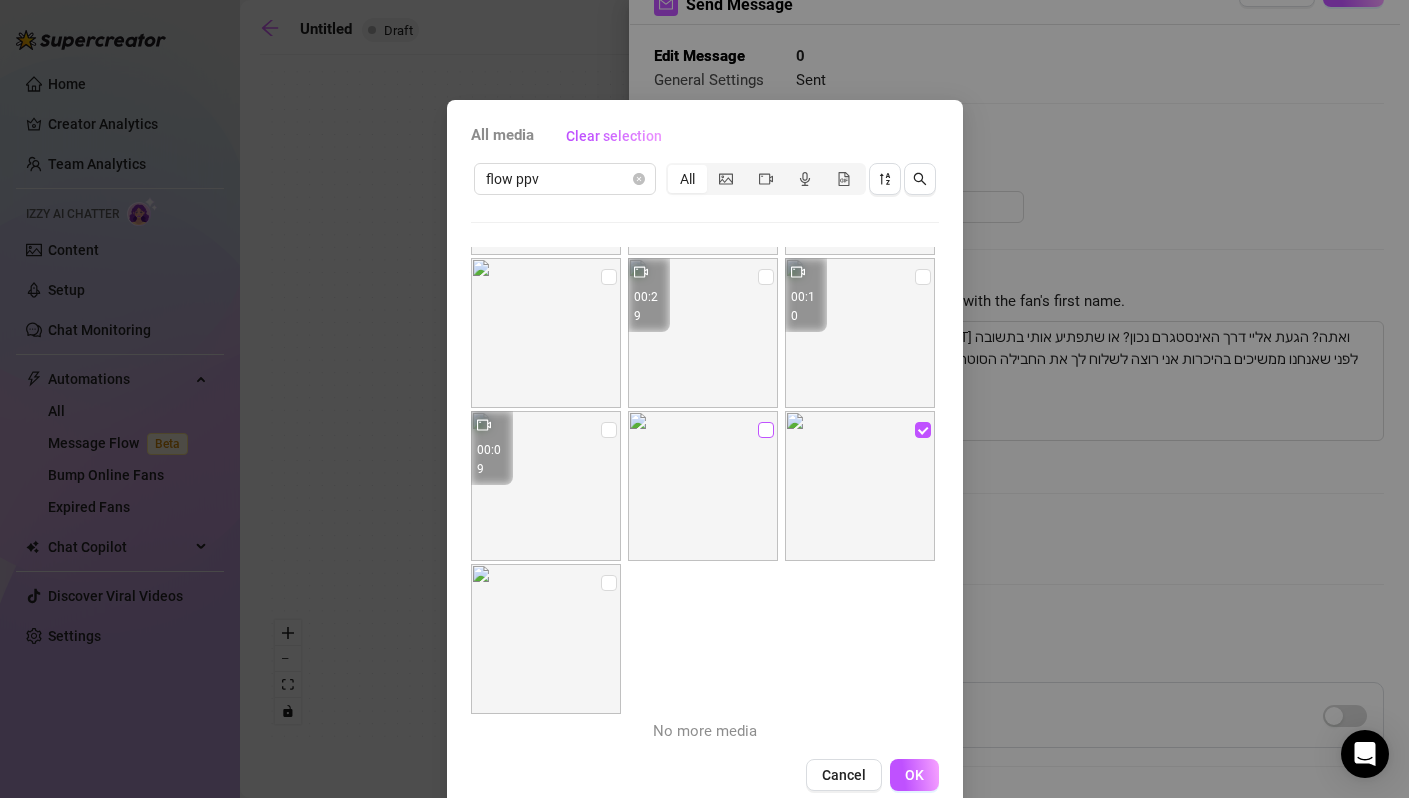 click at bounding box center [766, 430] 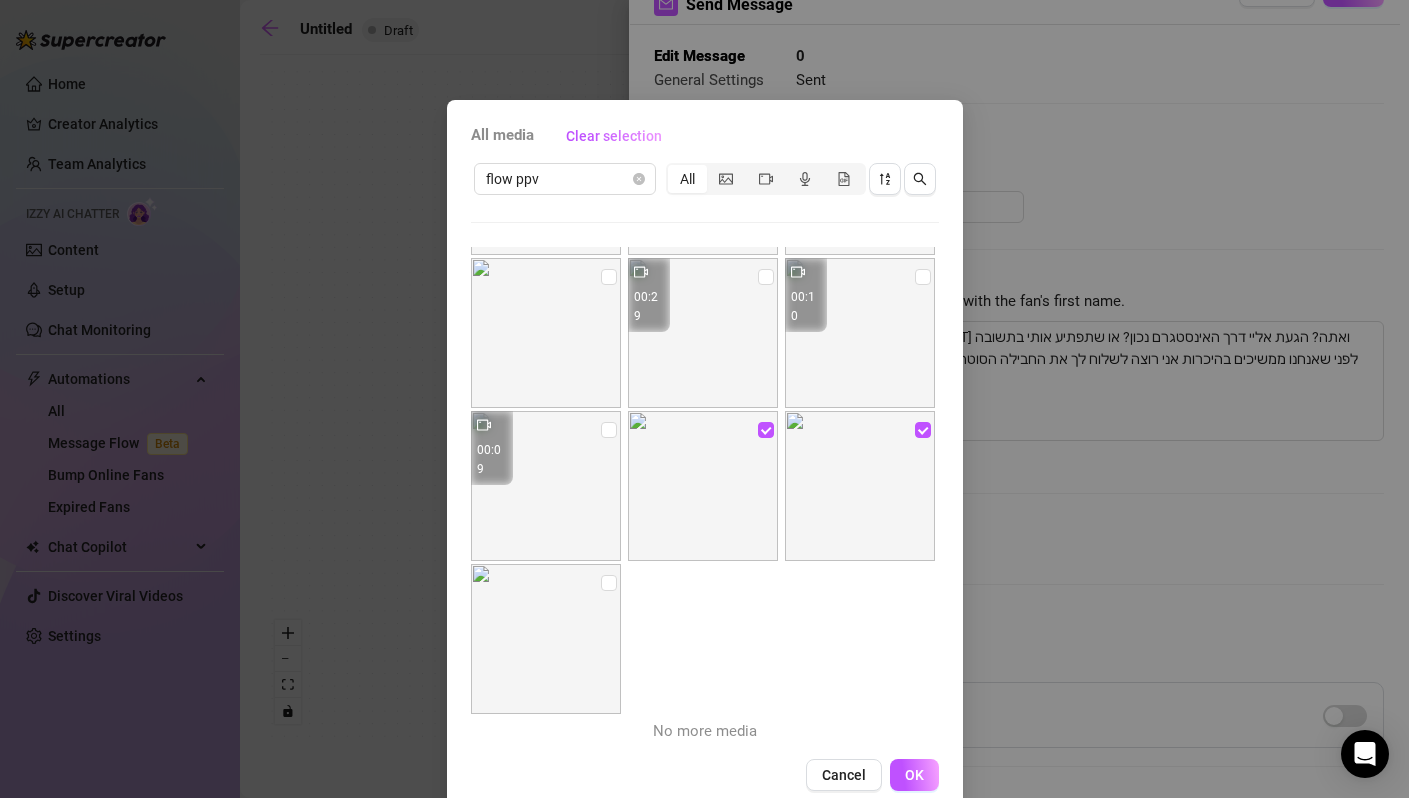 click at bounding box center [546, 639] 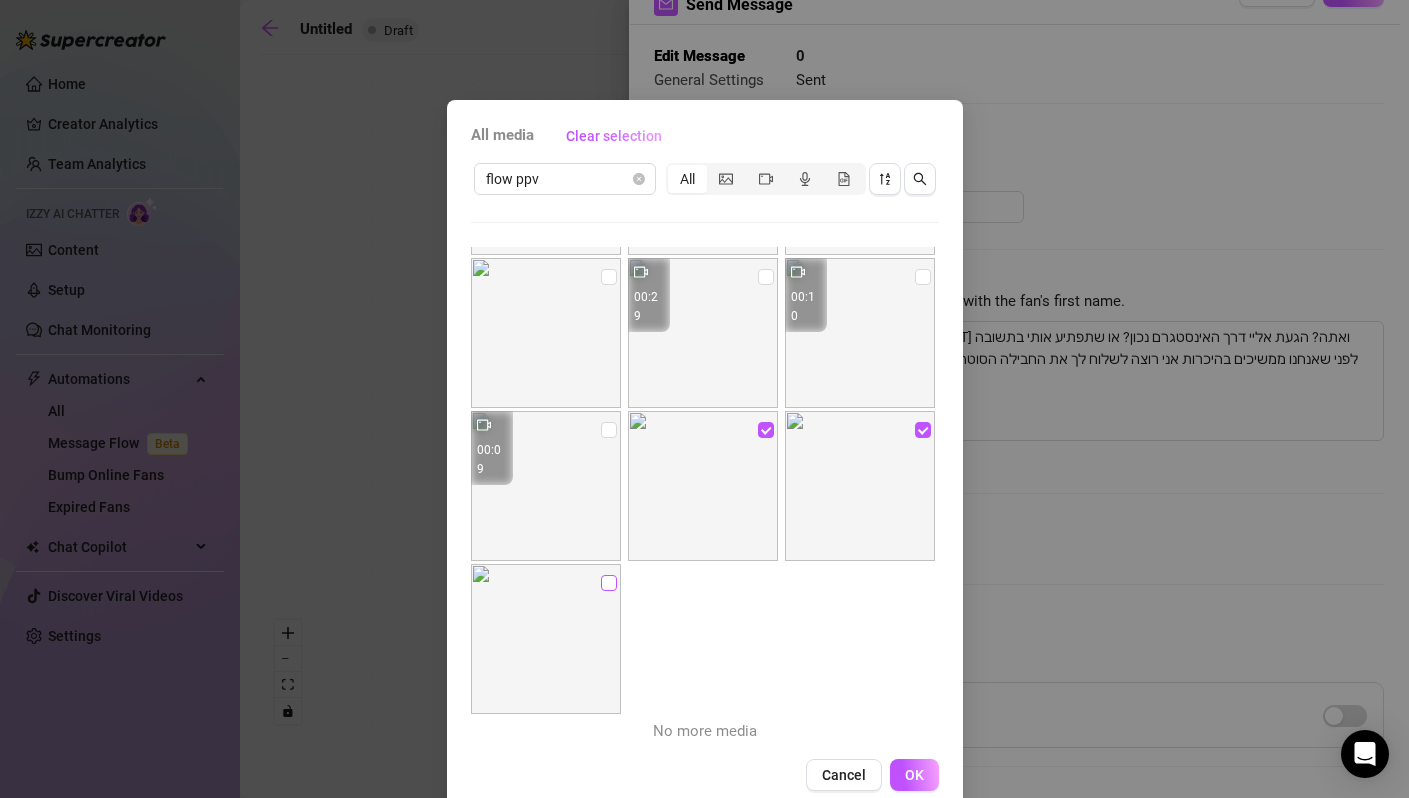 click at bounding box center [609, 583] 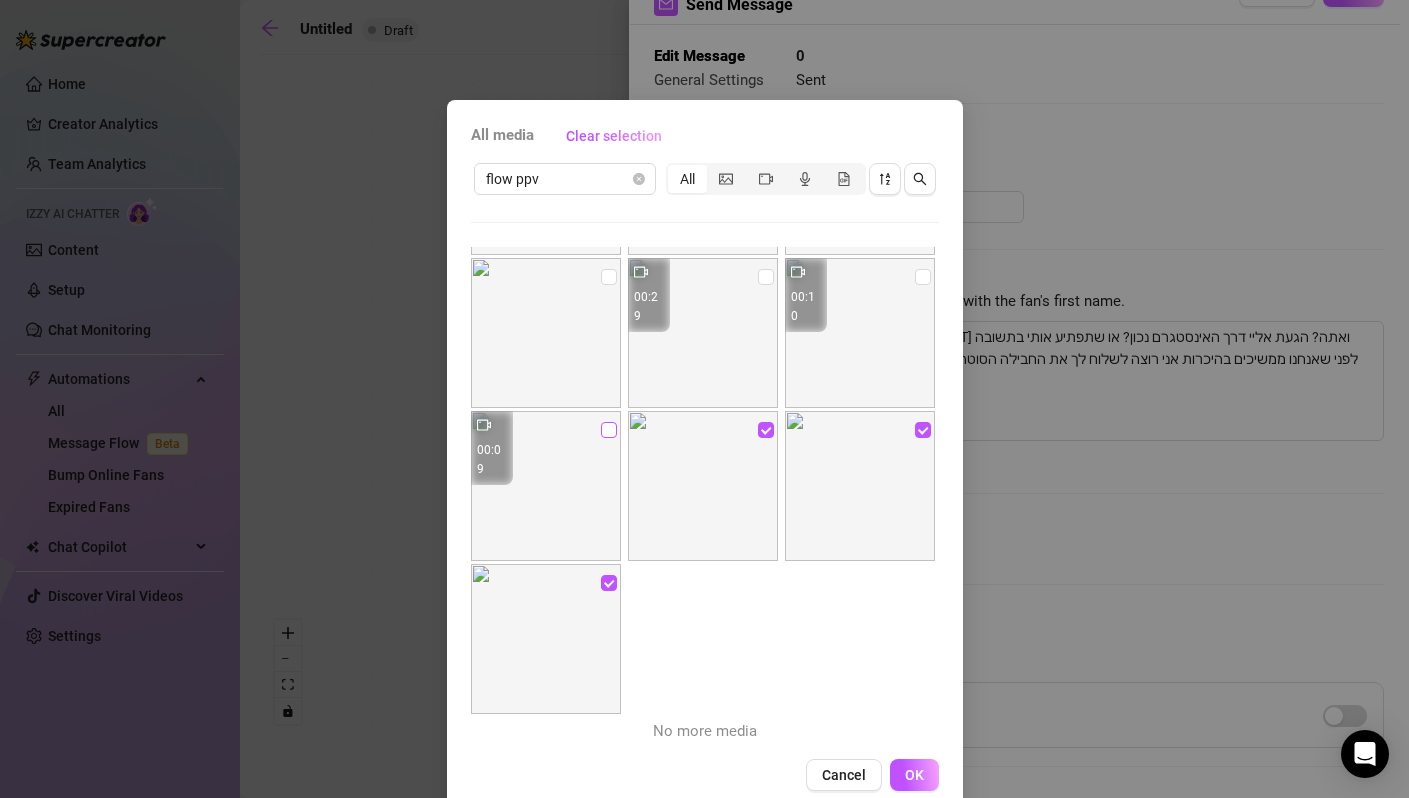 click at bounding box center [609, 430] 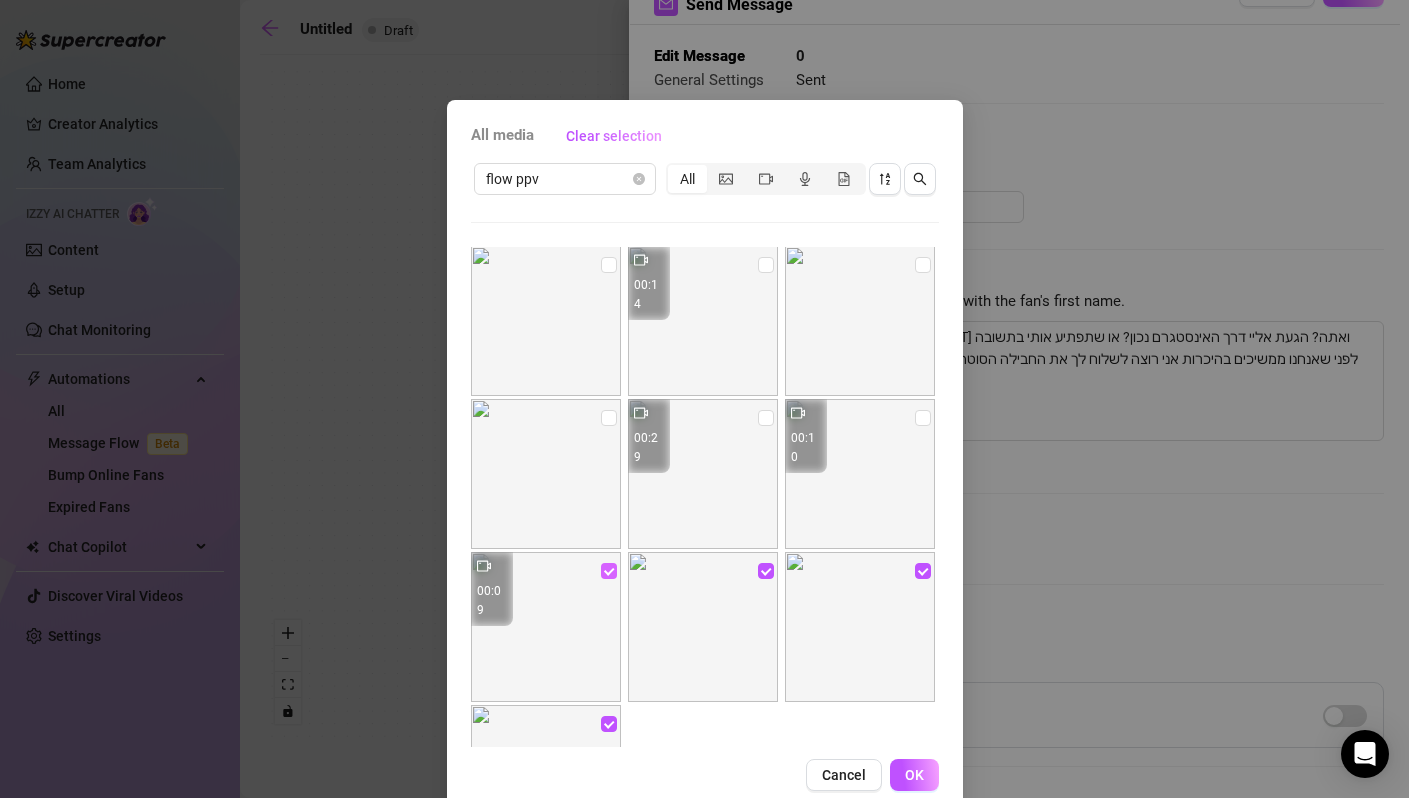 scroll, scrollTop: 0, scrollLeft: 0, axis: both 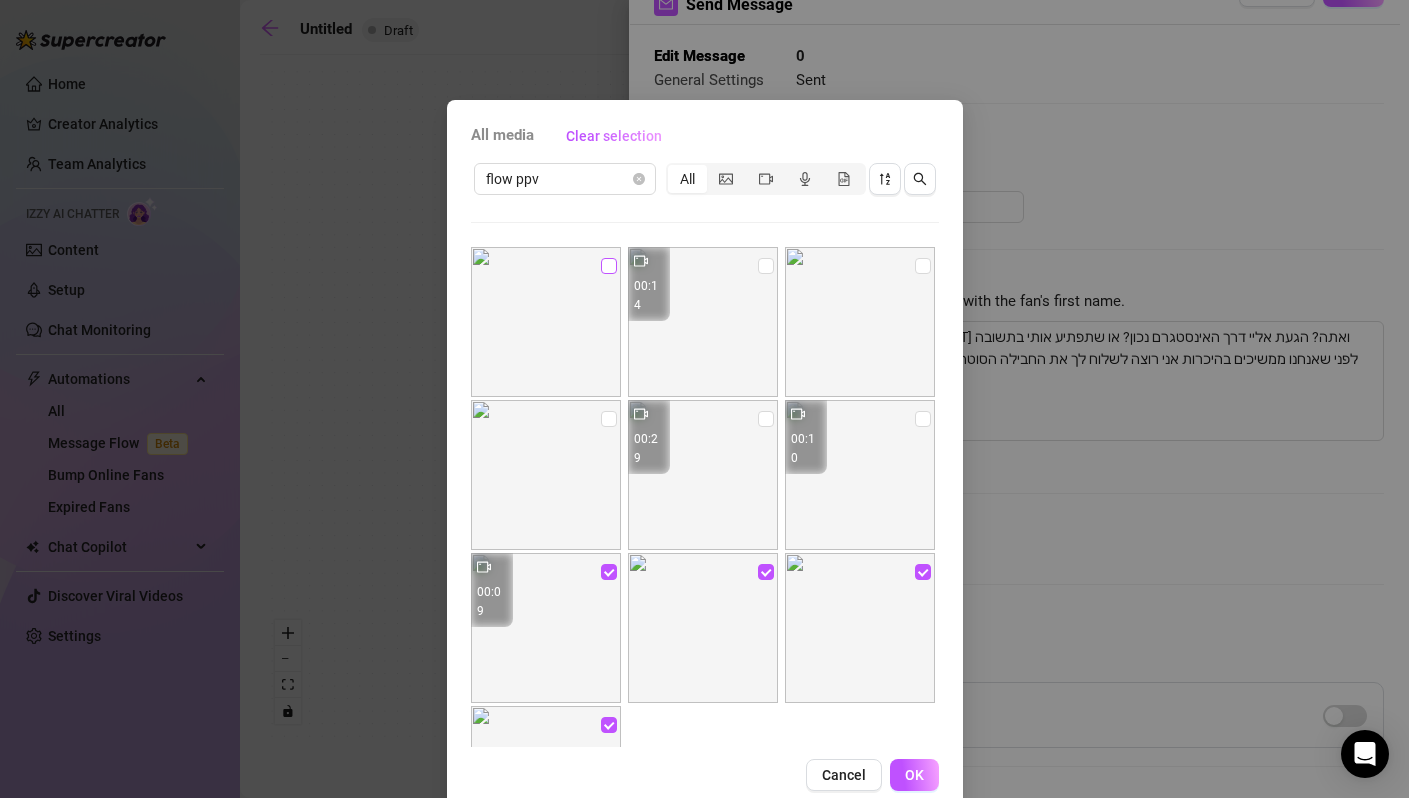 click at bounding box center [609, 266] 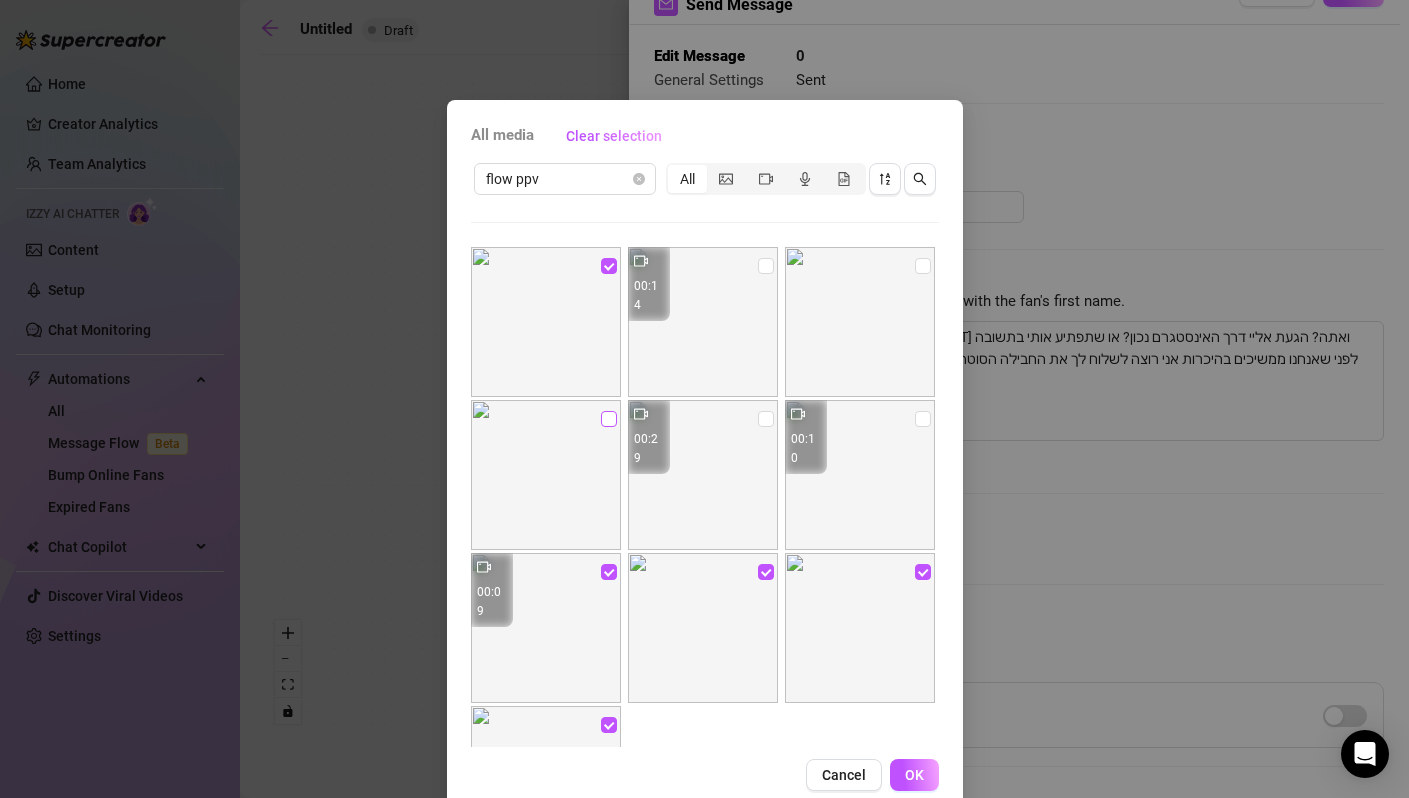 click at bounding box center (609, 419) 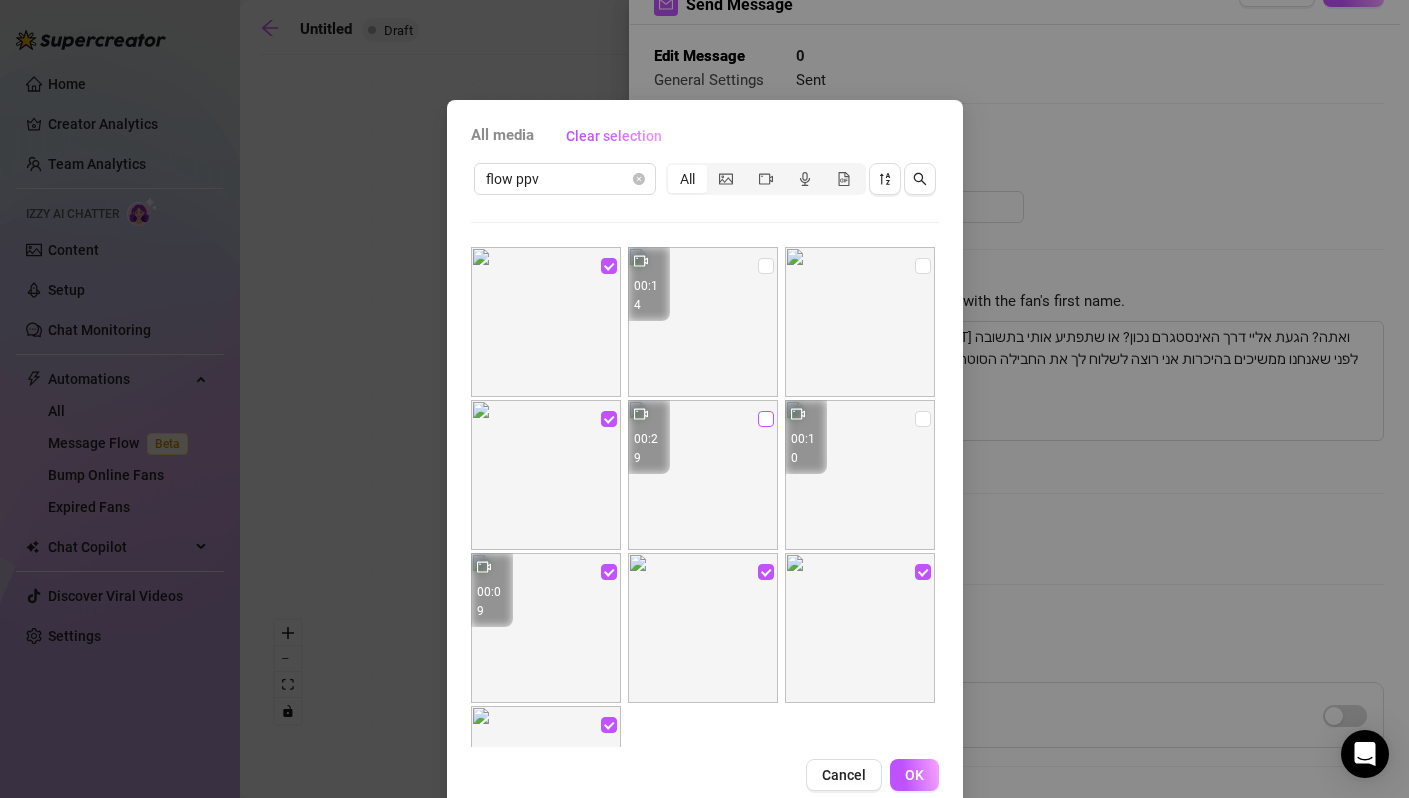 click at bounding box center [766, 419] 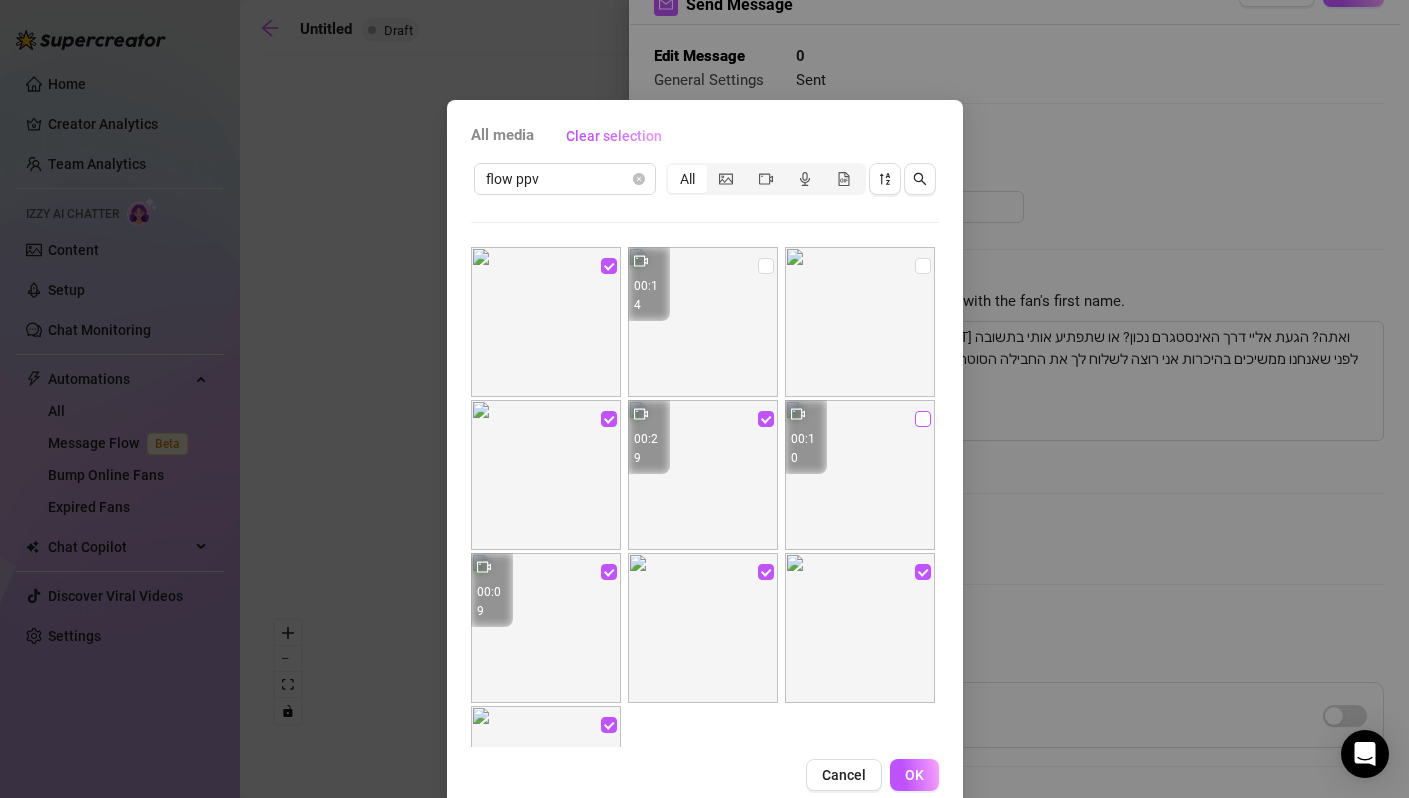click at bounding box center [923, 419] 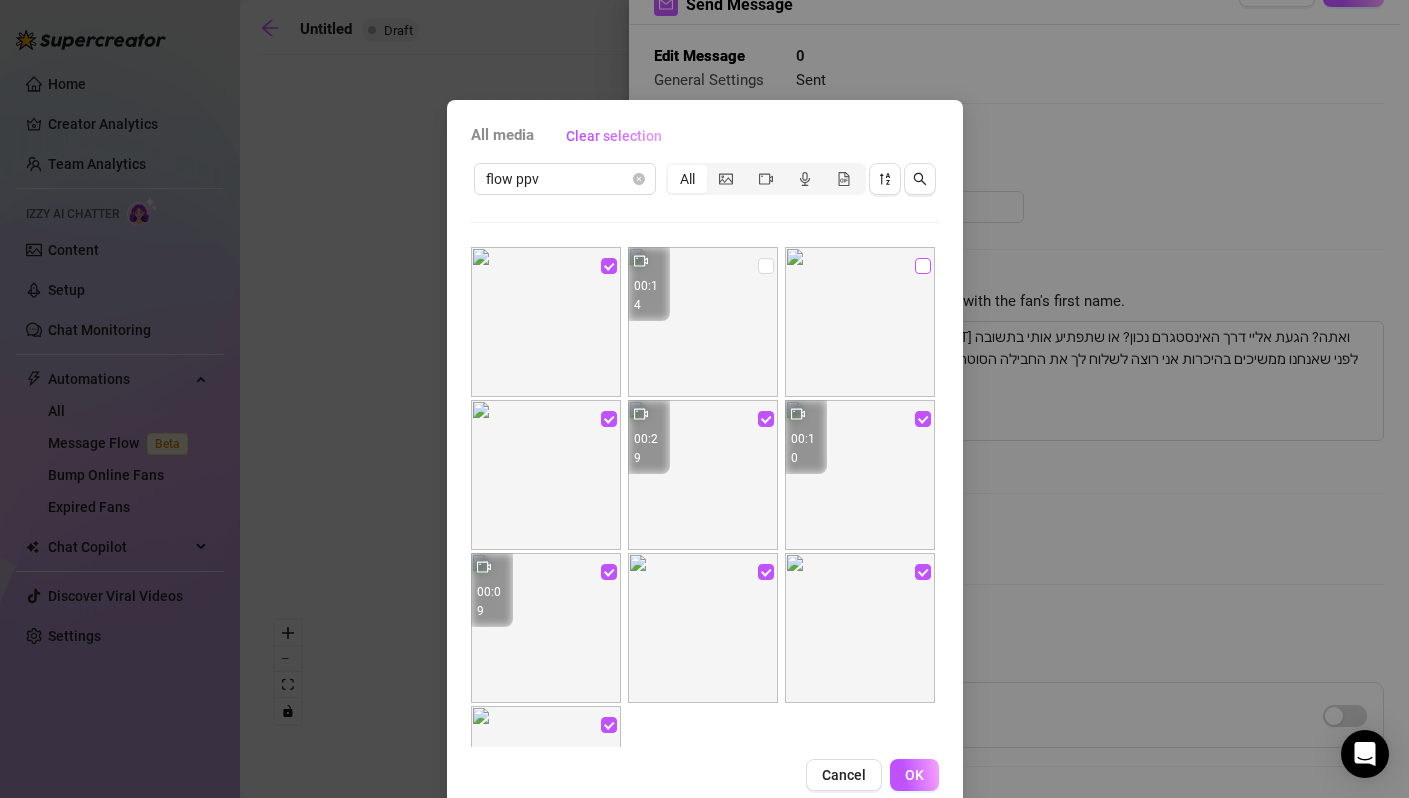 click at bounding box center (923, 266) 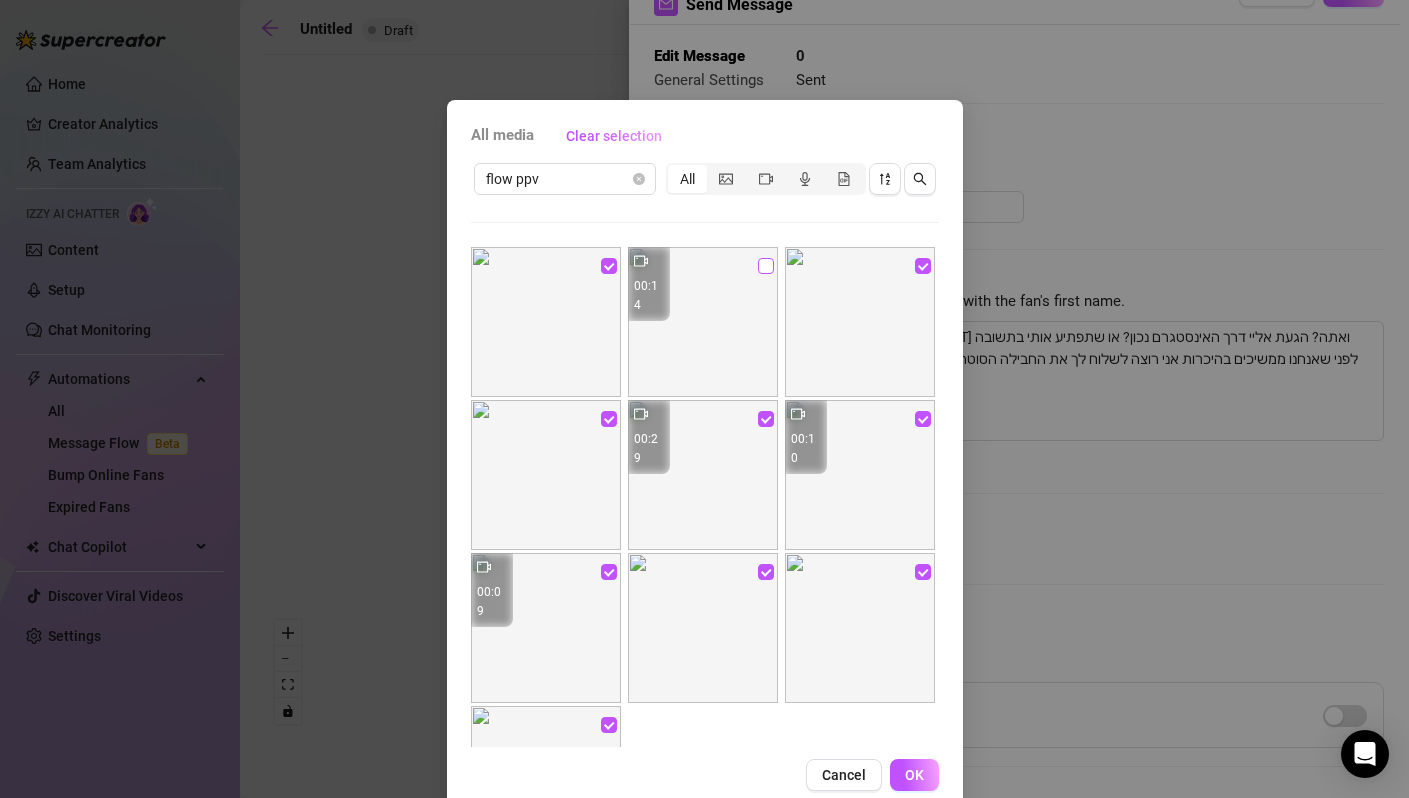 click at bounding box center (766, 266) 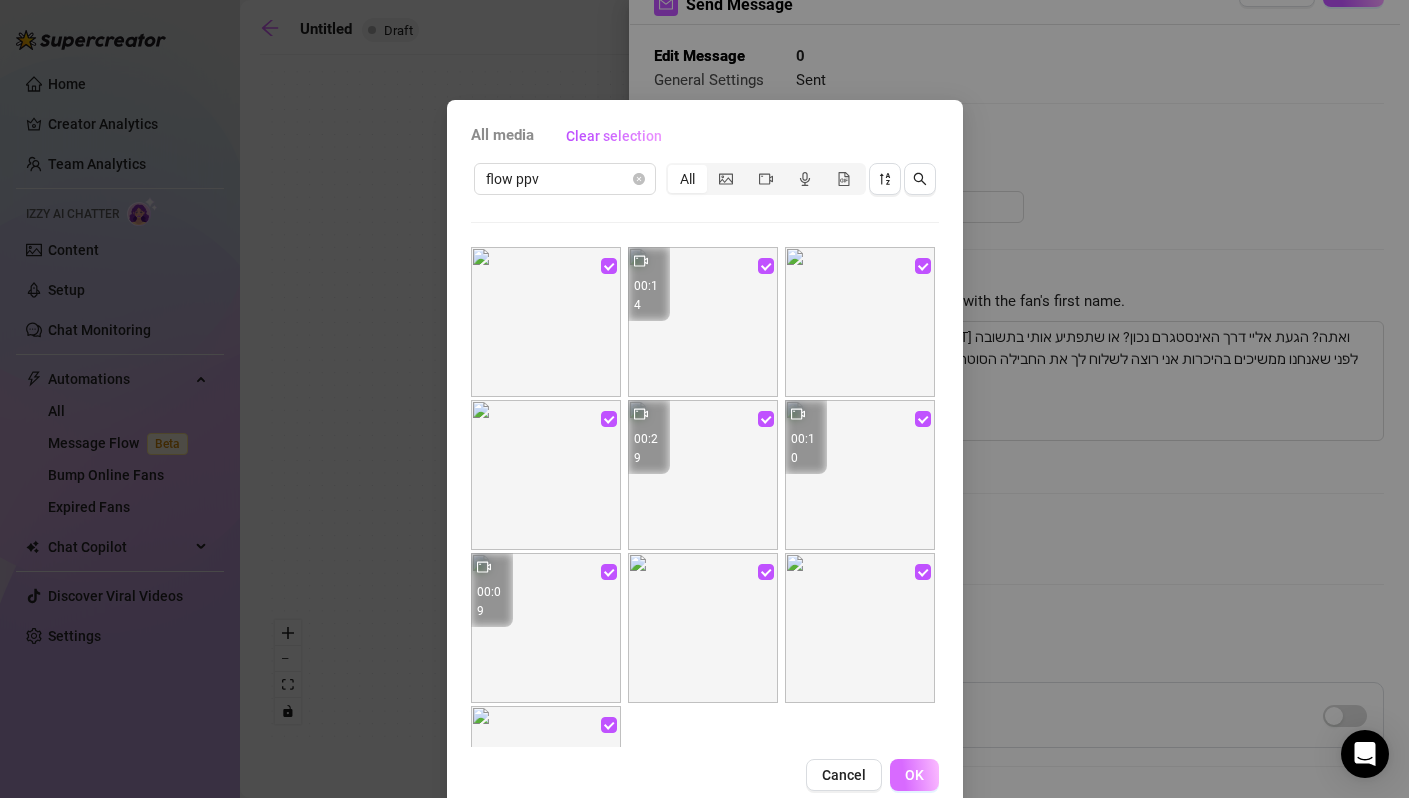 click on "OK" at bounding box center [914, 775] 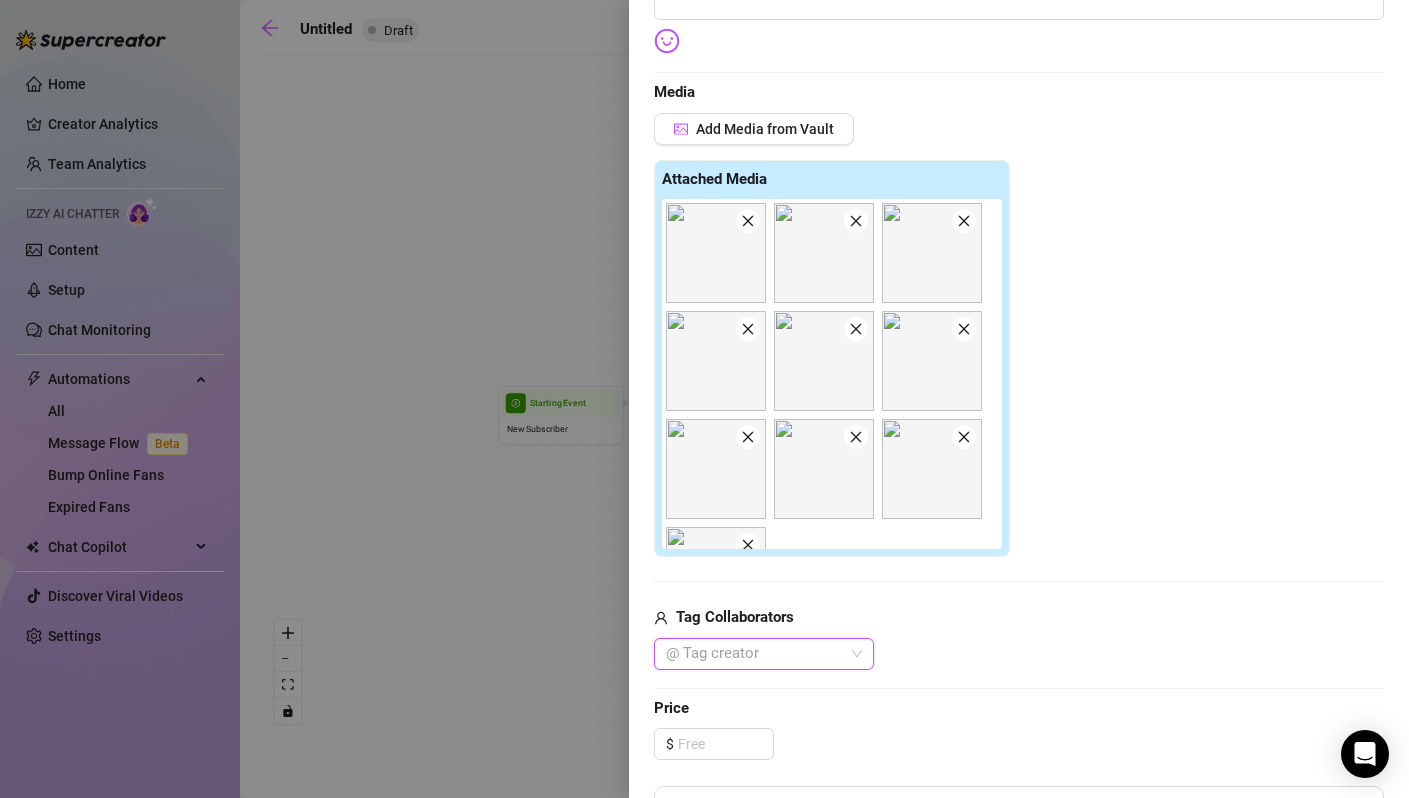 click at bounding box center [753, 654] 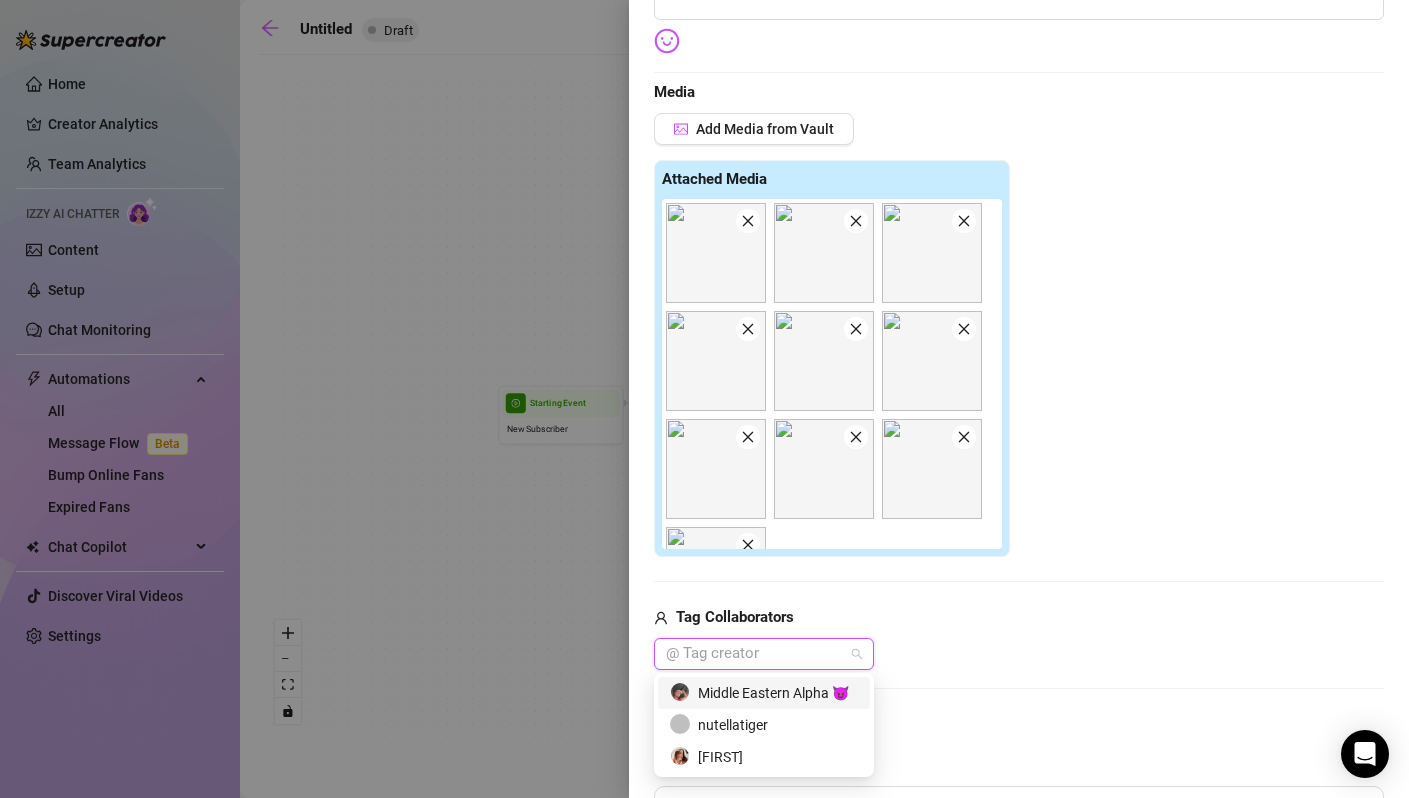 click on "Middle Eastern Alpha 😈" at bounding box center (764, 693) 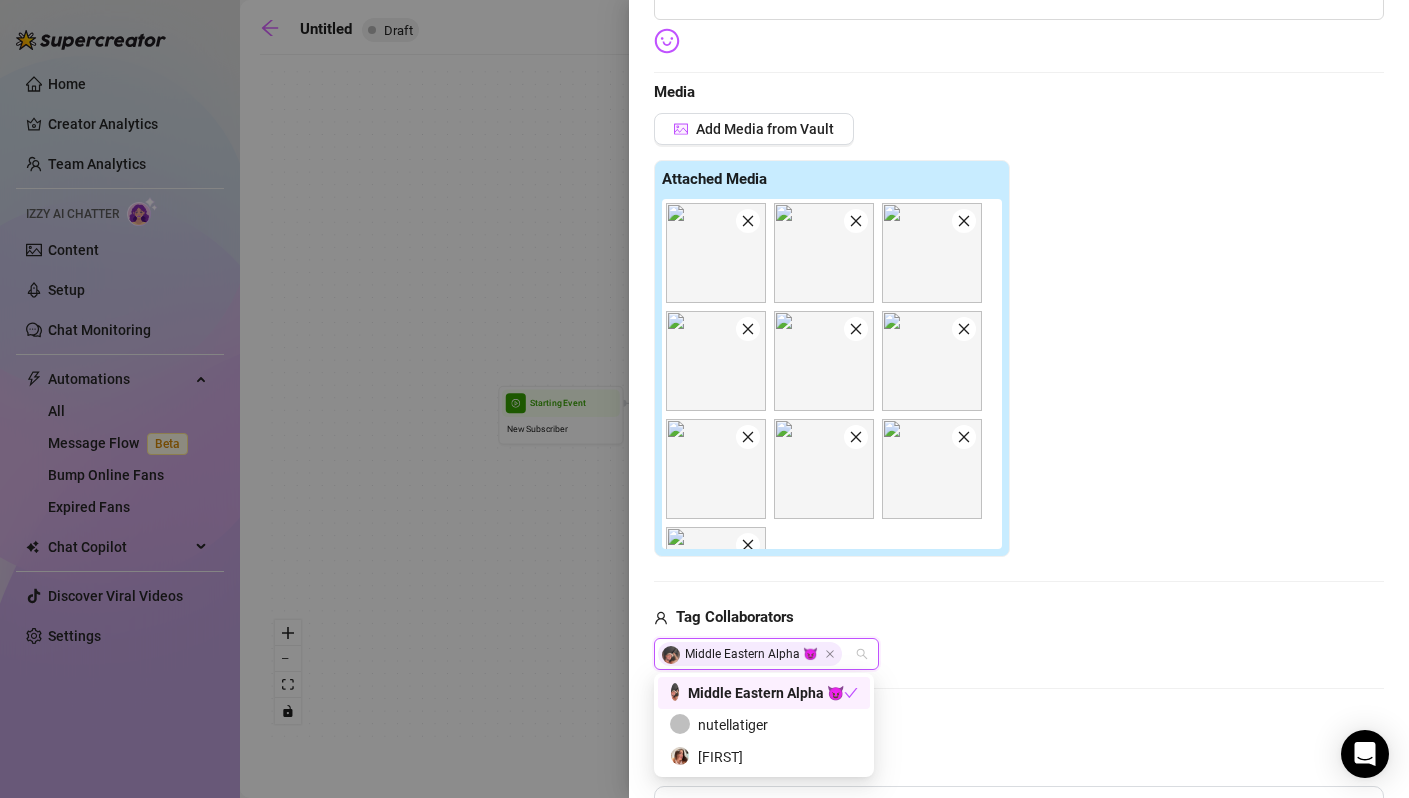 click on "Edit your message Message Title Text Put   {name}   in your message to replace it with the fan's first name. היי באבי מה קורה? איזה כיף שאתה פה 🤎 אני [FIRST] [LAST] ואתה? הגעת אליי דרך האינסטגרם נכון? או שתפתיע אותי בתשובה
לפני שאנחנו ממשיכים בהיכרות אני רוצה לשלוח לך את החבילה הסוטה שלי במחיר מיוחד שנתחיל ברגל ימין ועם זין רטוב 🤭💦 תגיד לי מה הכי אהבתתתת
Media Add Media from Vault Attached Media Tag Collaborators Middle Eastern Alpha 😈   Price $ Override with Personalized AI Pricing Message Settings Don’t send if the fan purchased this media Unsend message if the fan doesn’t reply within 8 hours Don’t send if the fan messaged you" at bounding box center (1019, 424) 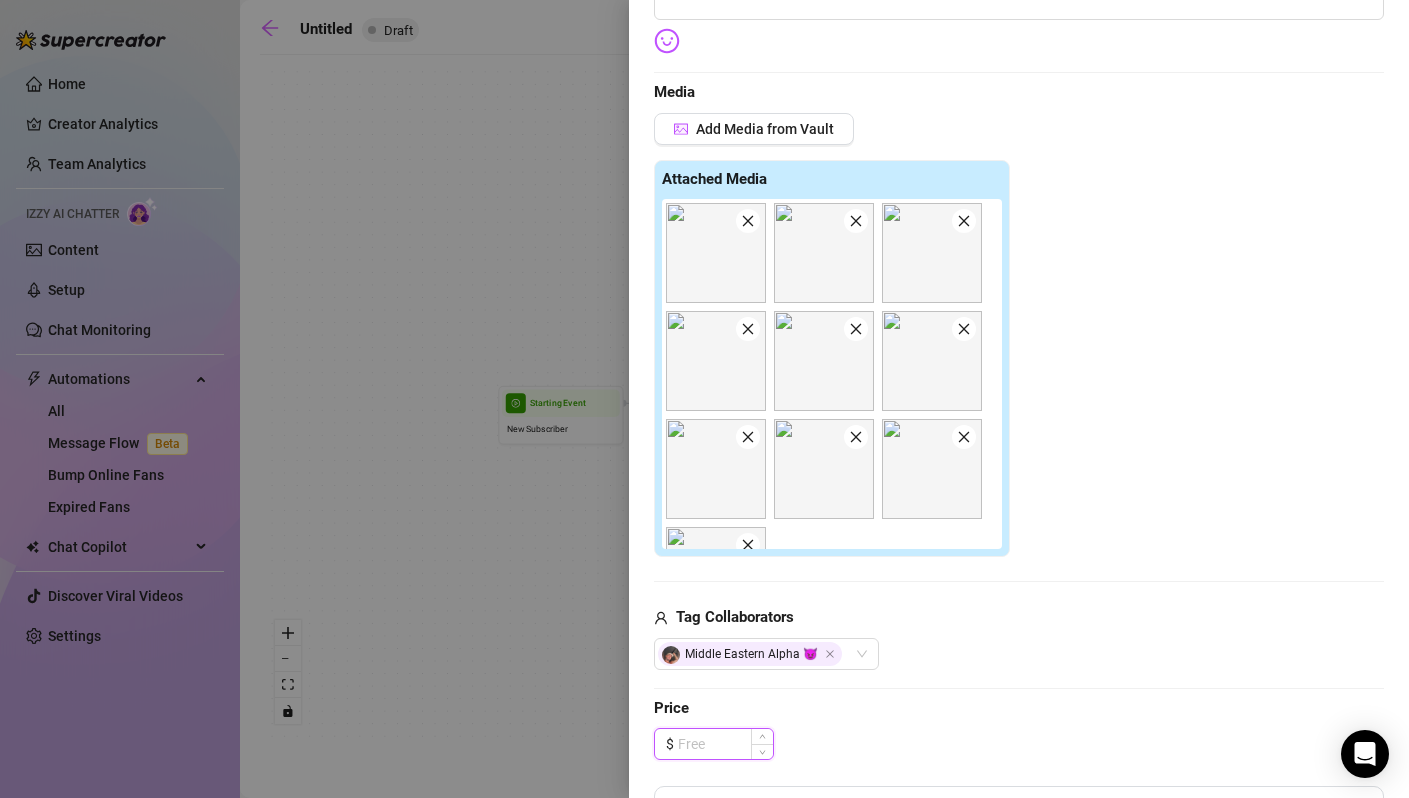 click at bounding box center (725, 744) 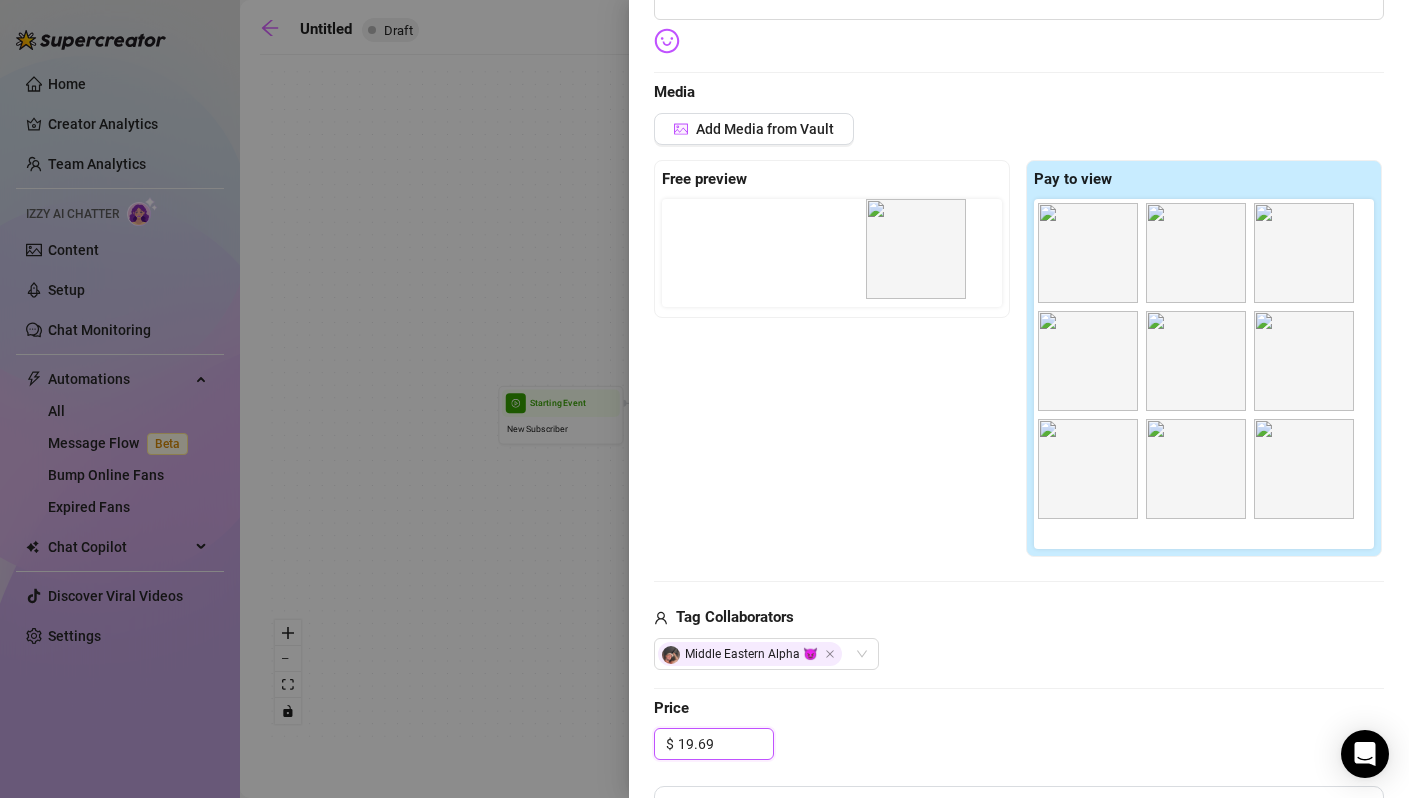 drag, startPoint x: 1102, startPoint y: 277, endPoint x: 914, endPoint y: 277, distance: 188 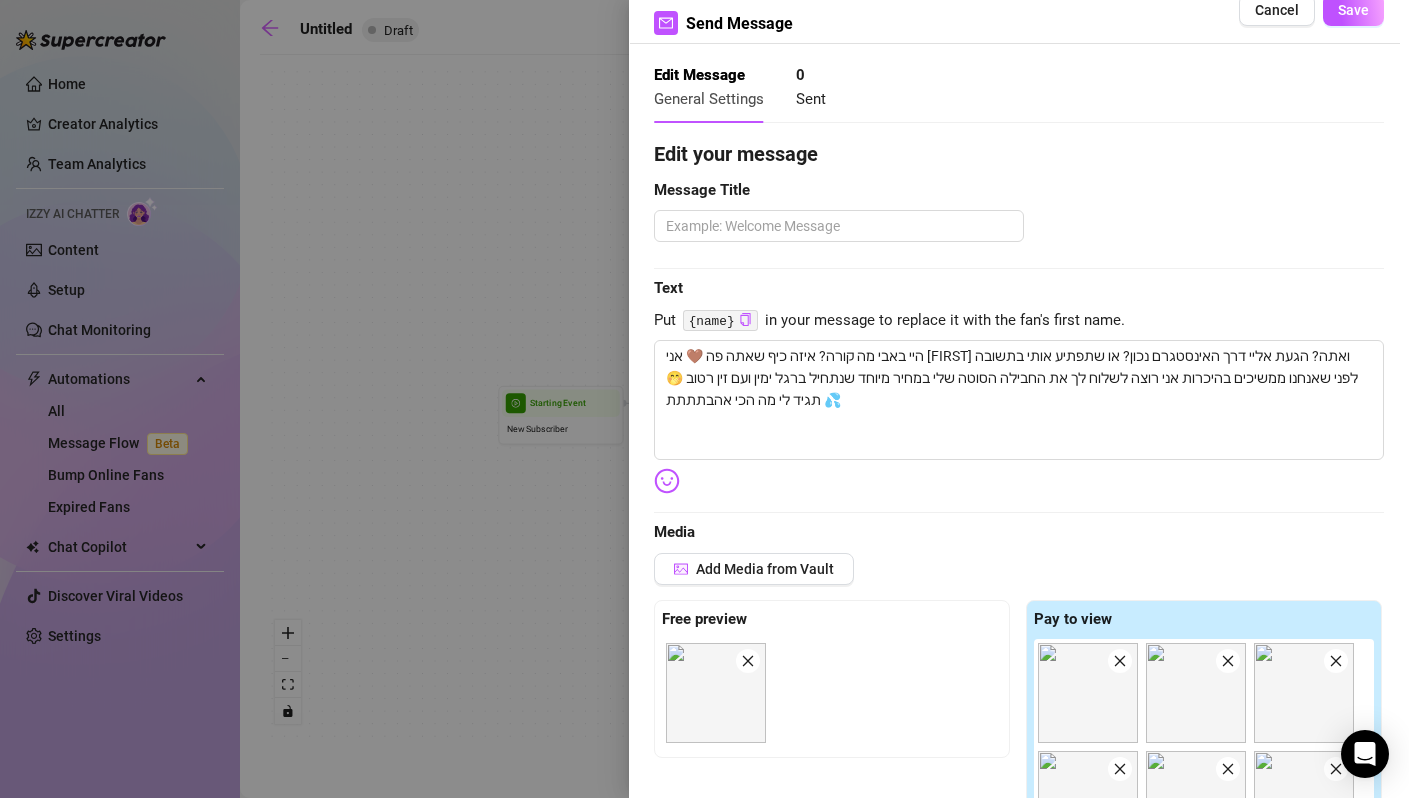 scroll, scrollTop: 44, scrollLeft: 0, axis: vertical 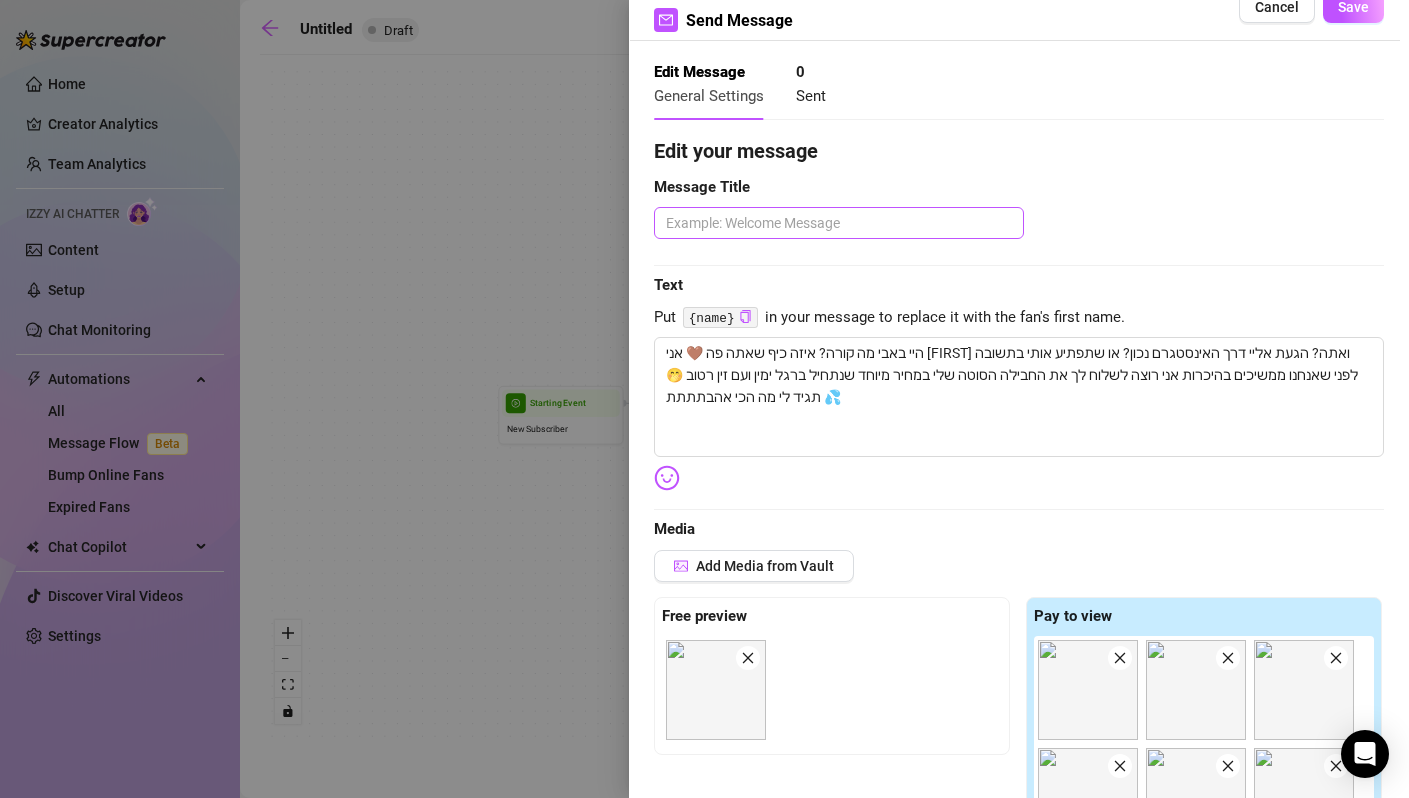 type on "19.69" 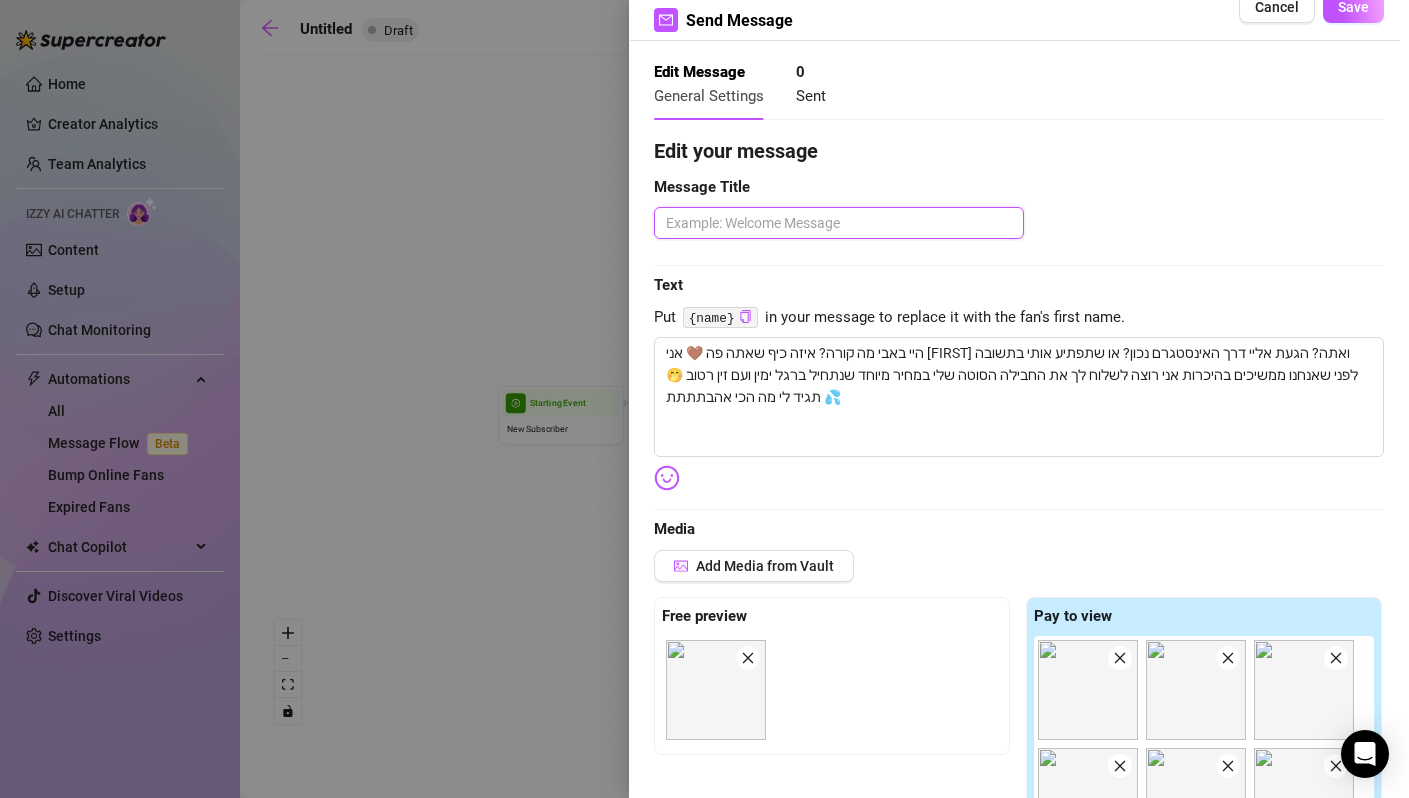 click at bounding box center [839, 223] 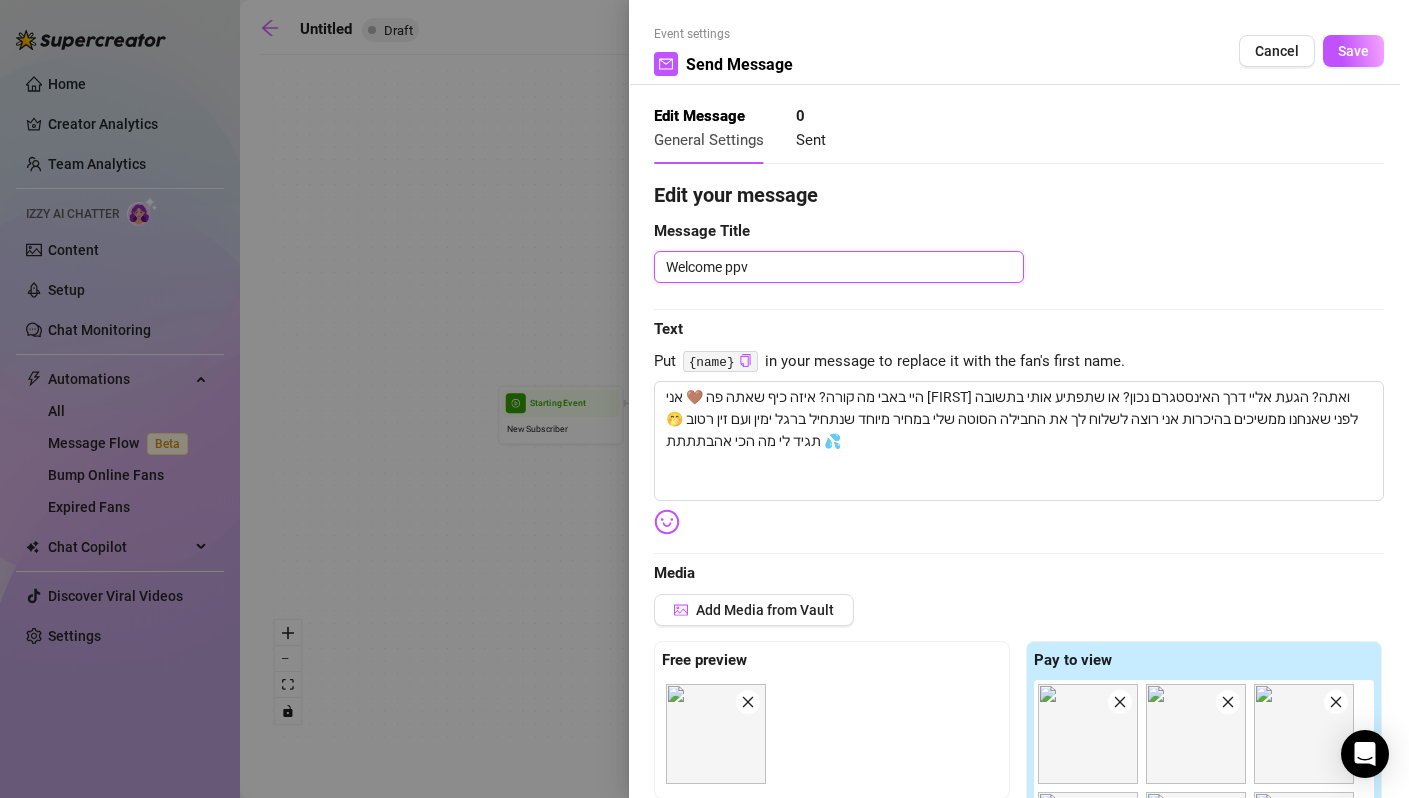 scroll, scrollTop: 0, scrollLeft: 0, axis: both 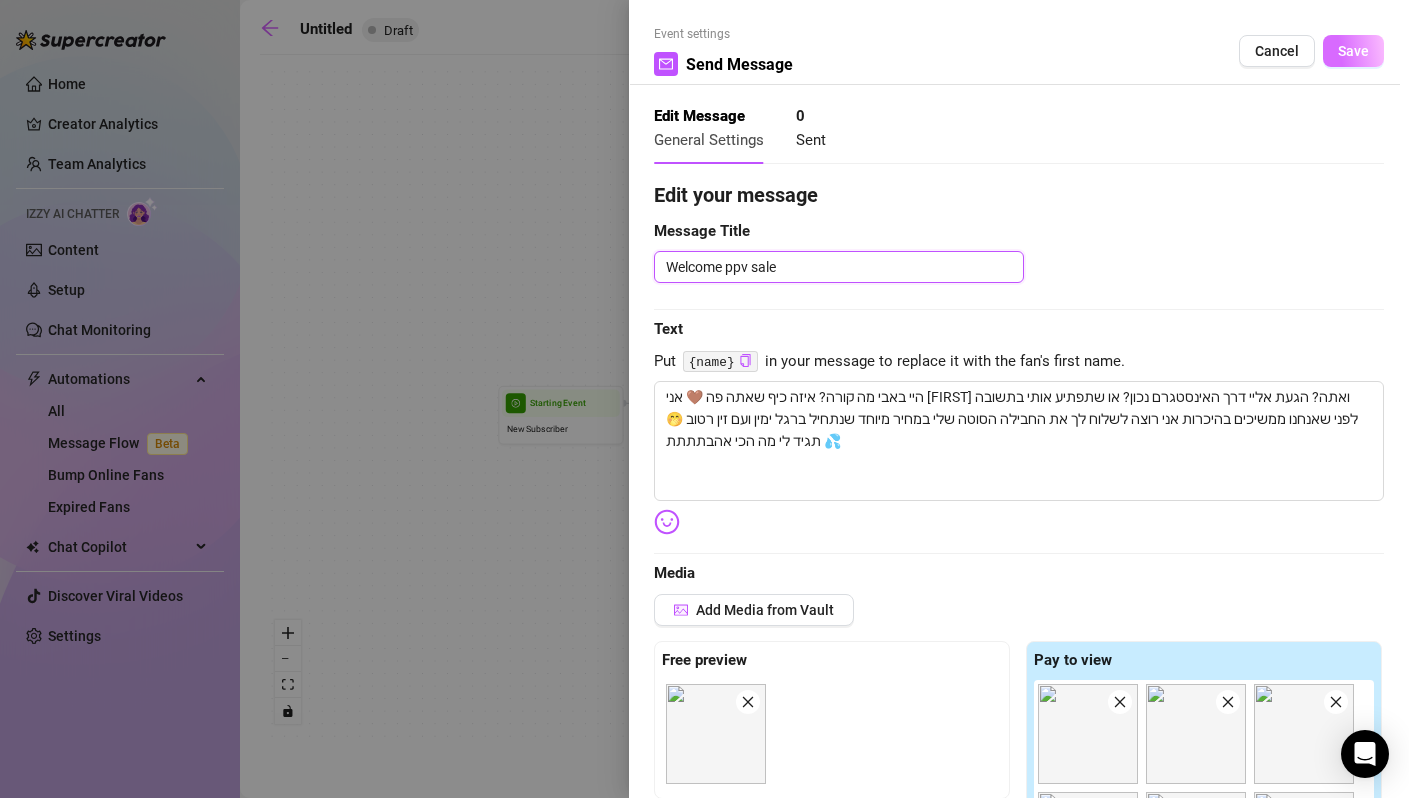 type on "Welcome ppv sale" 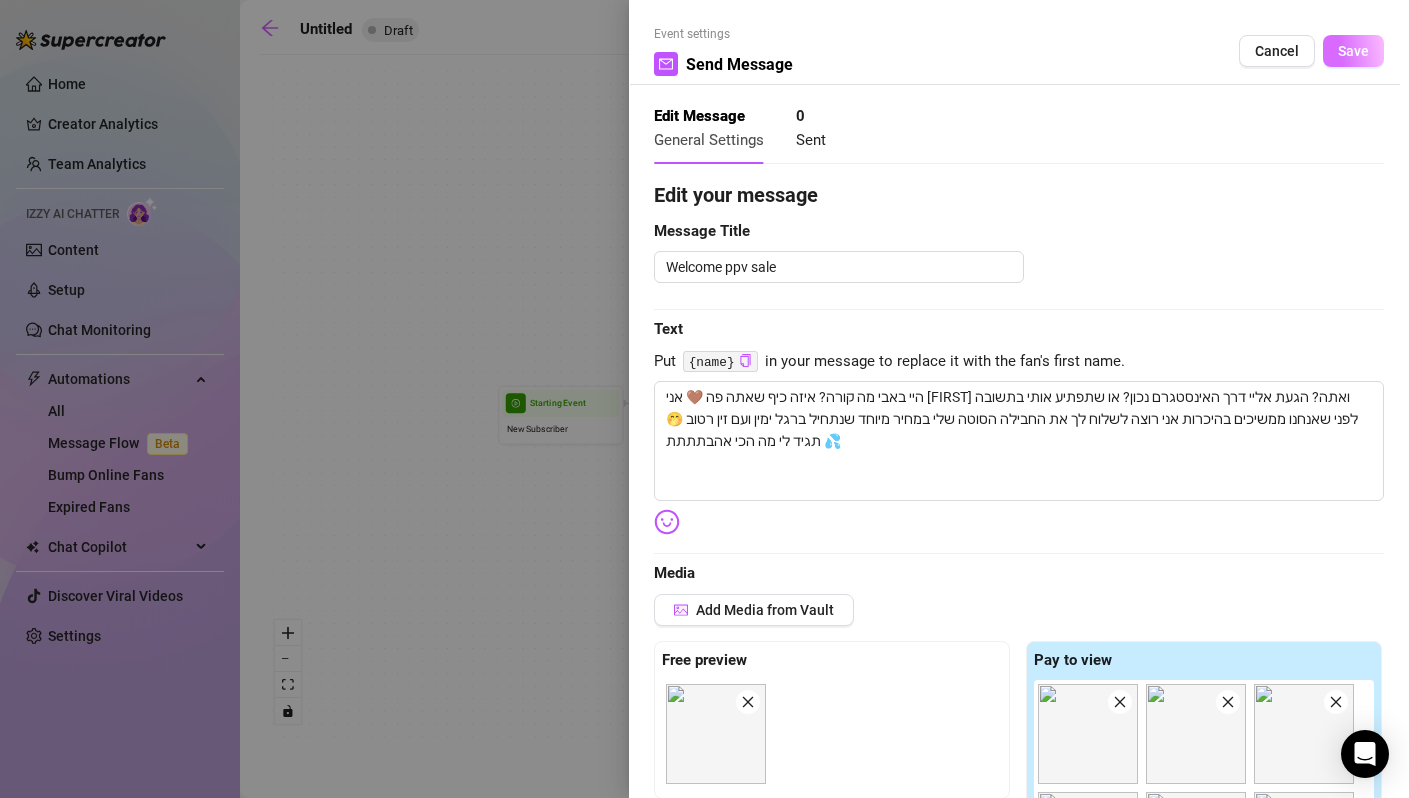 click on "Save" at bounding box center (1353, 51) 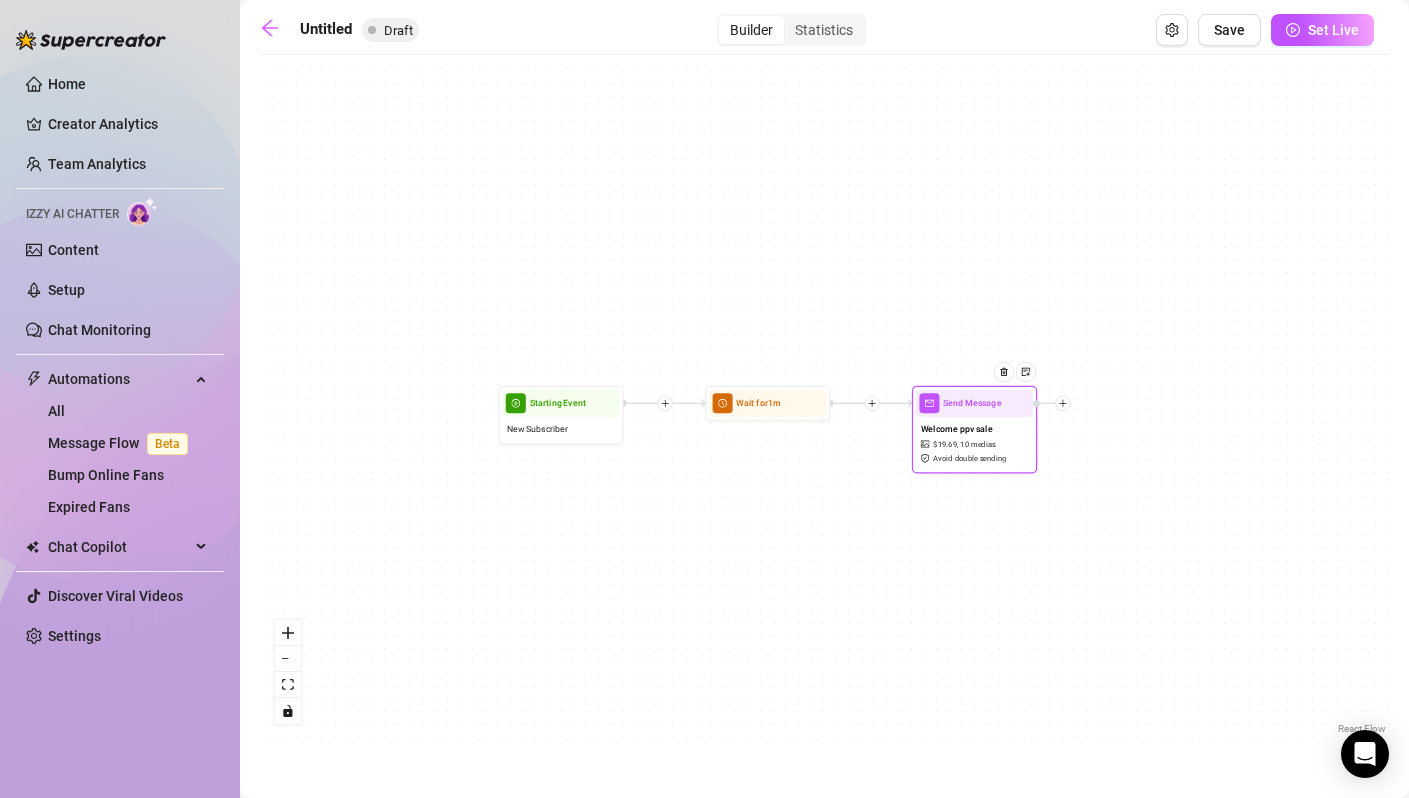click 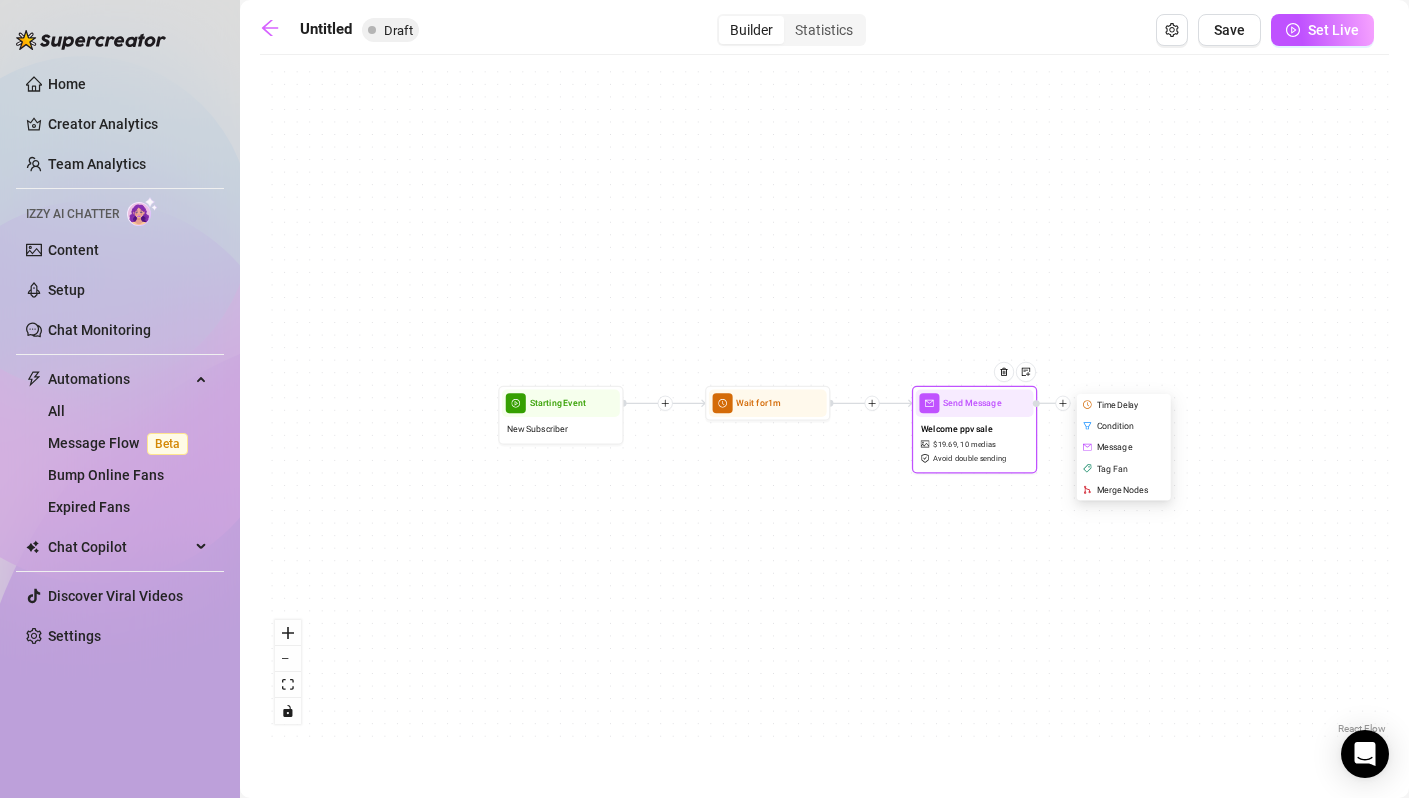 click on "Condition" at bounding box center [1125, 425] 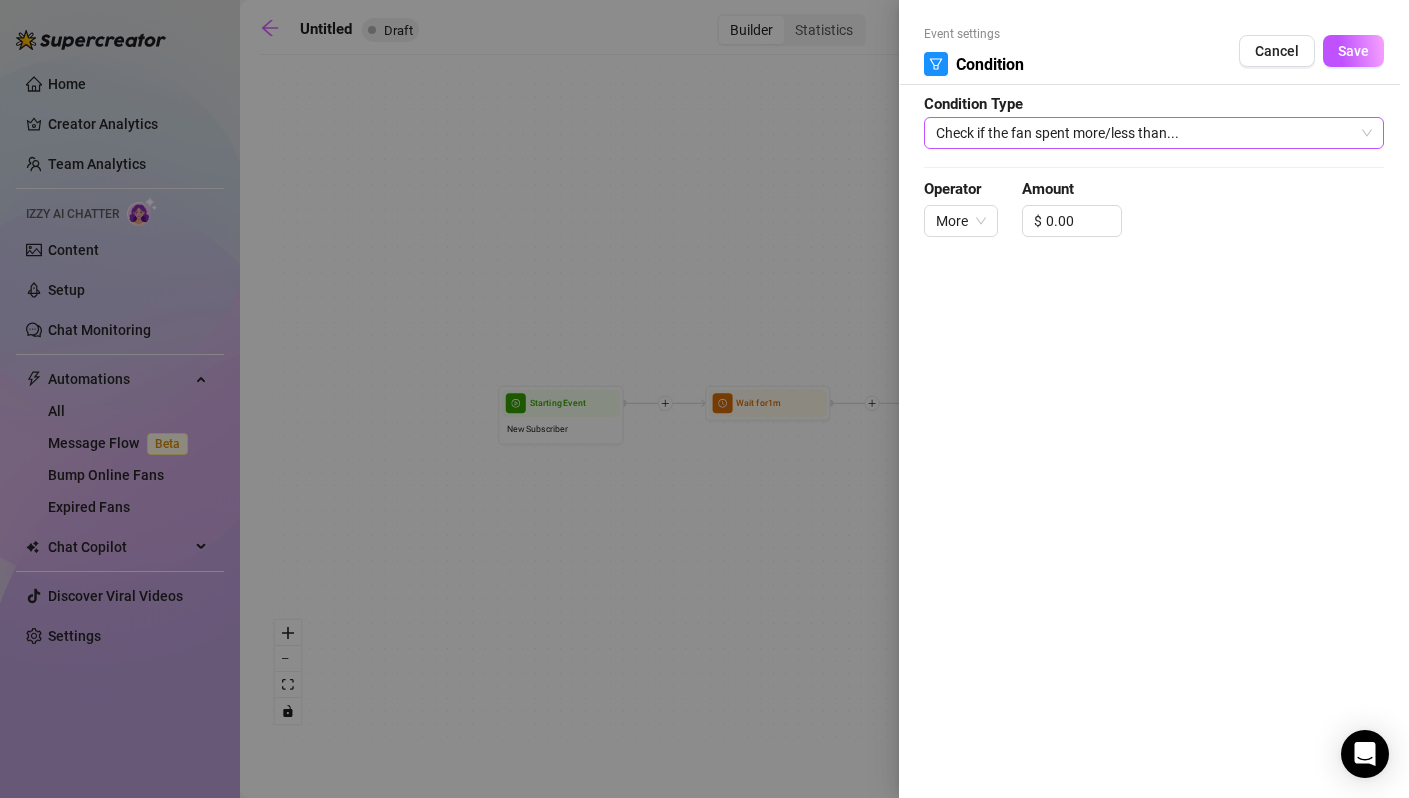click on "Check if the fan spent more/less than..." at bounding box center (1154, 133) 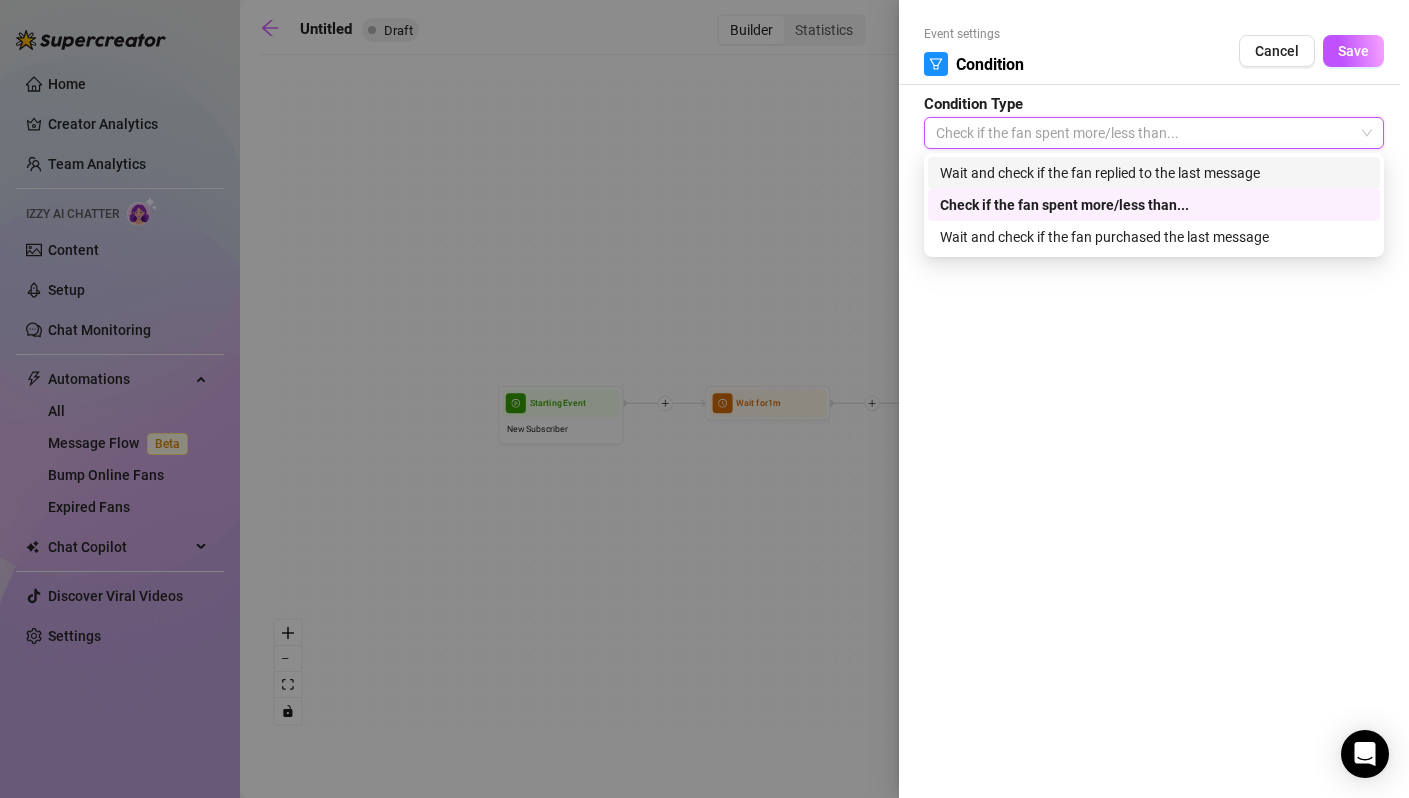 click on "Wait and check if the fan replied to the last message" at bounding box center (1154, 173) 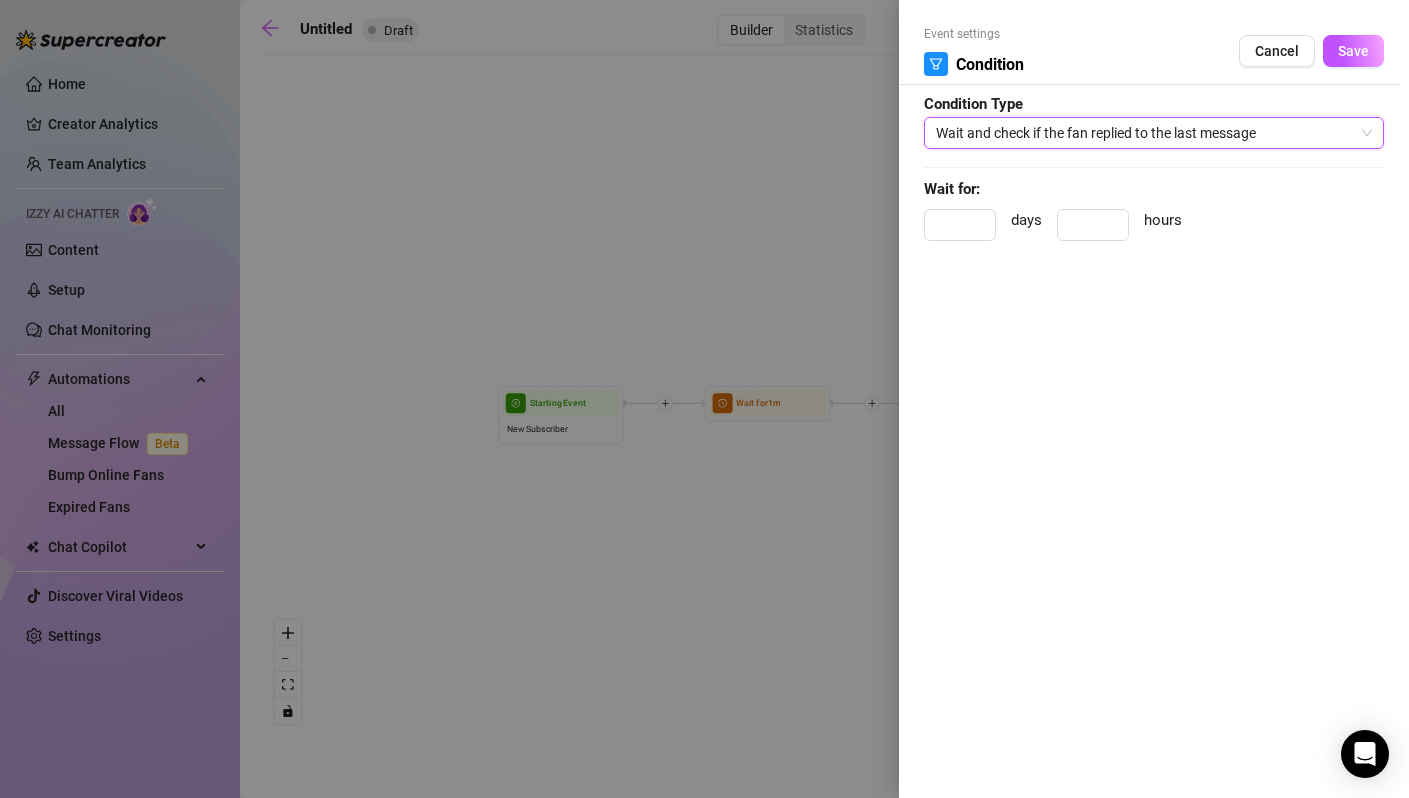 click on "Wait and check if the fan replied to the last message" at bounding box center [1154, 133] 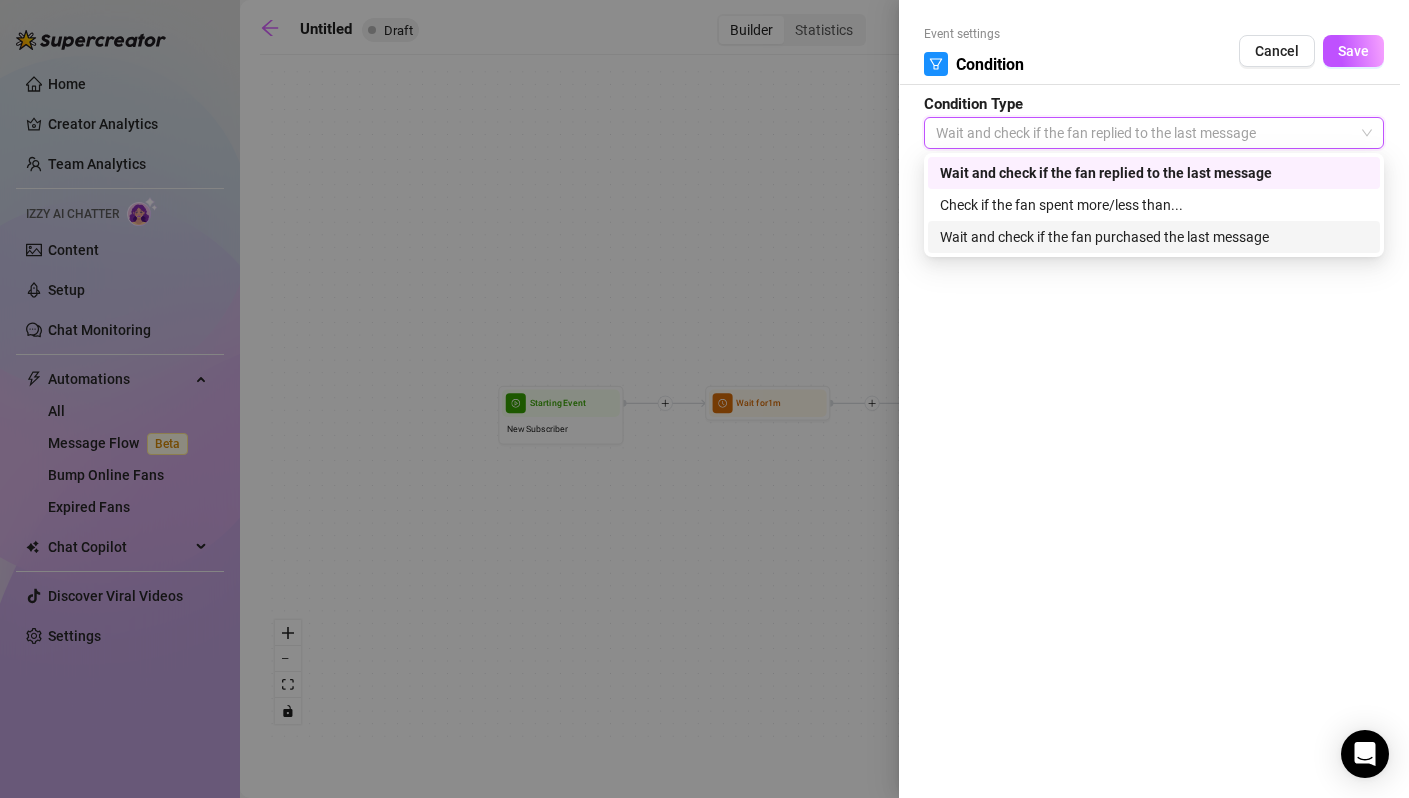 click on "Event settings Condition Cancel Save Condition Type Wait and check if the fan replied to the last message Wait for: days hours" at bounding box center (1154, 399) 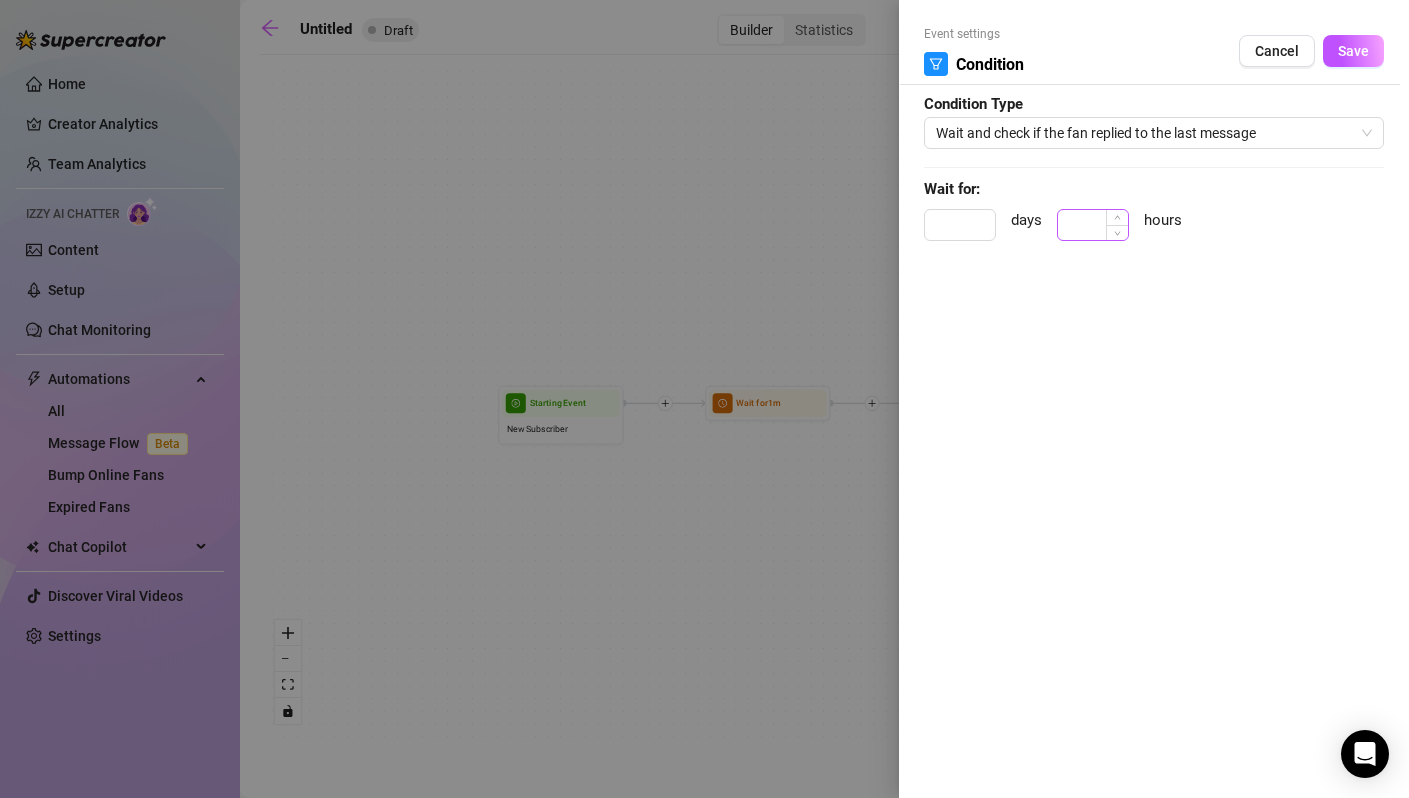 click at bounding box center (1093, 225) 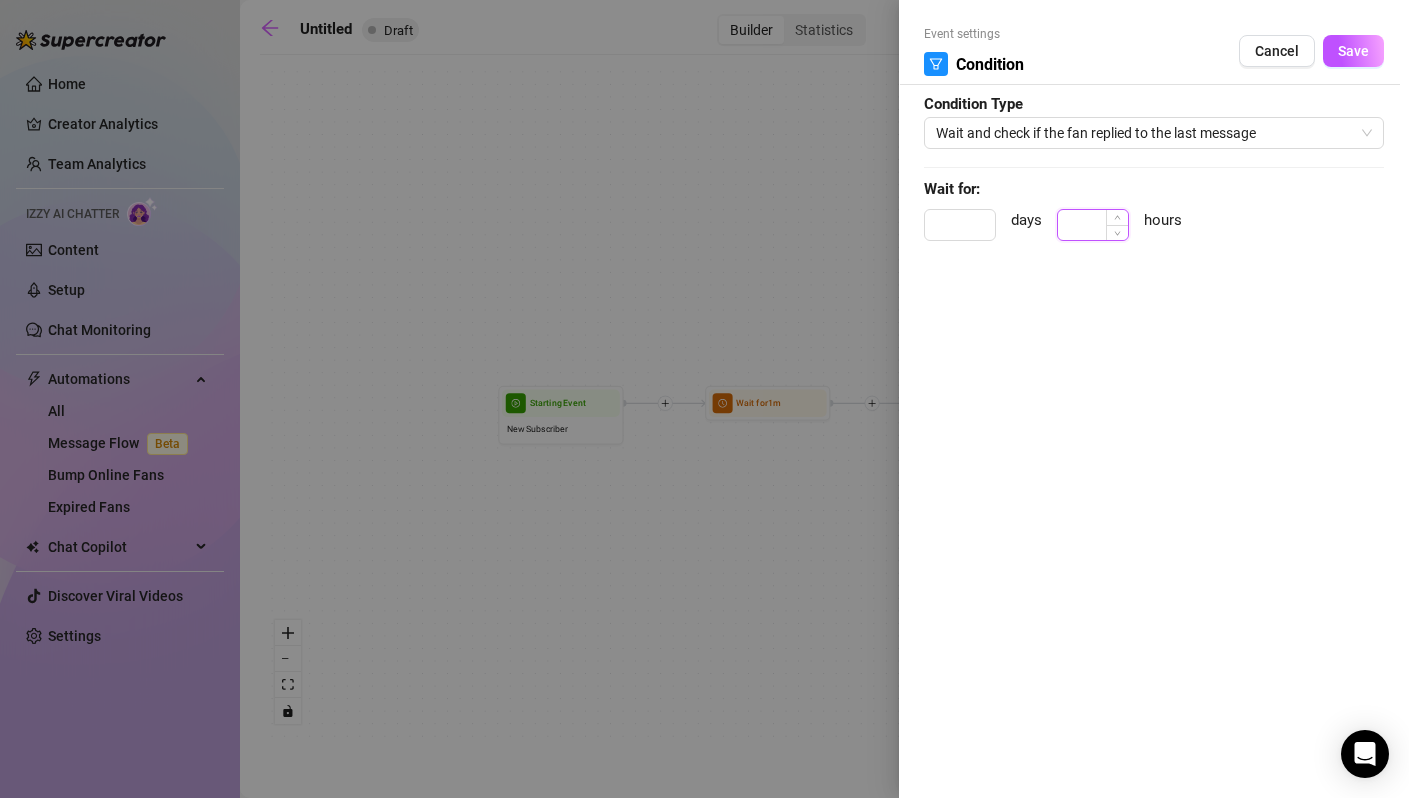 click at bounding box center [1093, 225] 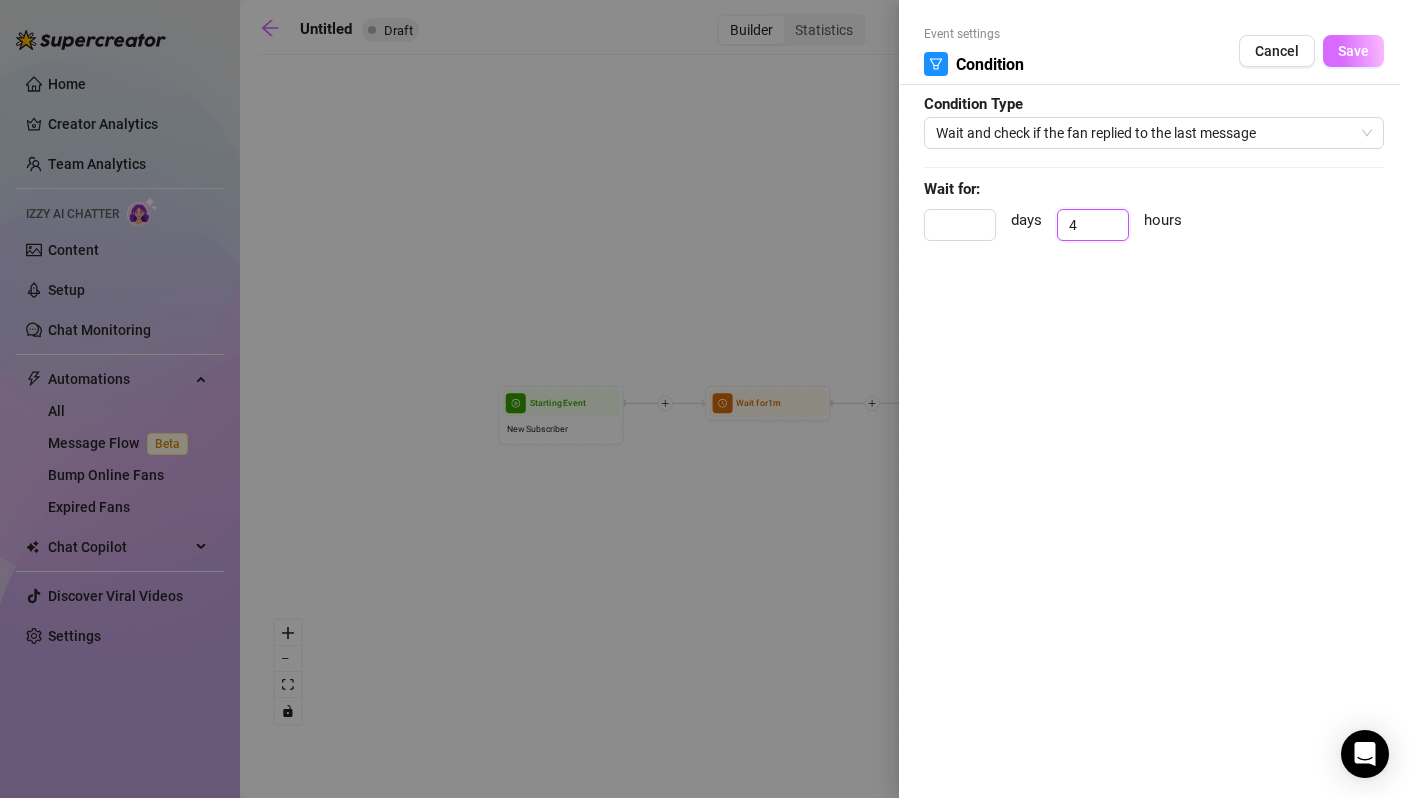 type on "4" 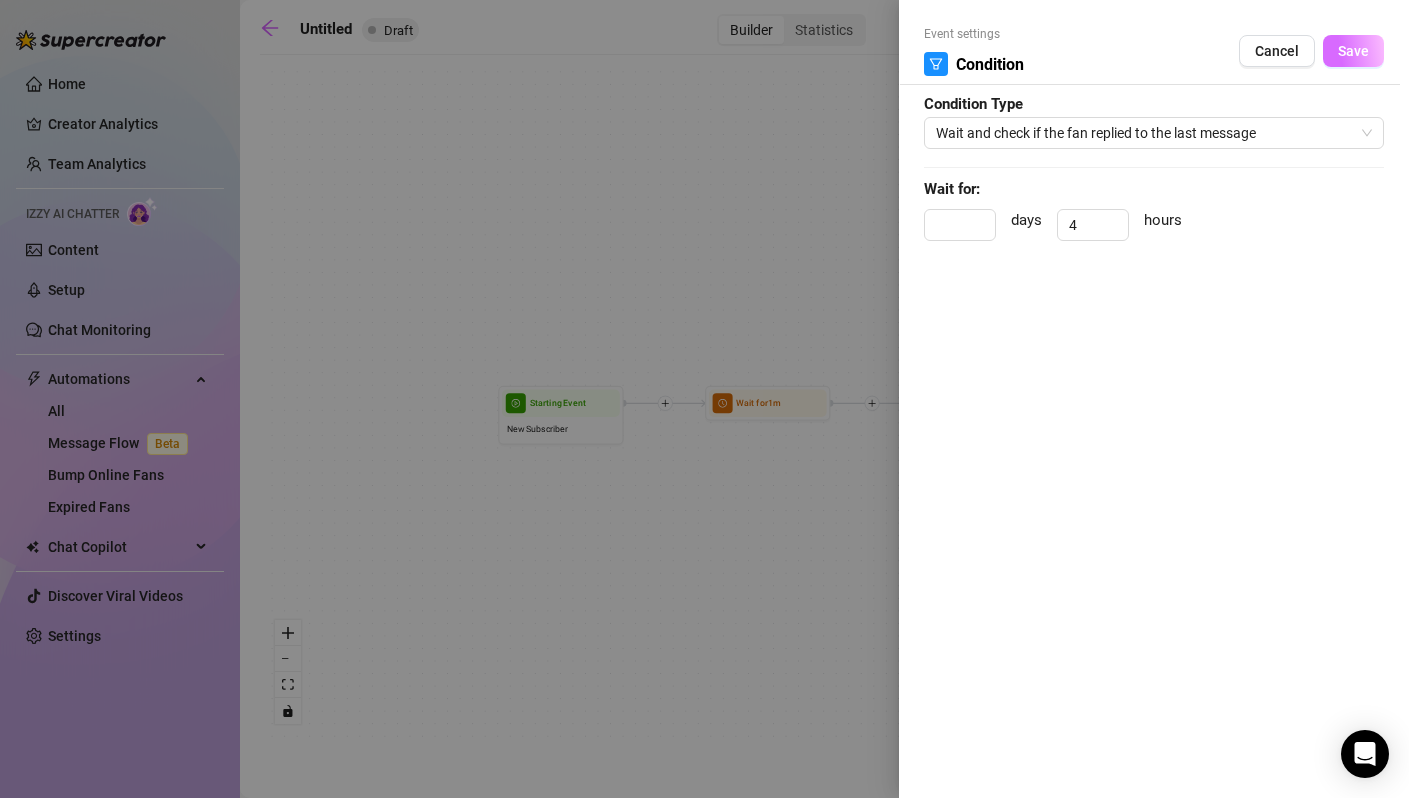 click on "Save" at bounding box center [1353, 51] 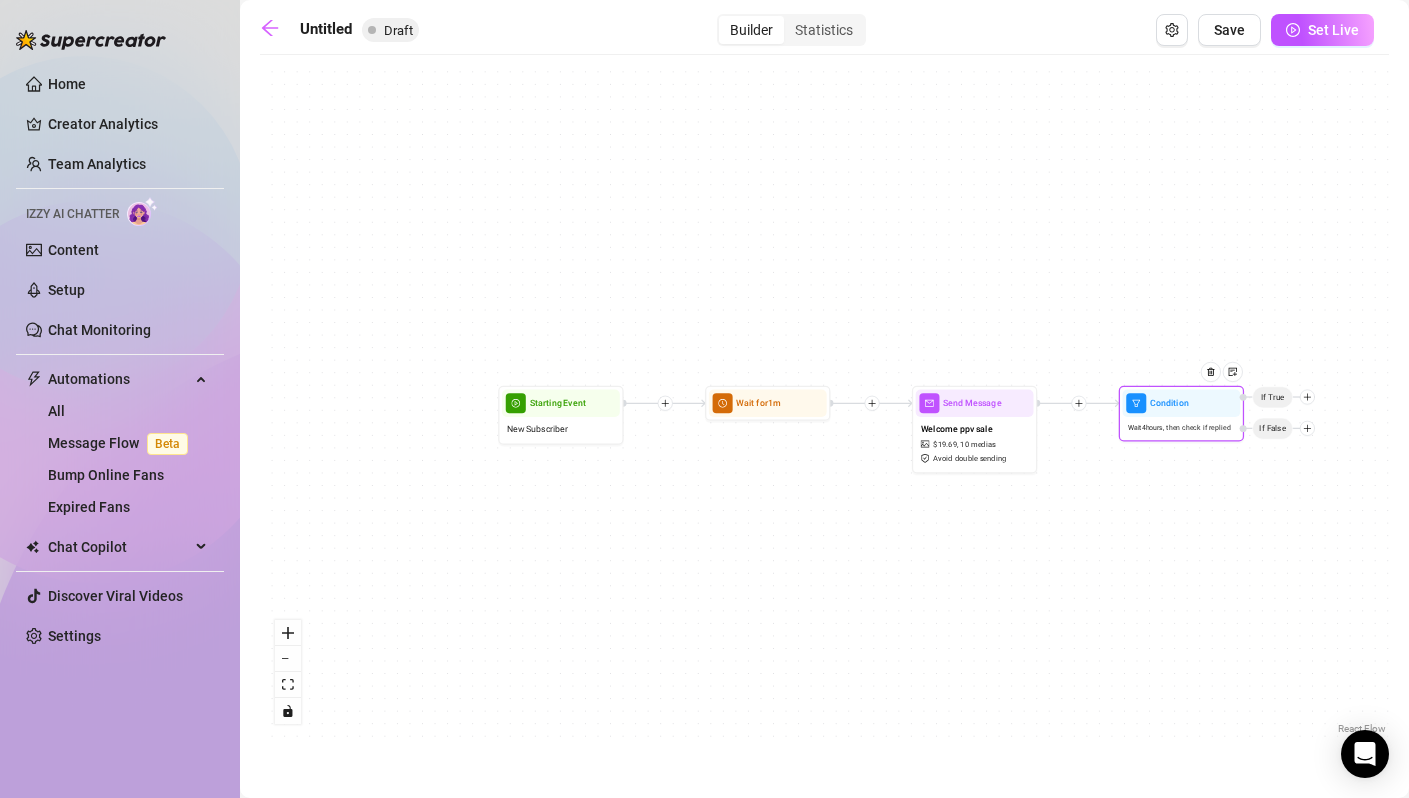 click 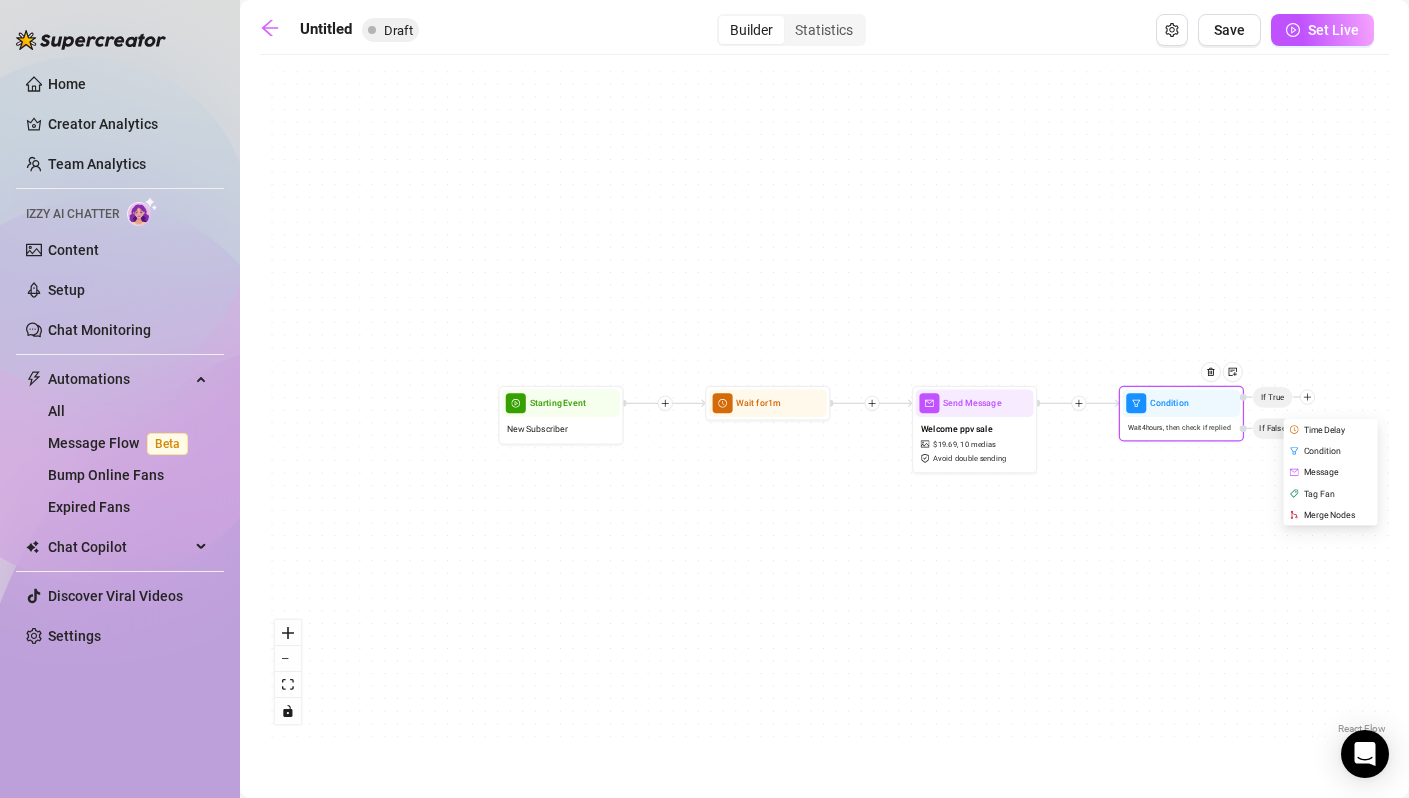 click on "Message" at bounding box center (1332, 472) 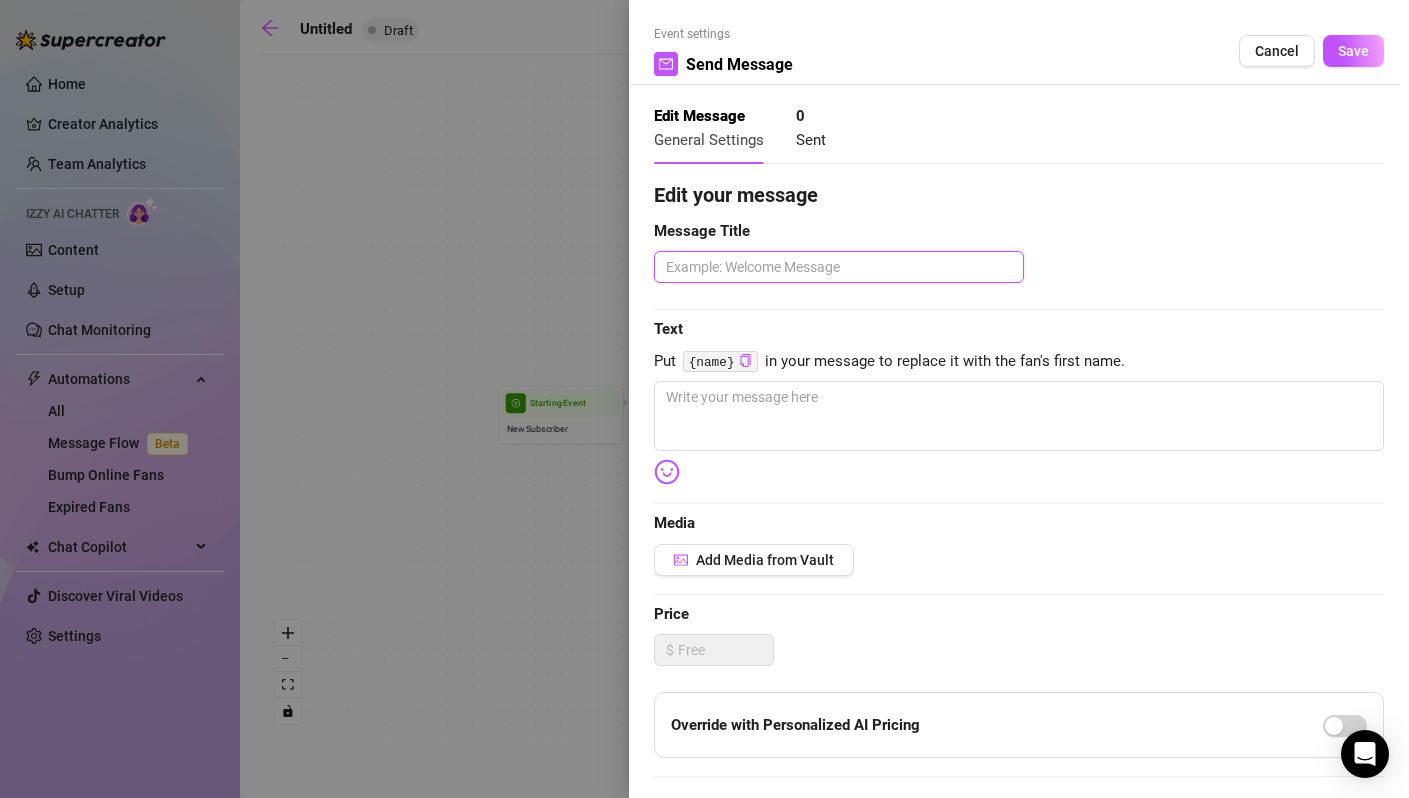 click at bounding box center (839, 267) 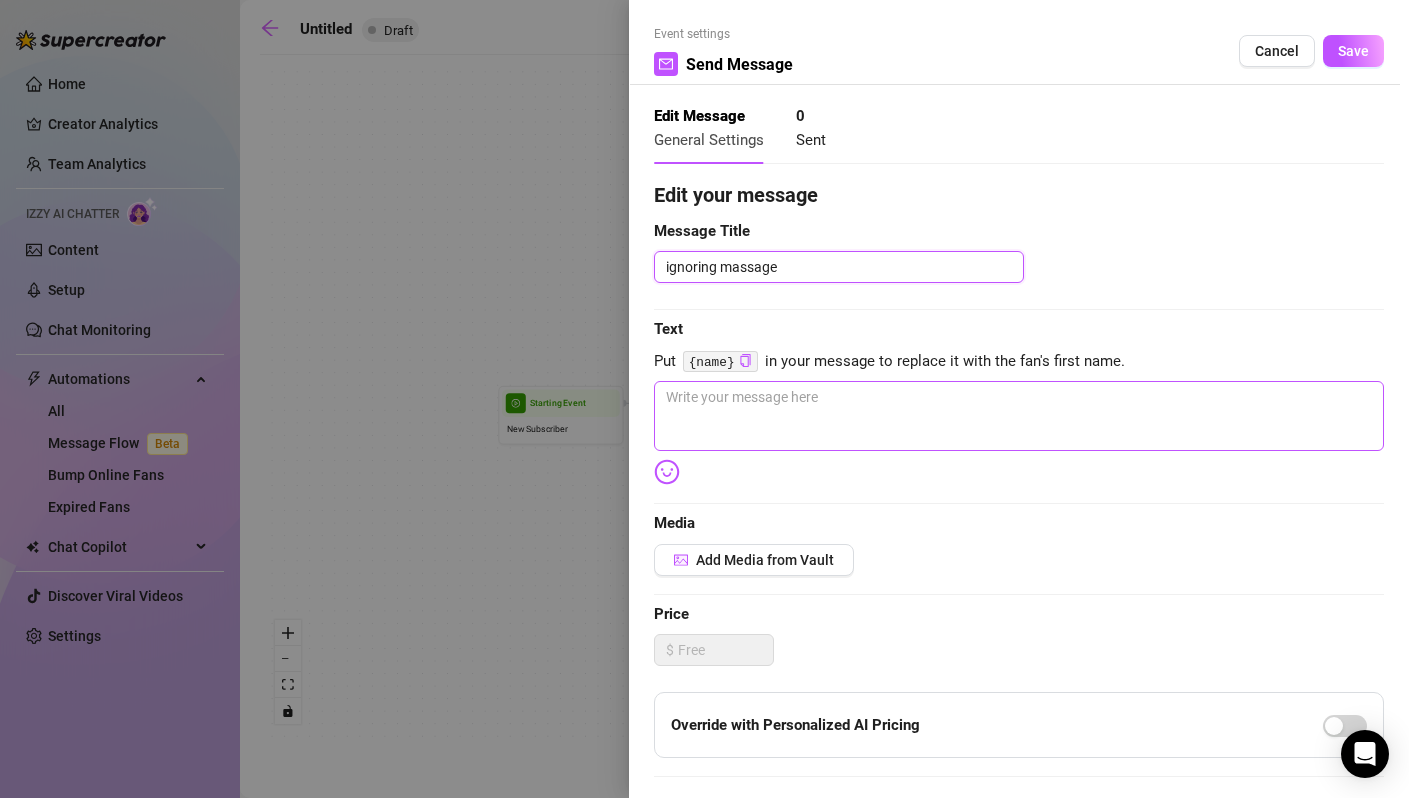 type on "ignoring massage" 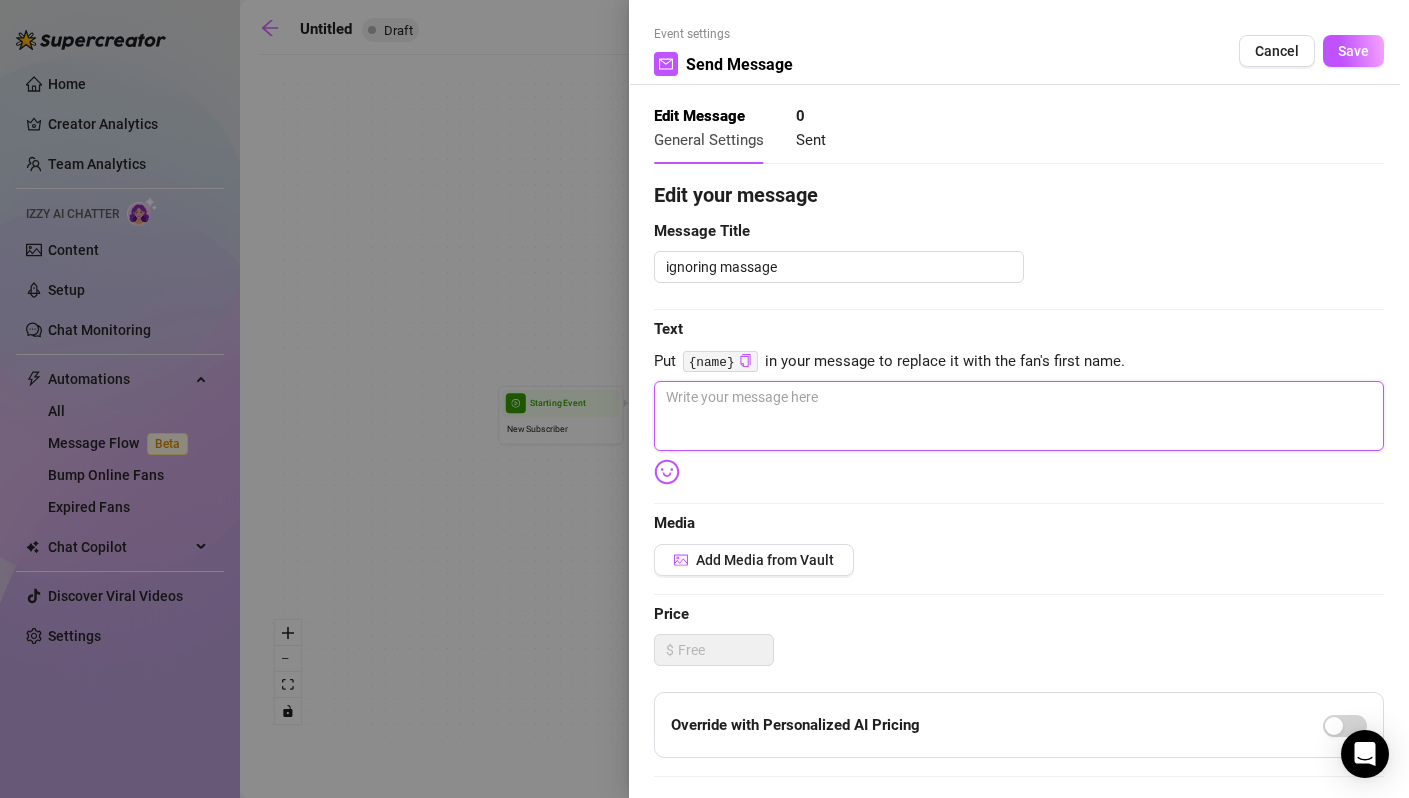 click at bounding box center (1019, 416) 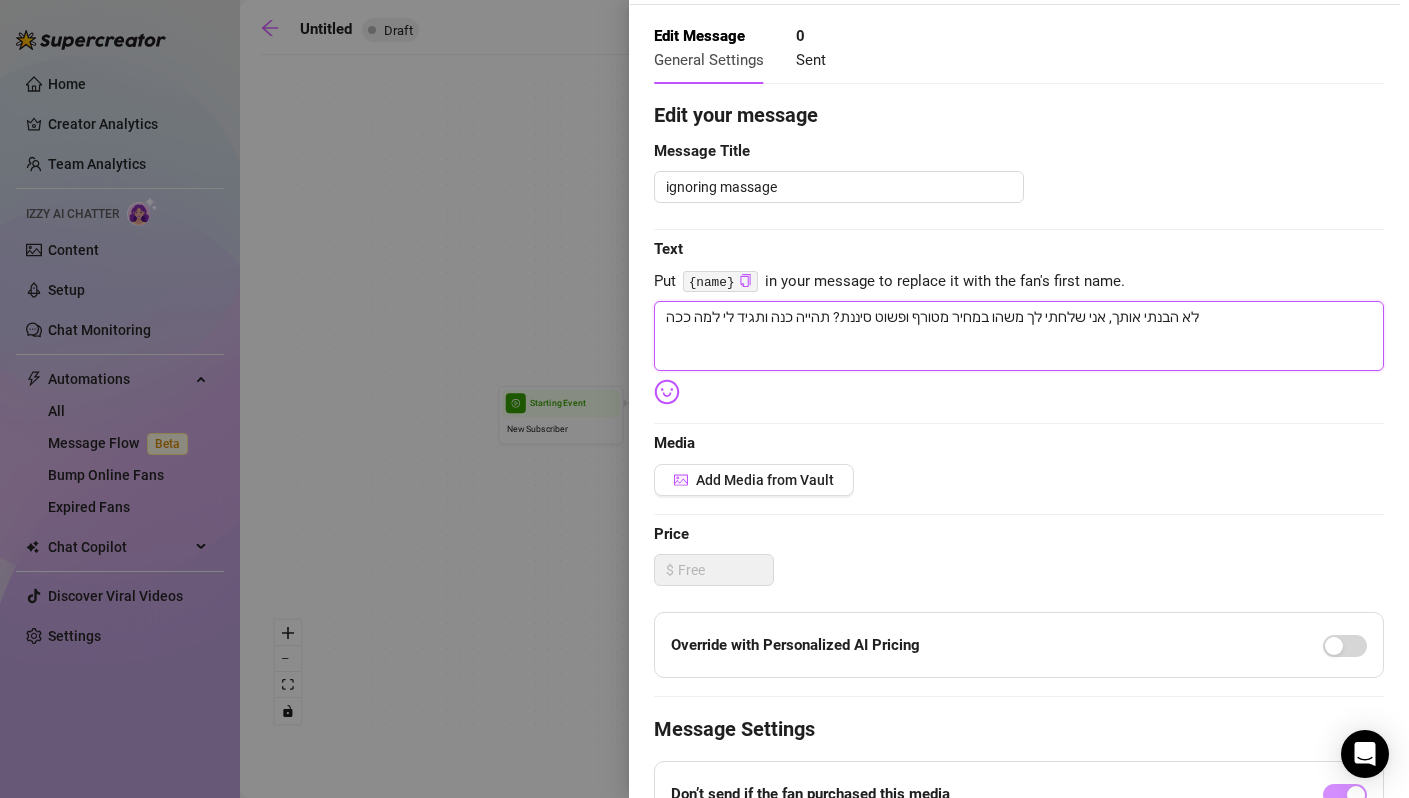 scroll, scrollTop: 0, scrollLeft: 0, axis: both 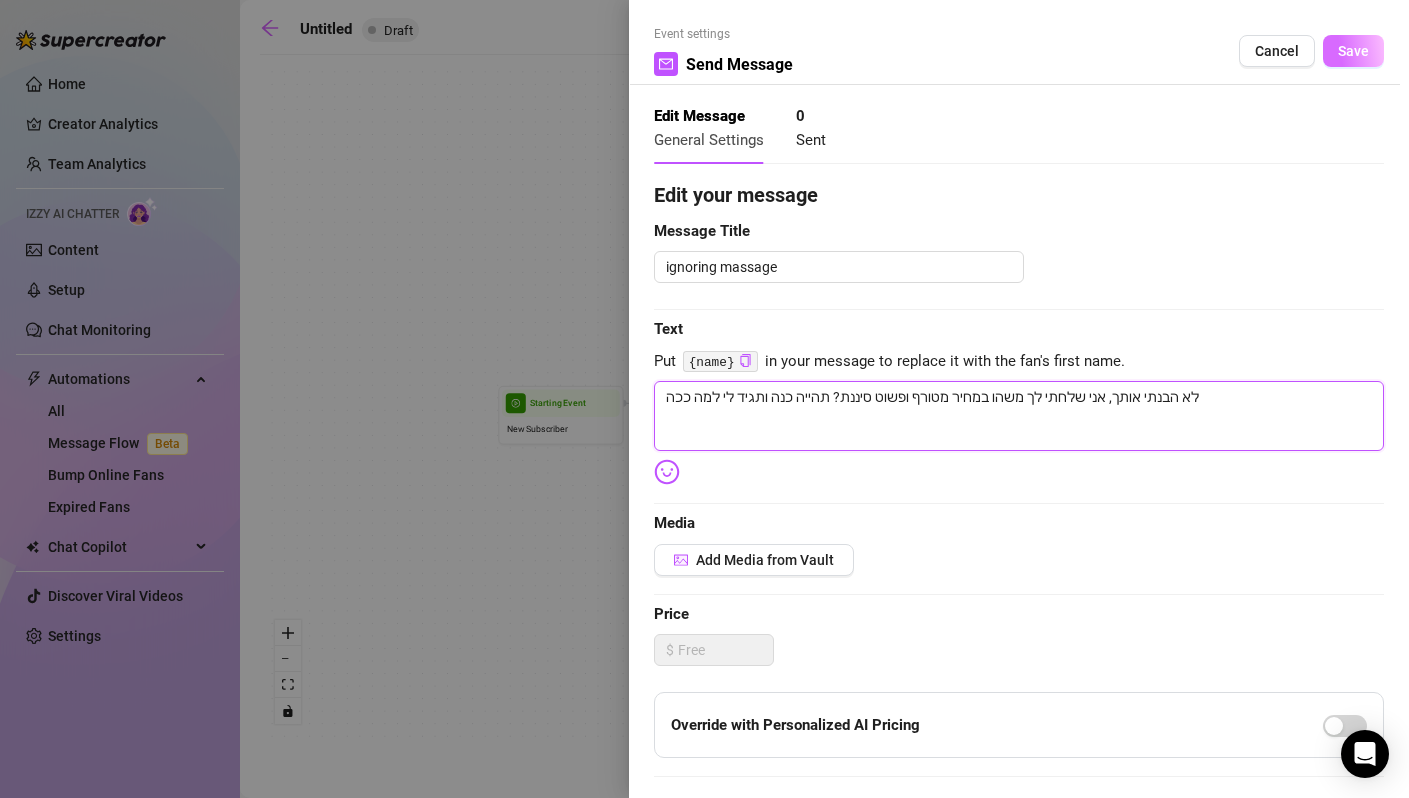 type on "לא הבנתי אותך, אני שלחתי לך משהו במחיר מטורף ופשוט סיננת? תהייה כנה ותגיד לי למה ככה" 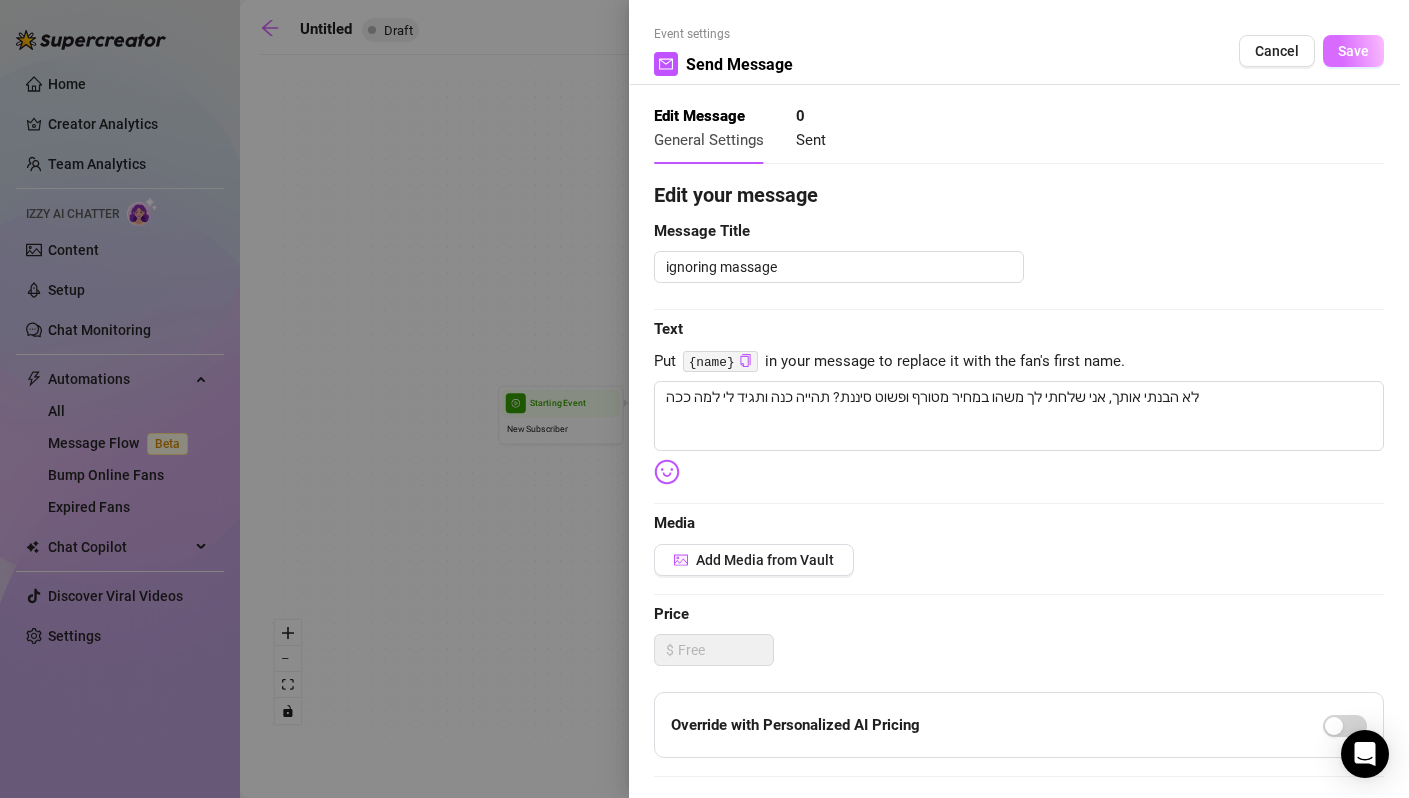 click on "Save" at bounding box center (1353, 51) 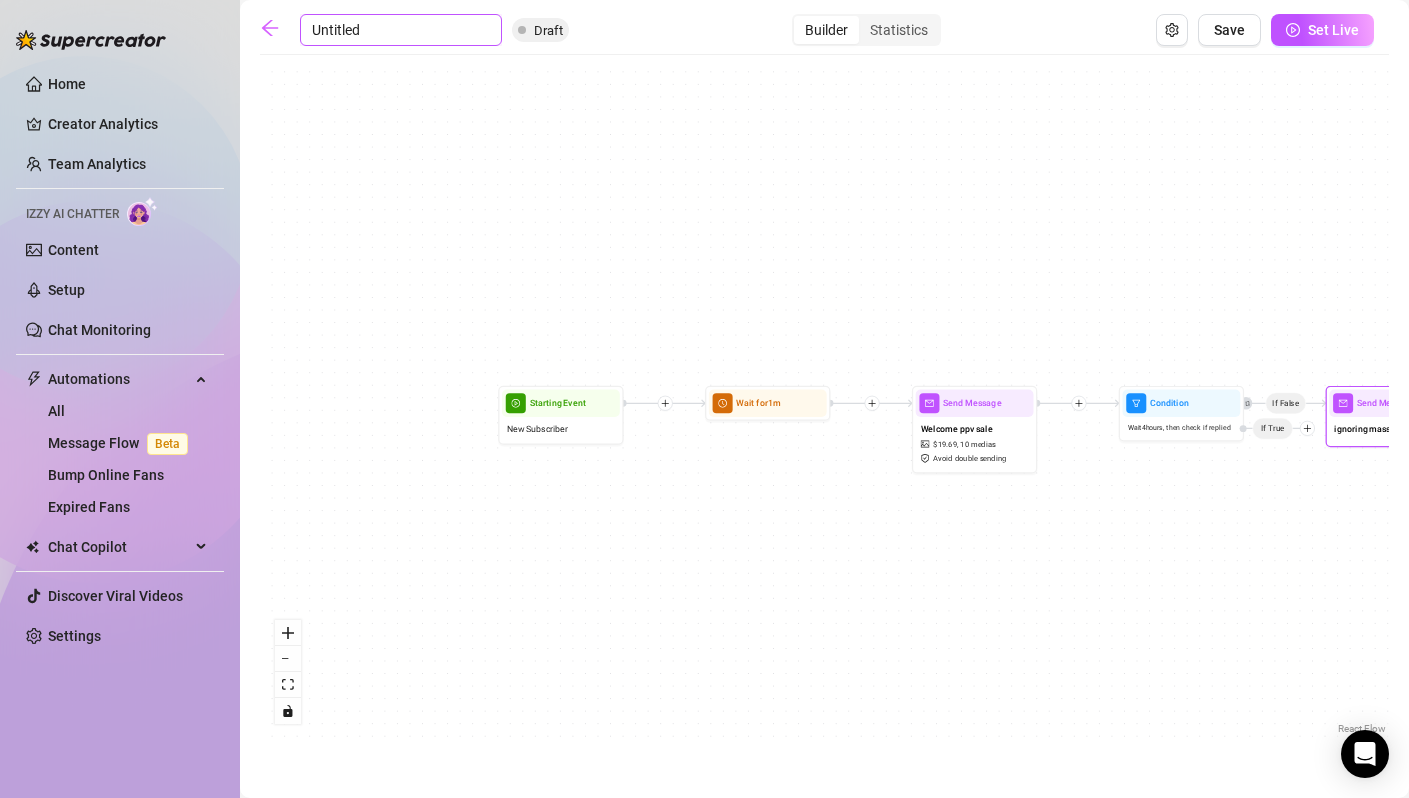 click on "Untitled" at bounding box center [401, 30] 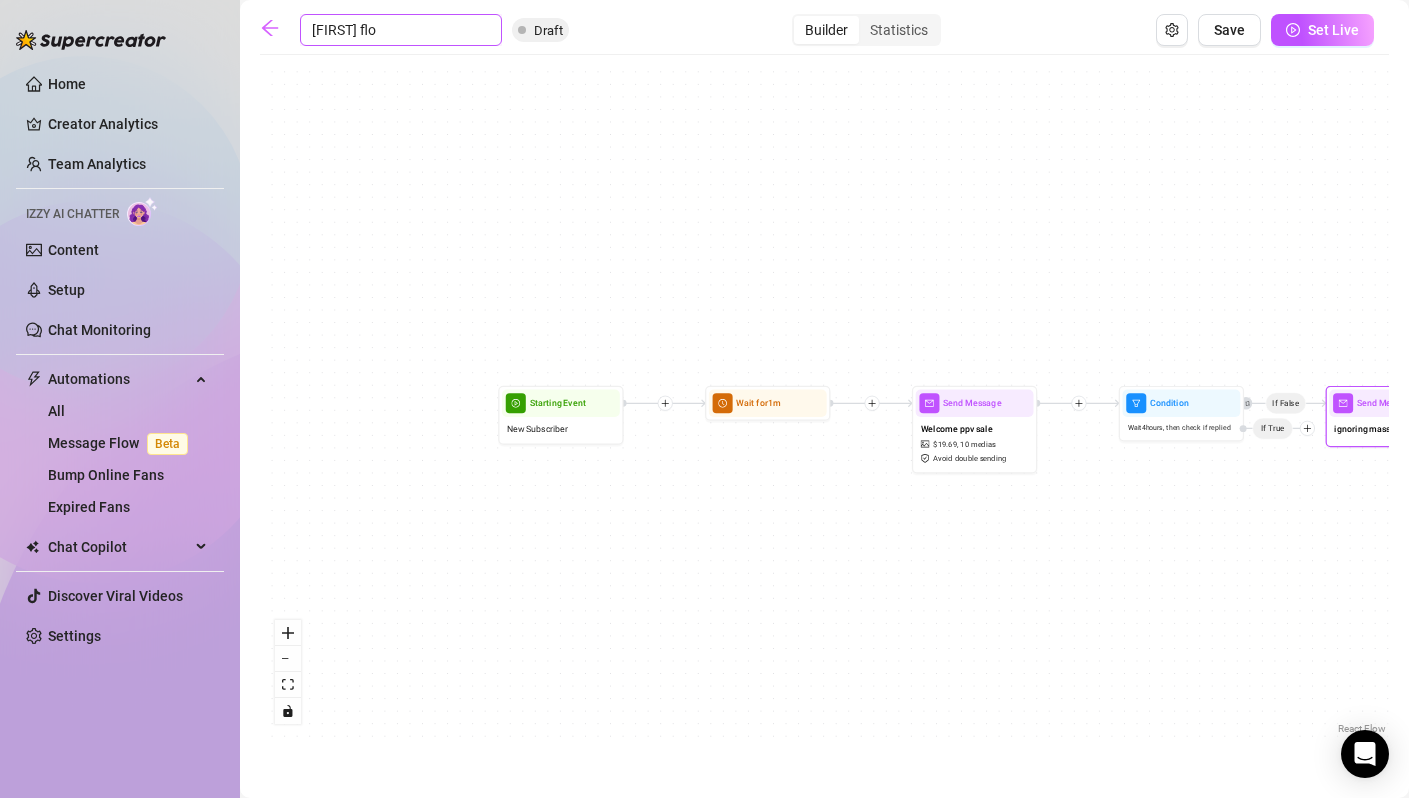 type on "[FIRST]" 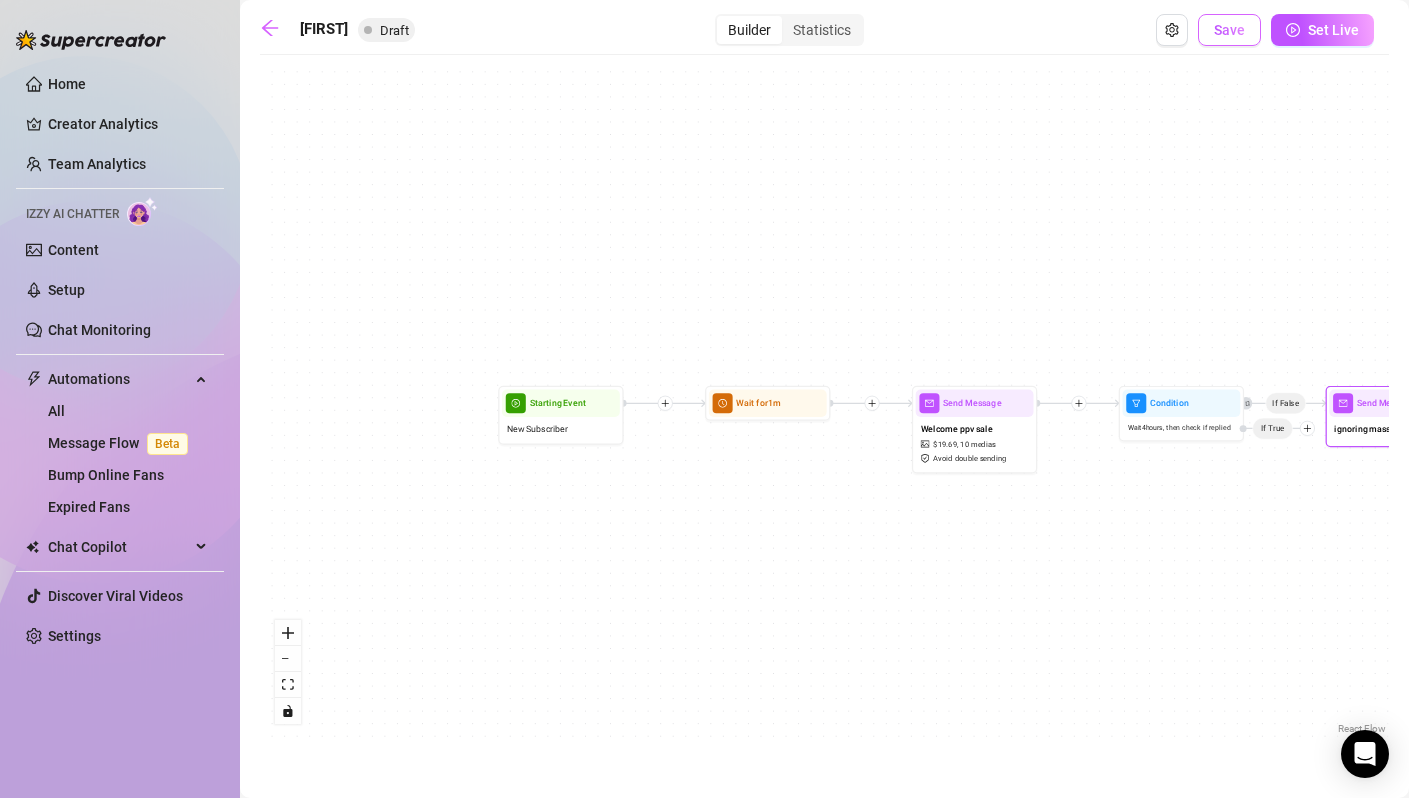 click on "Save" at bounding box center (1229, 30) 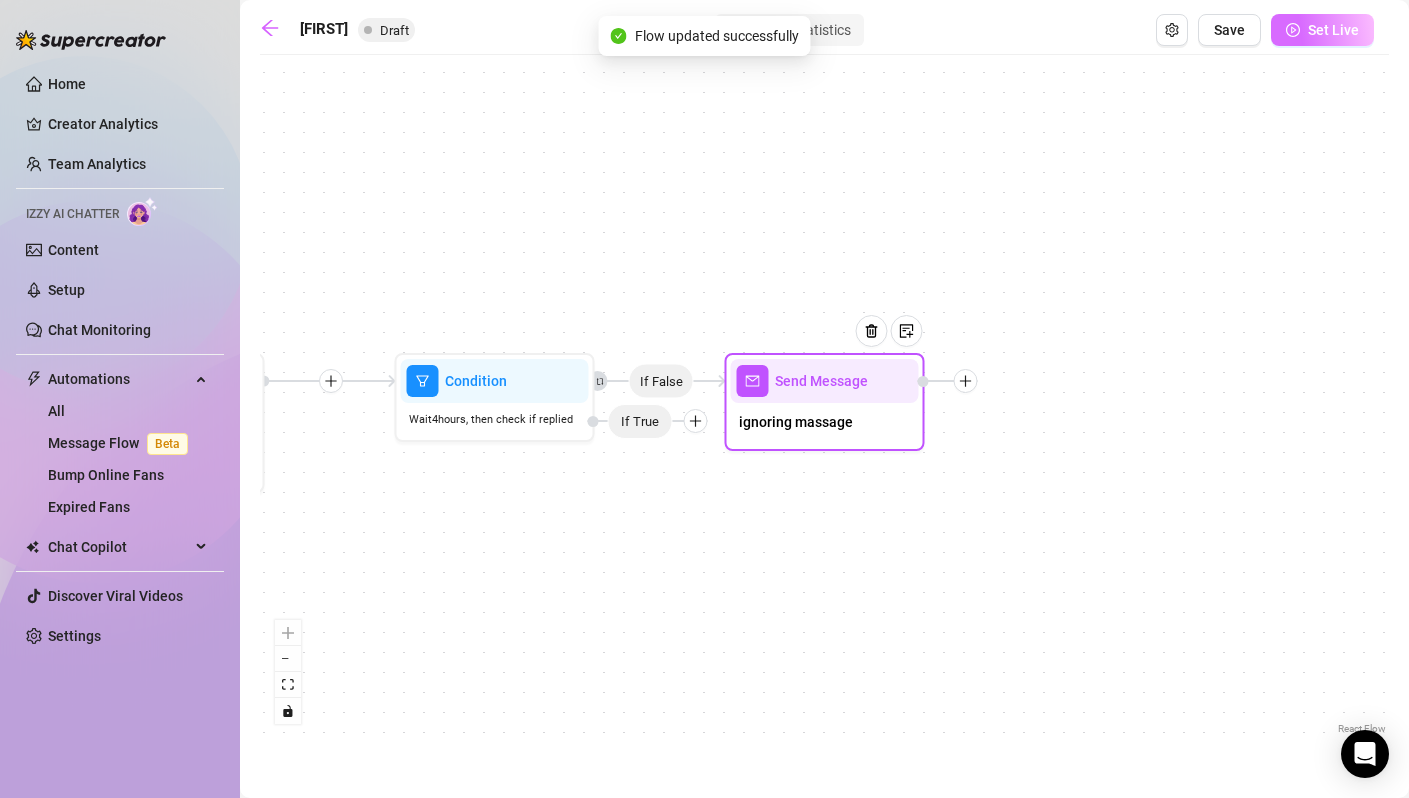 click on "Set Live" at bounding box center [1322, 30] 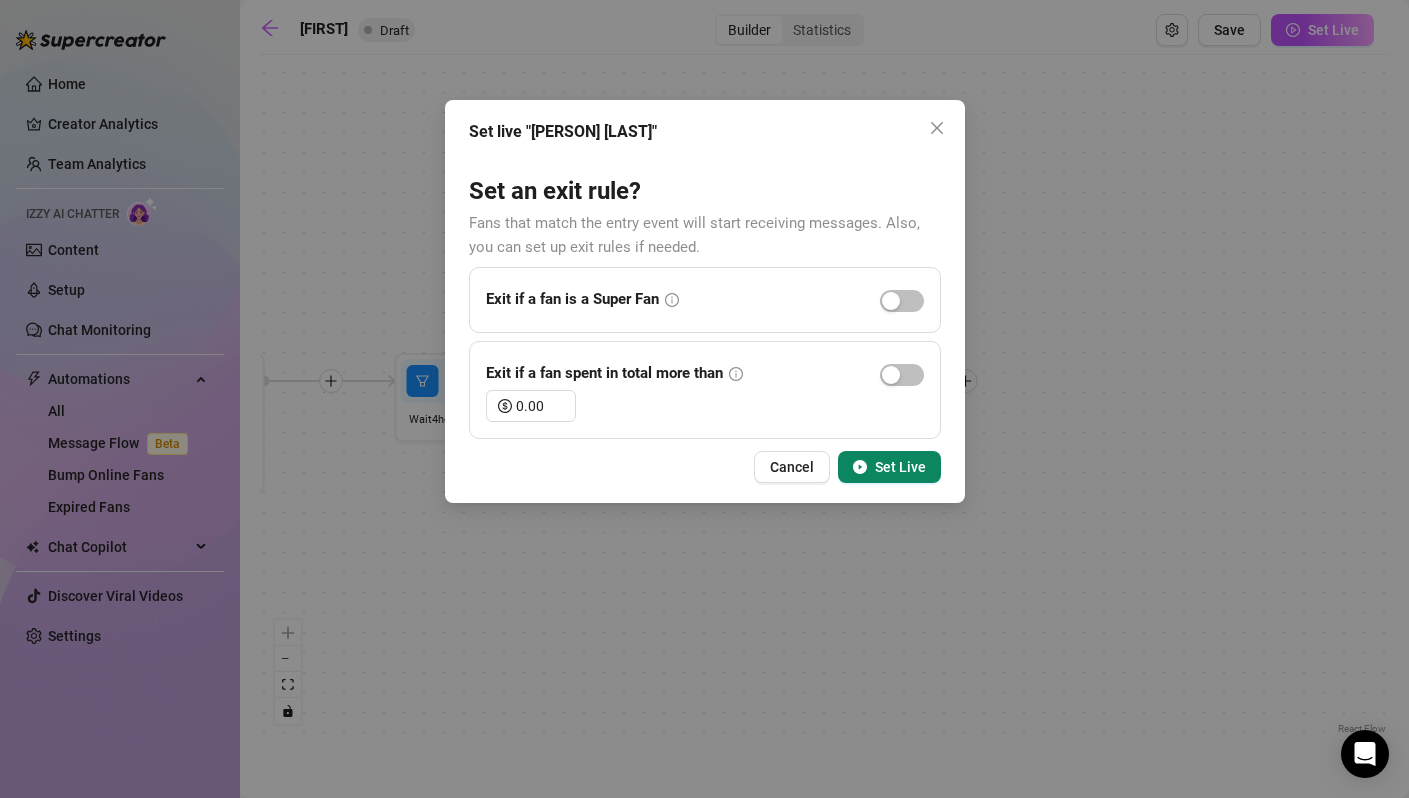 click on "Set Live" at bounding box center [900, 467] 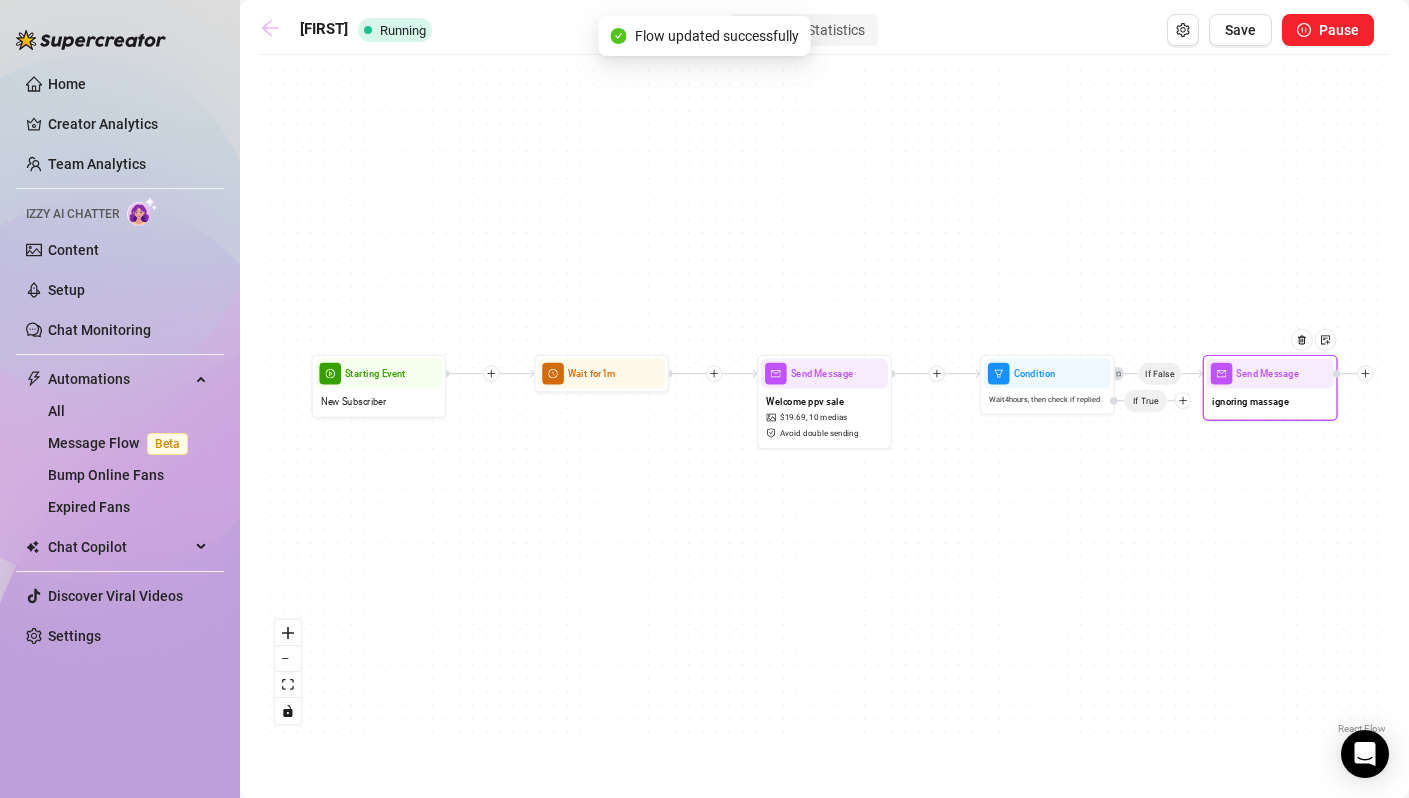 click 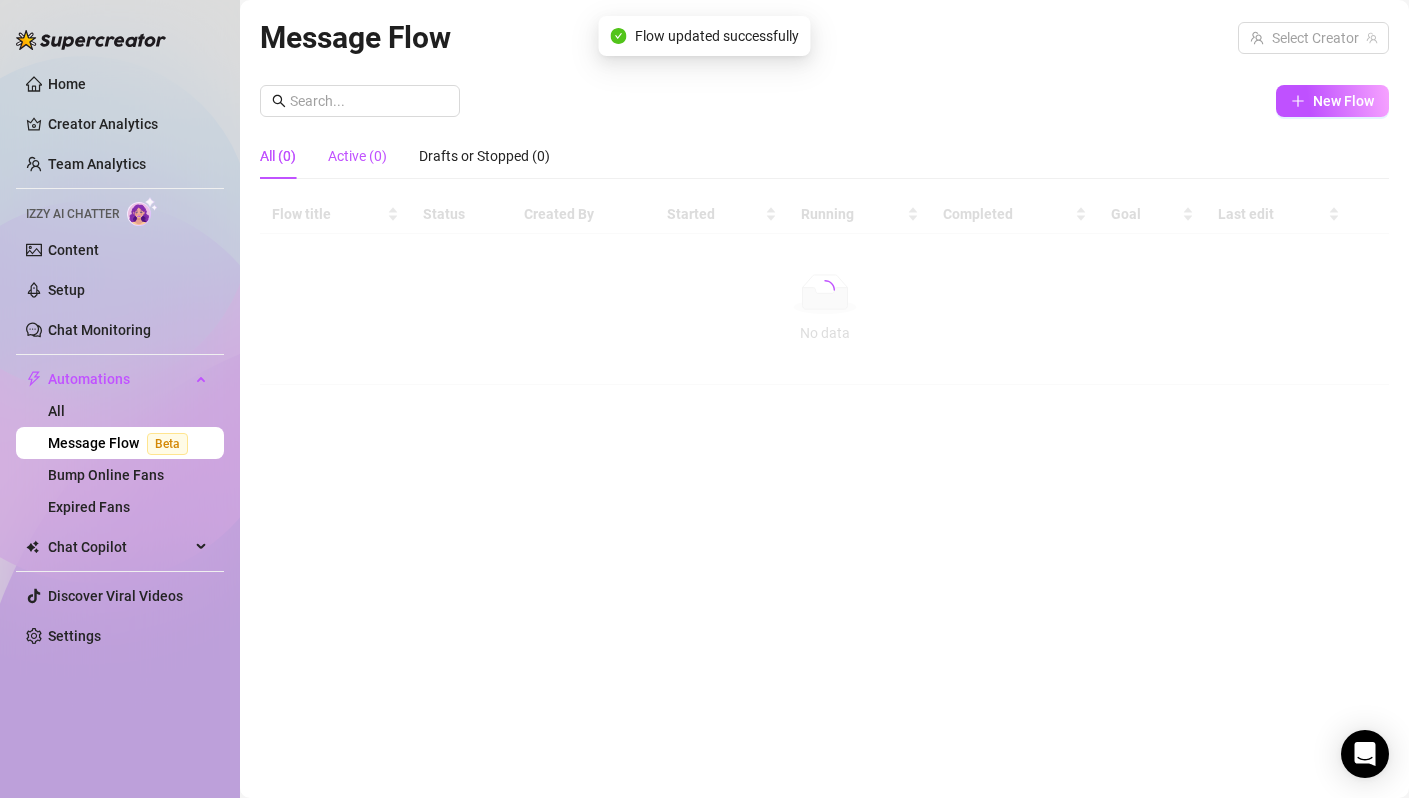 click on "Active (0)" at bounding box center (357, 156) 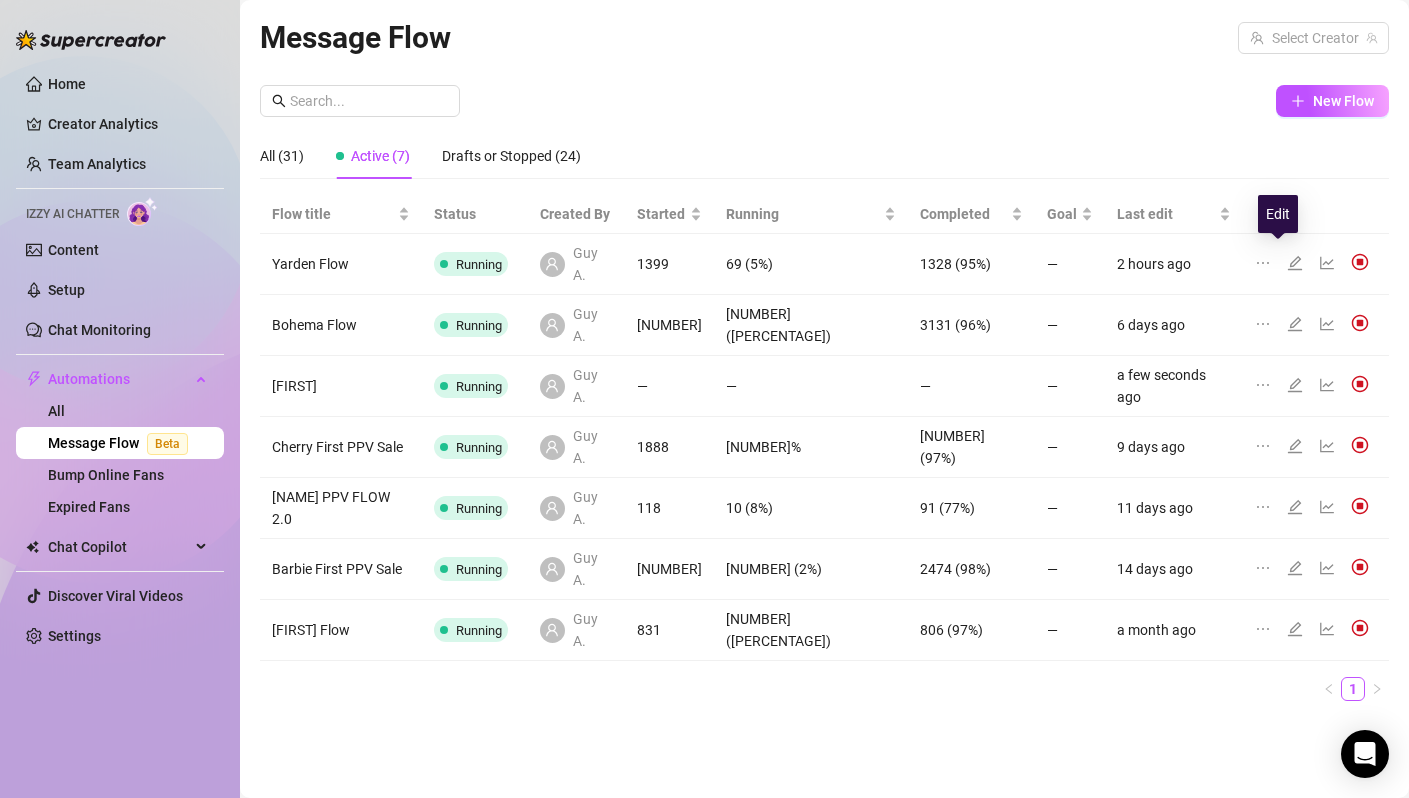 click 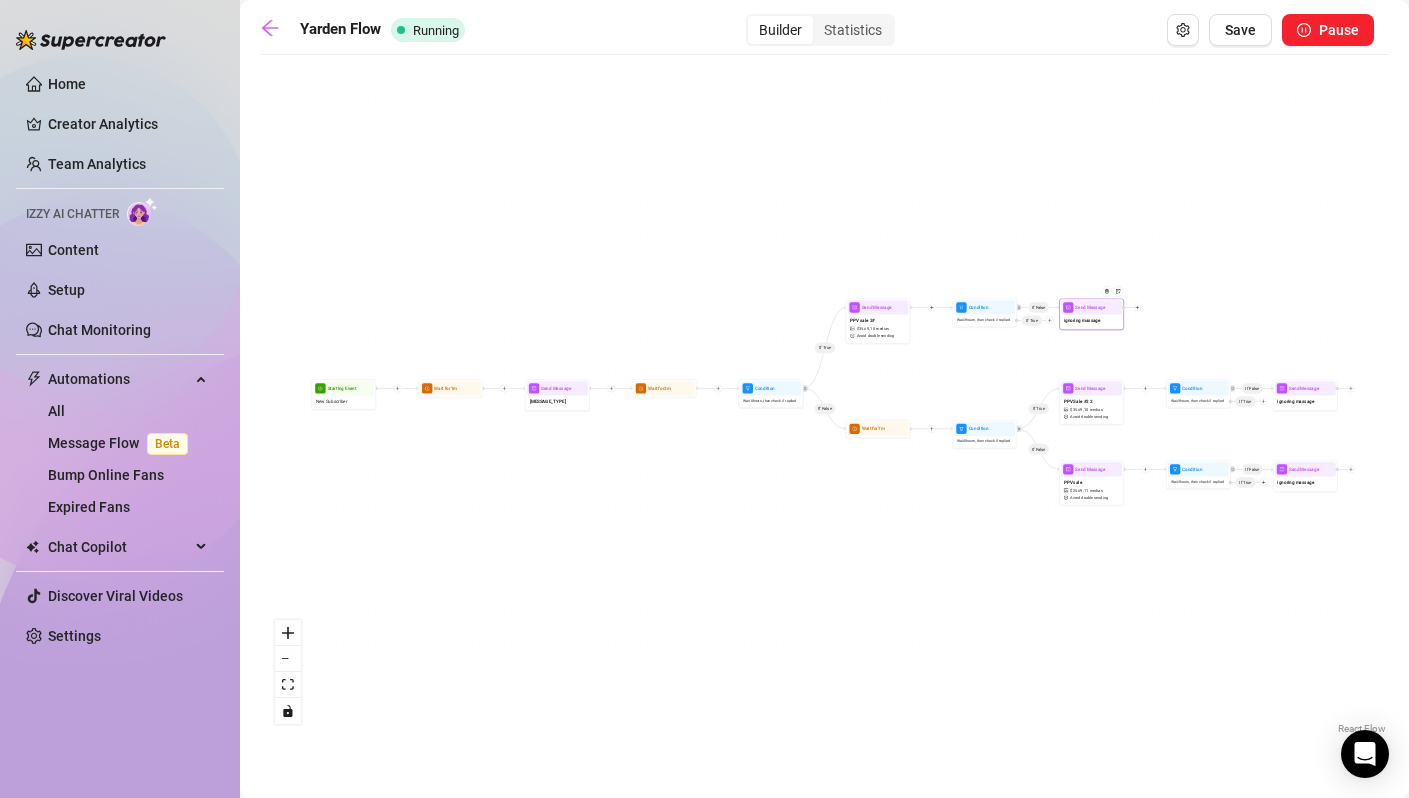 click on "ignoring massage" at bounding box center [1091, 322] 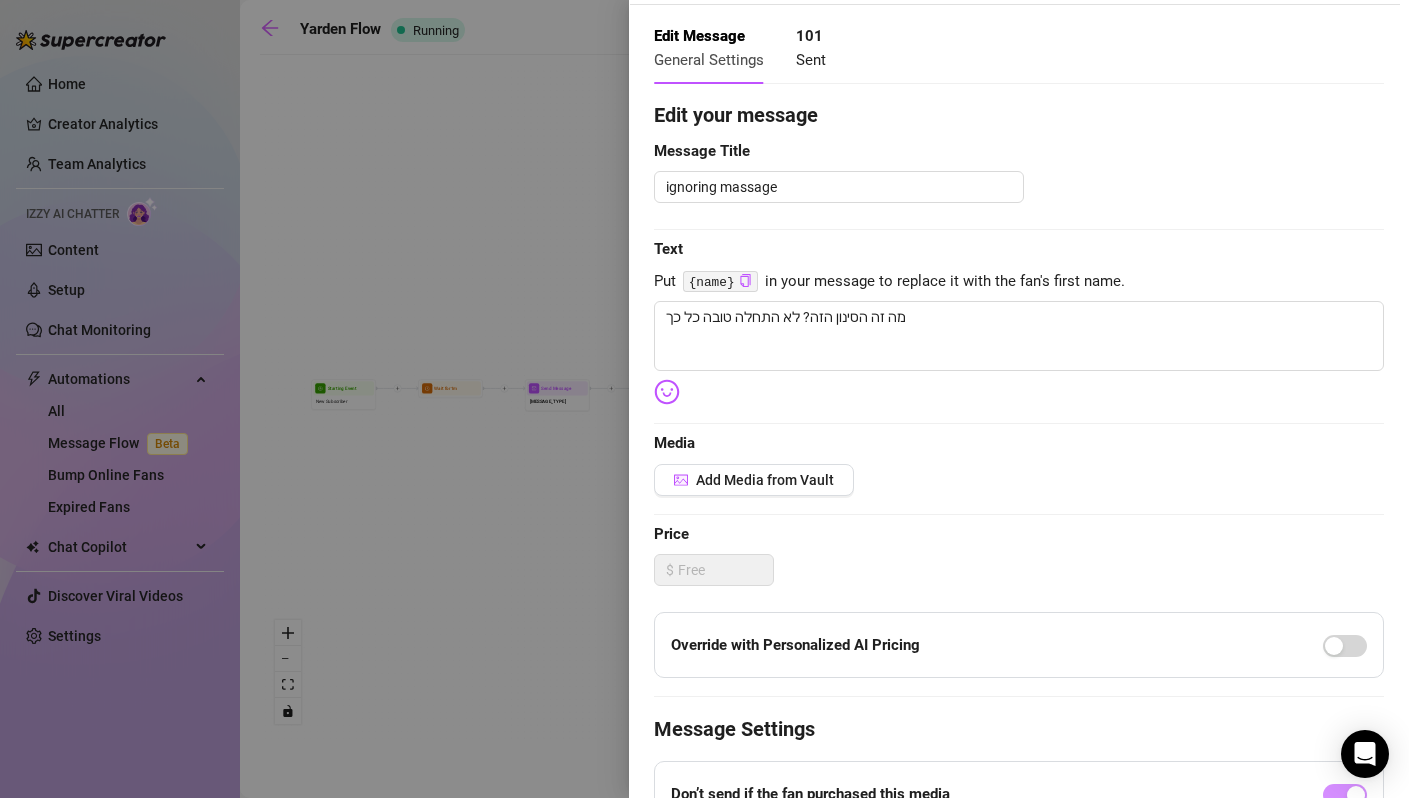 scroll, scrollTop: 0, scrollLeft: 0, axis: both 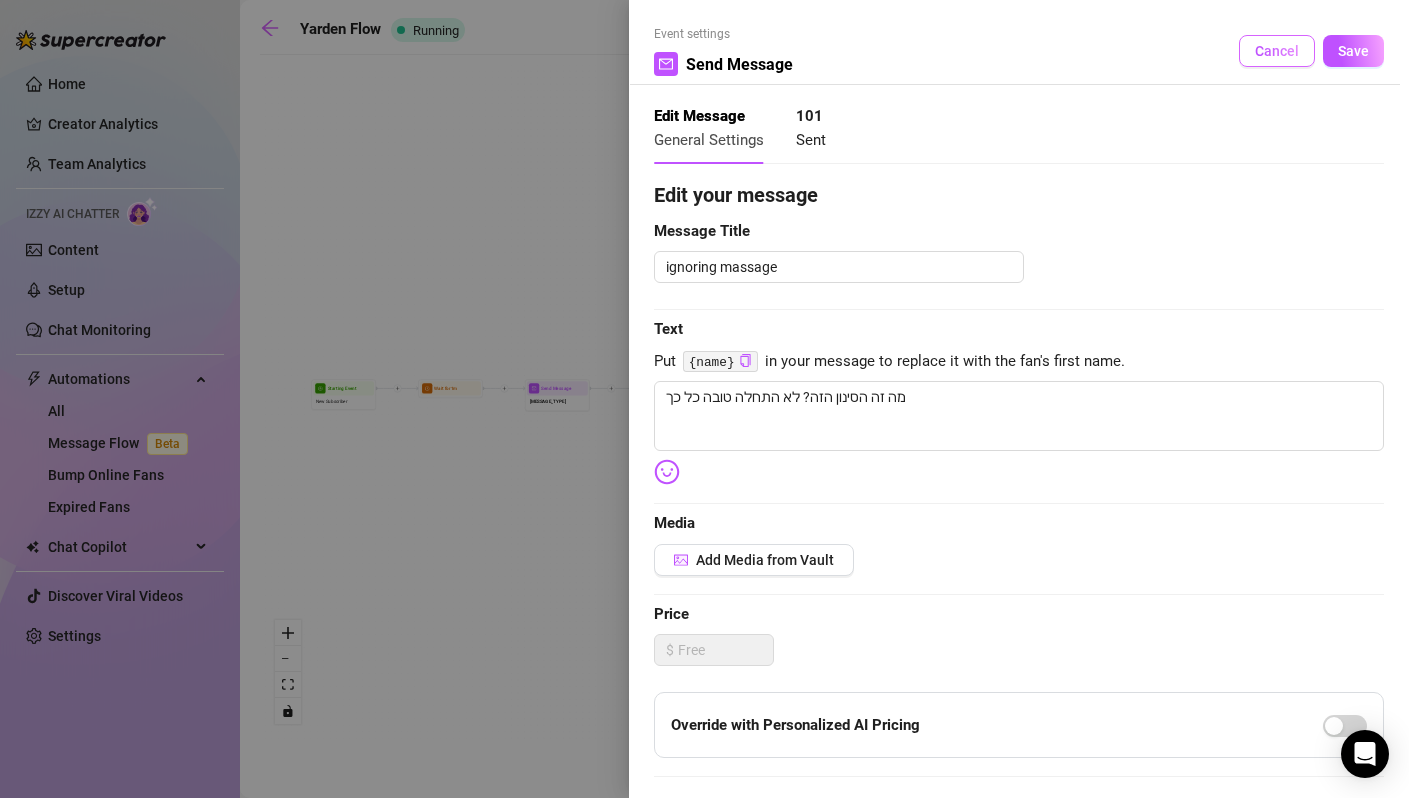 click on "Cancel" at bounding box center [1277, 51] 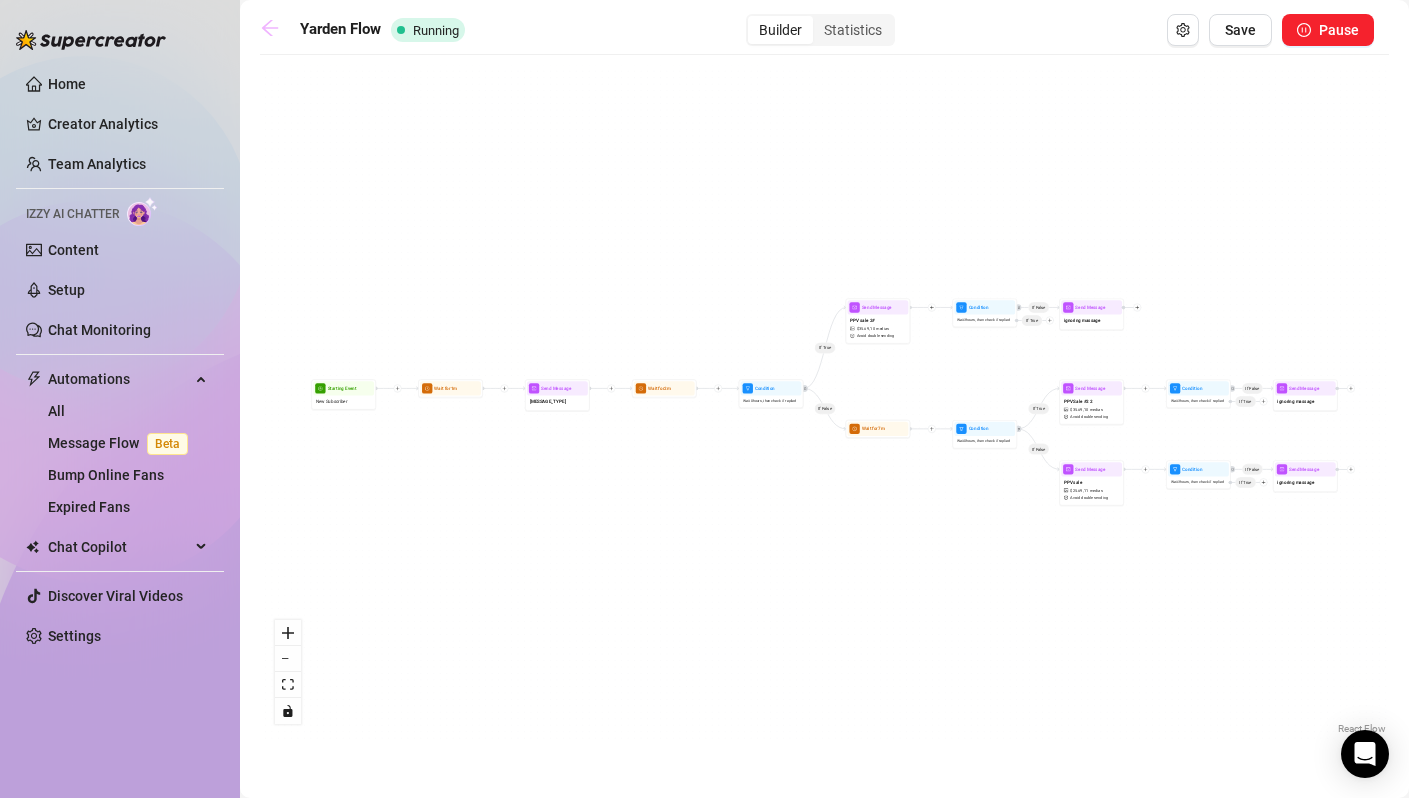 click 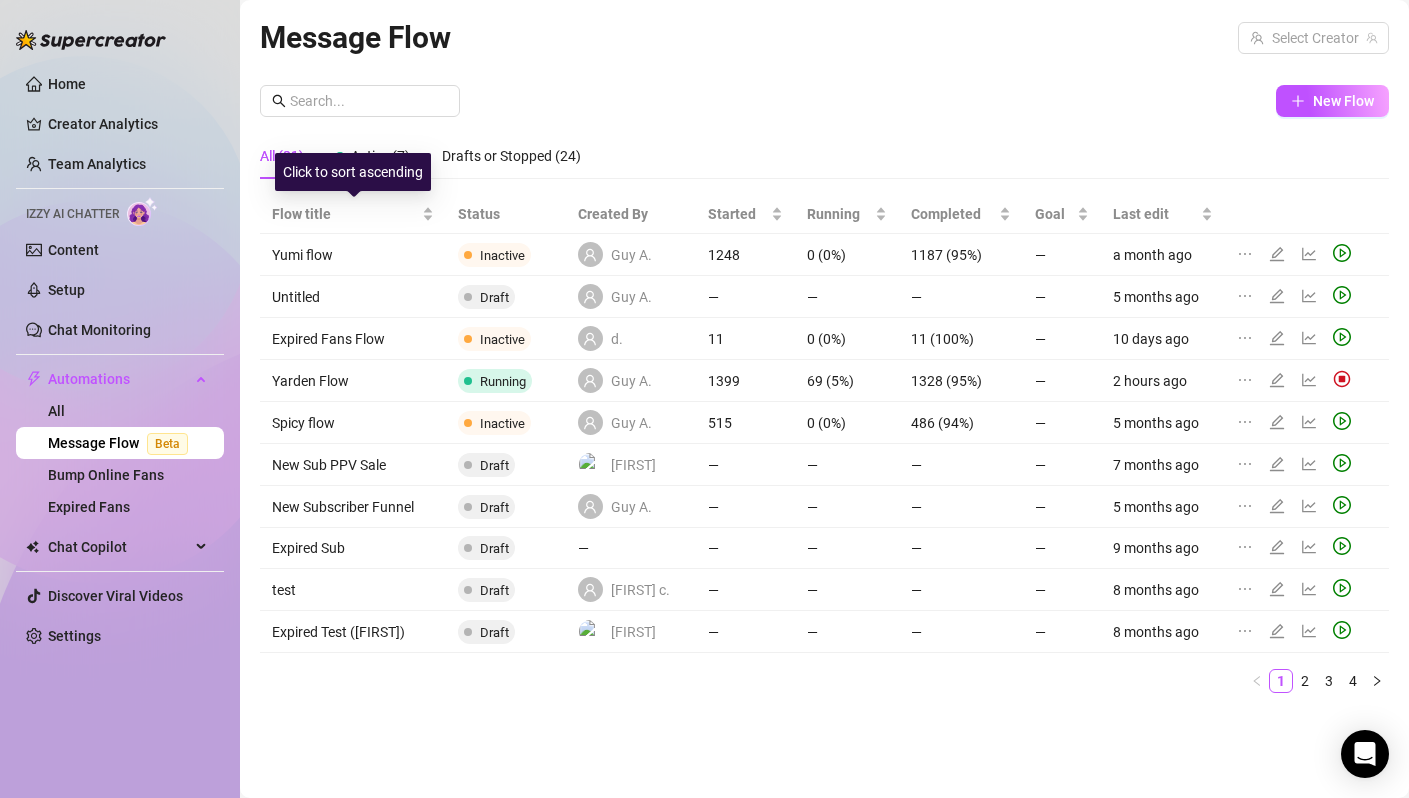 click on "Click to sort ascending" at bounding box center [353, 172] 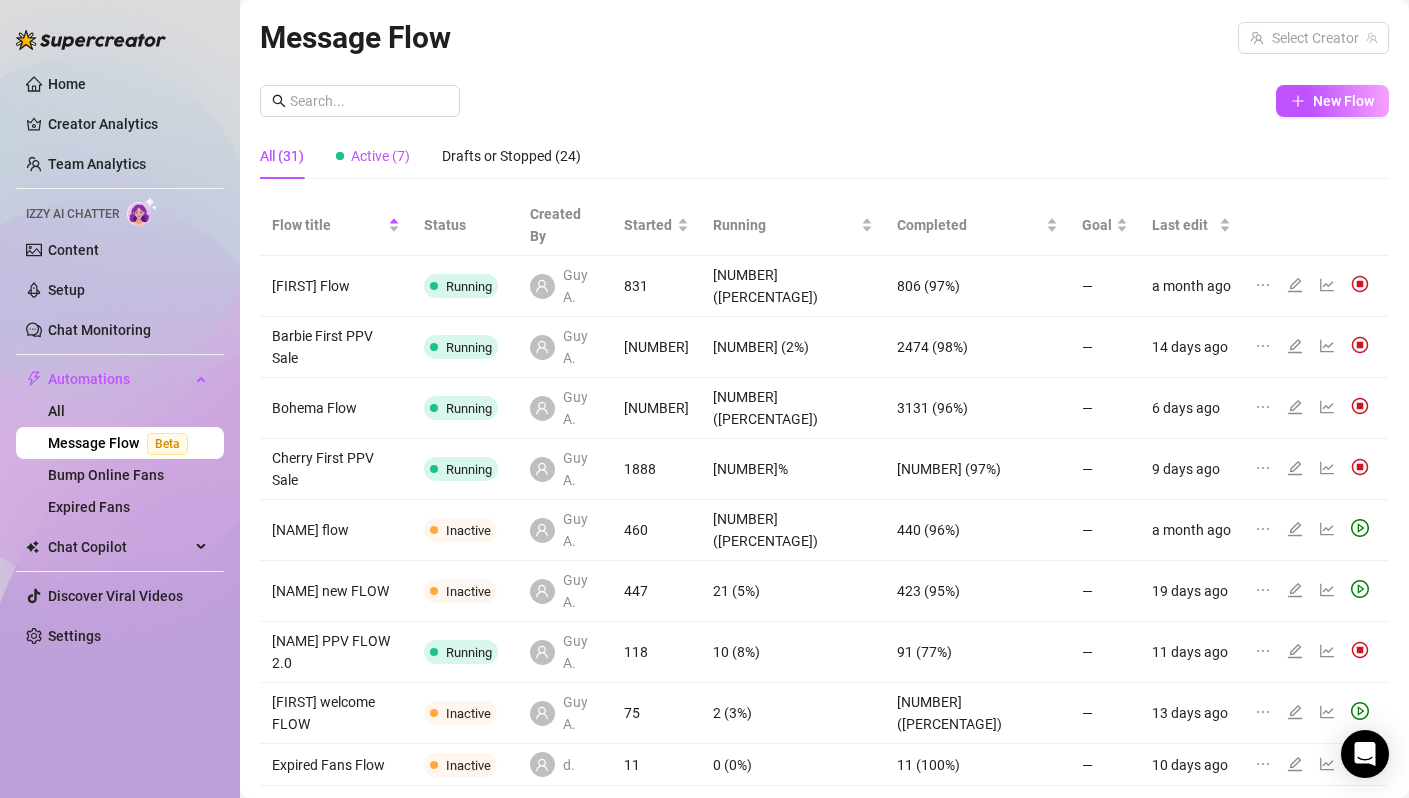 click on "Active (7)" at bounding box center [380, 156] 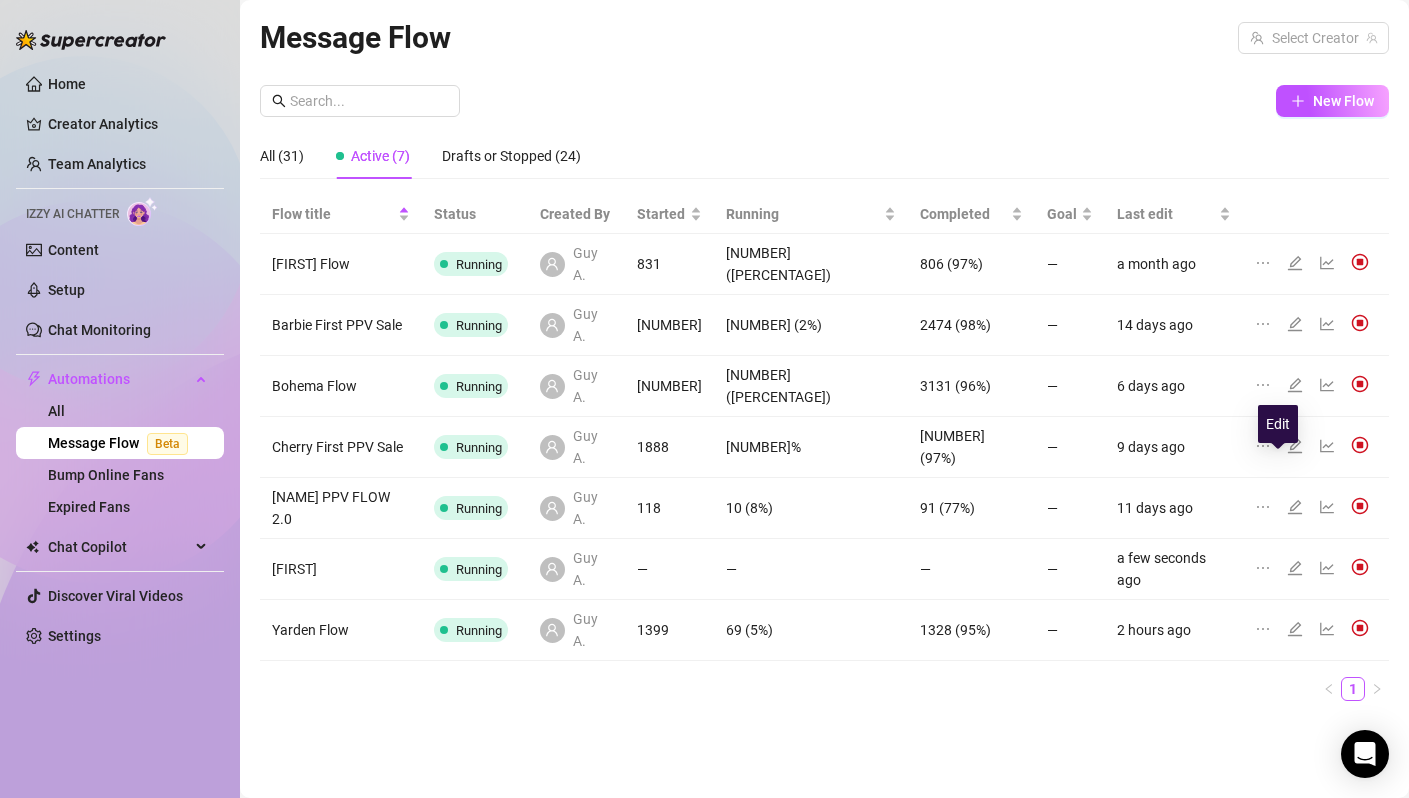 click 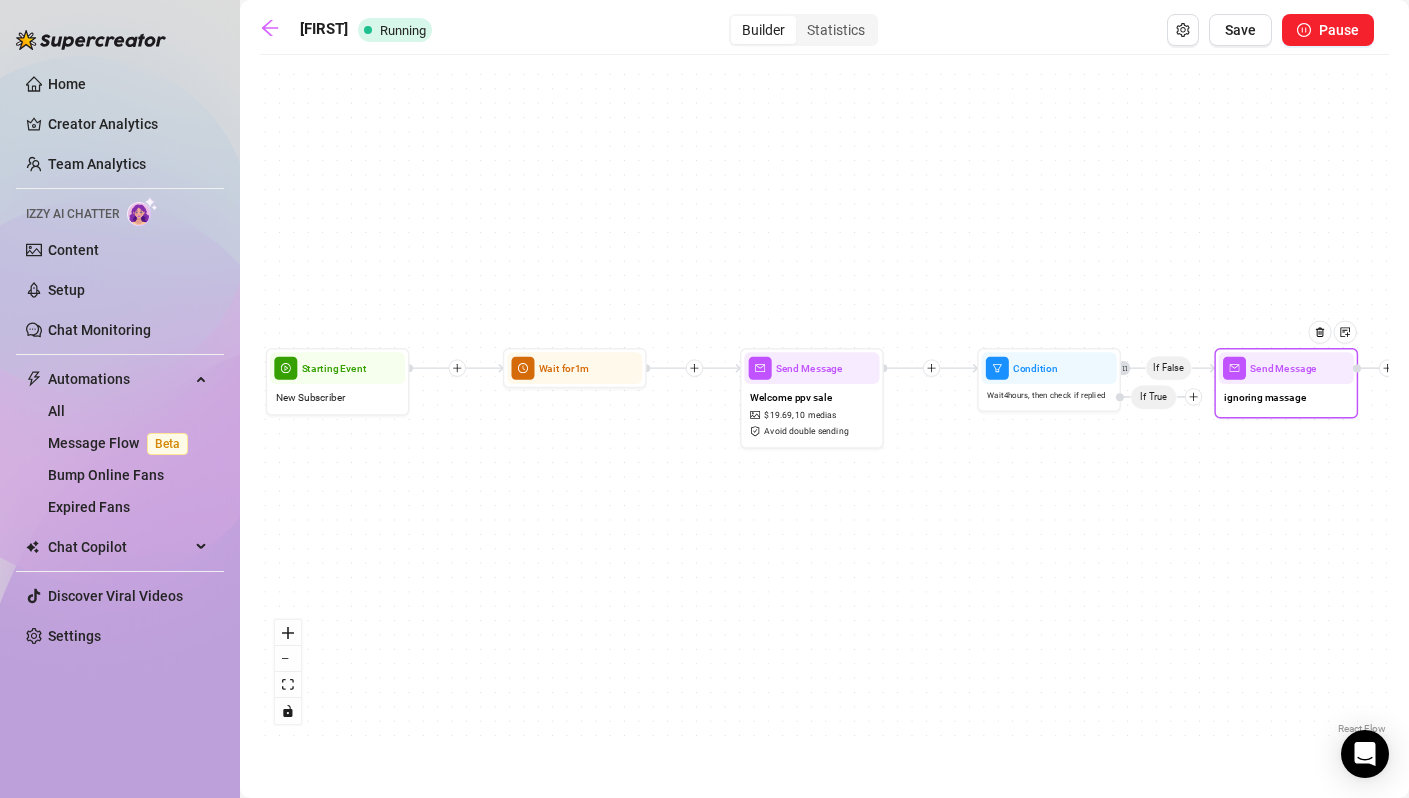 click on "ignoring massage" at bounding box center [1286, 399] 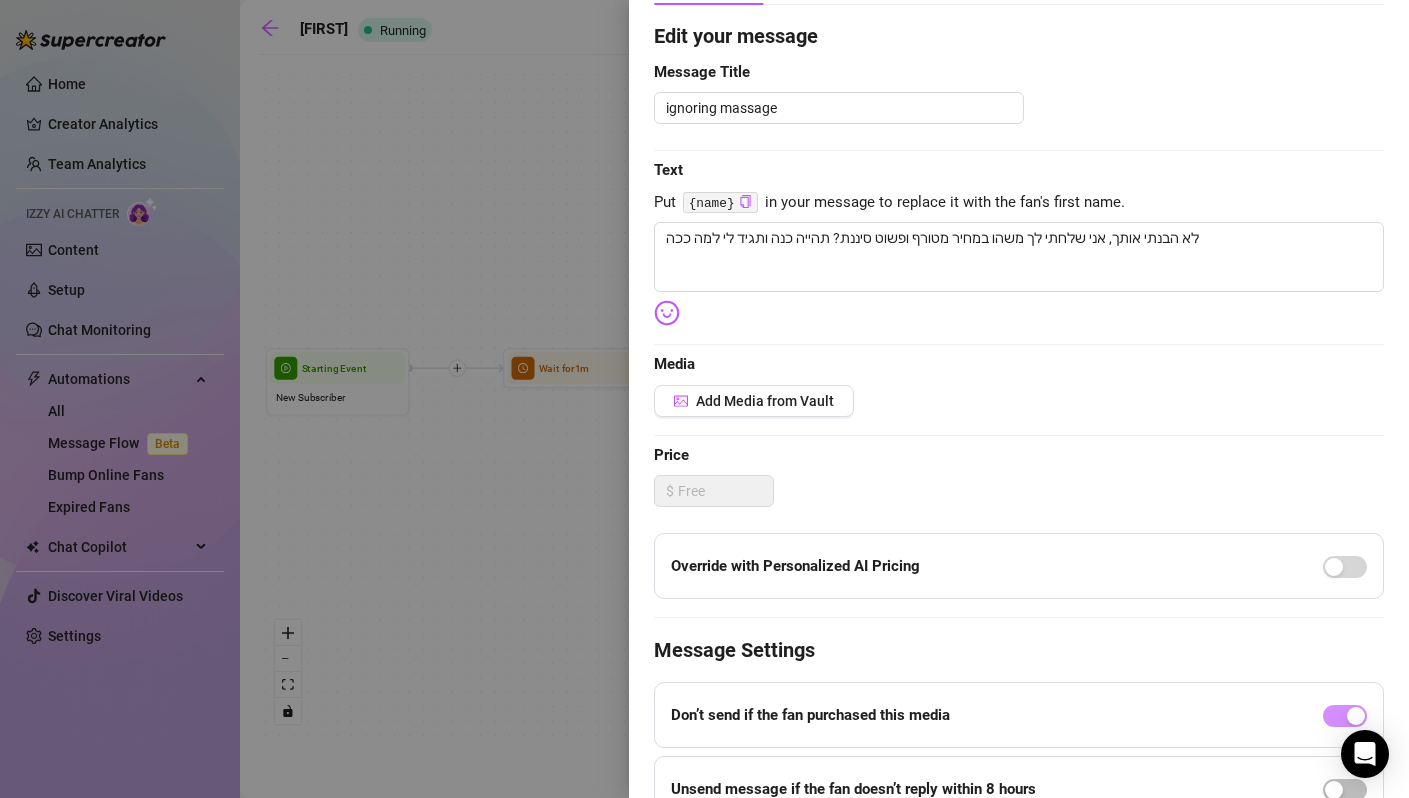 scroll, scrollTop: 332, scrollLeft: 0, axis: vertical 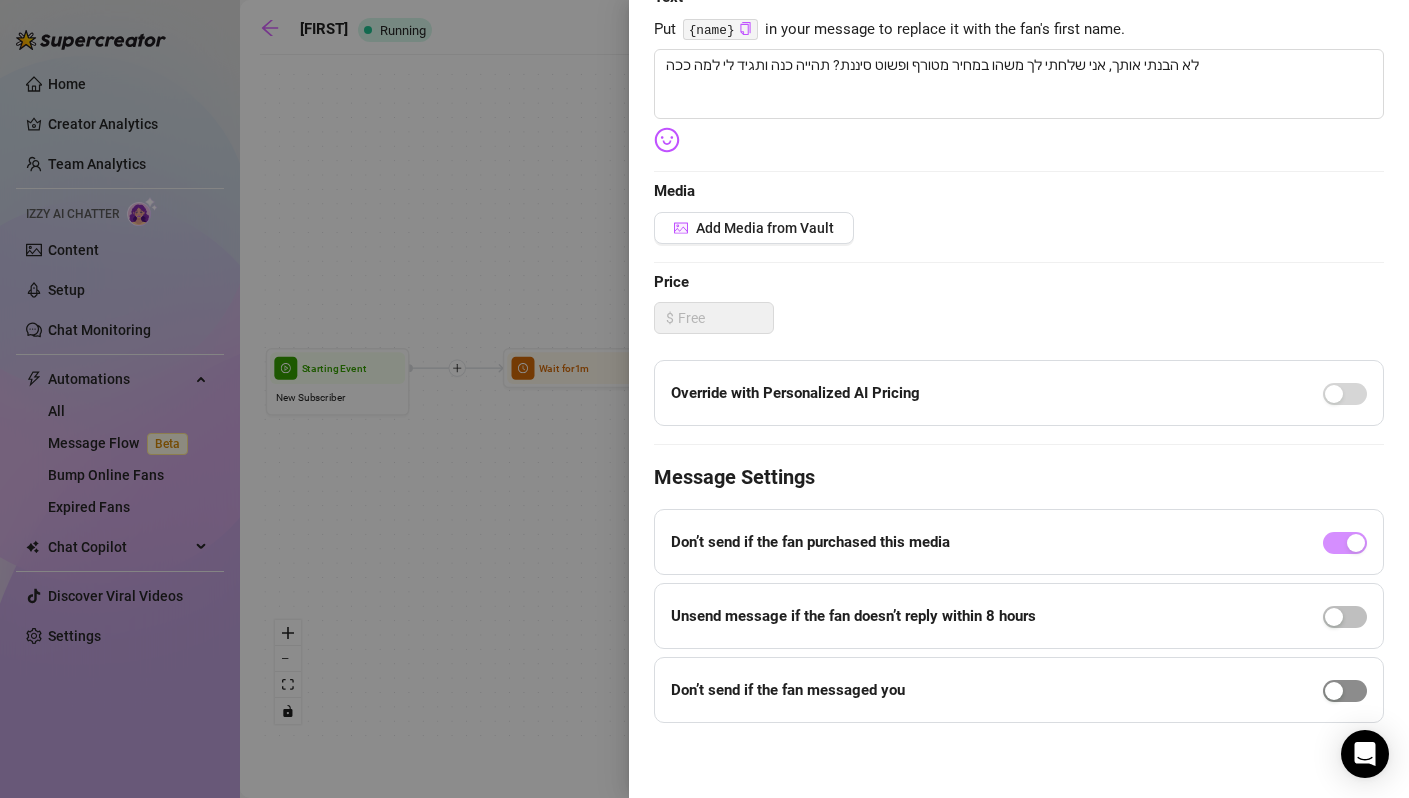 click at bounding box center [1345, 691] 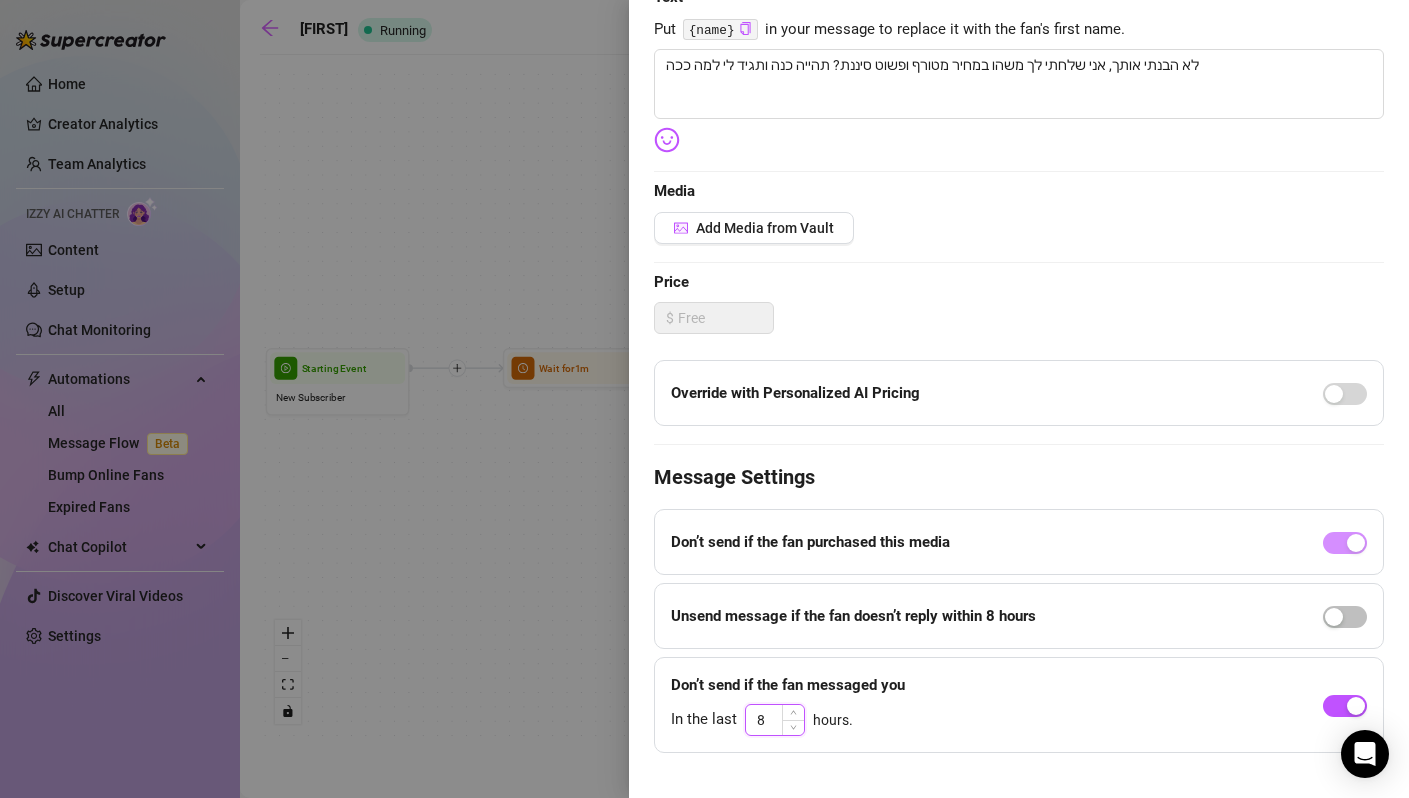 click on "8" at bounding box center (775, 720) 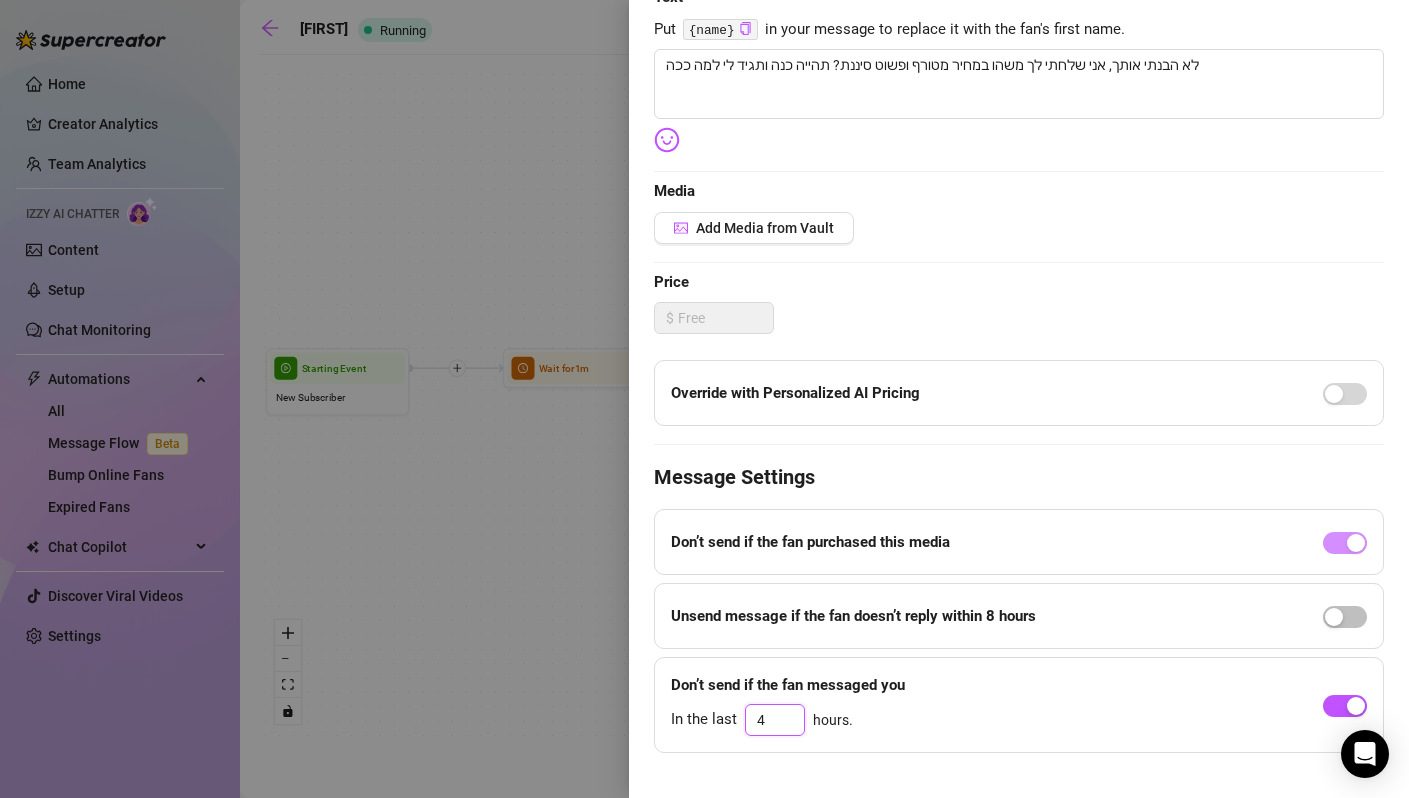 scroll, scrollTop: 0, scrollLeft: 0, axis: both 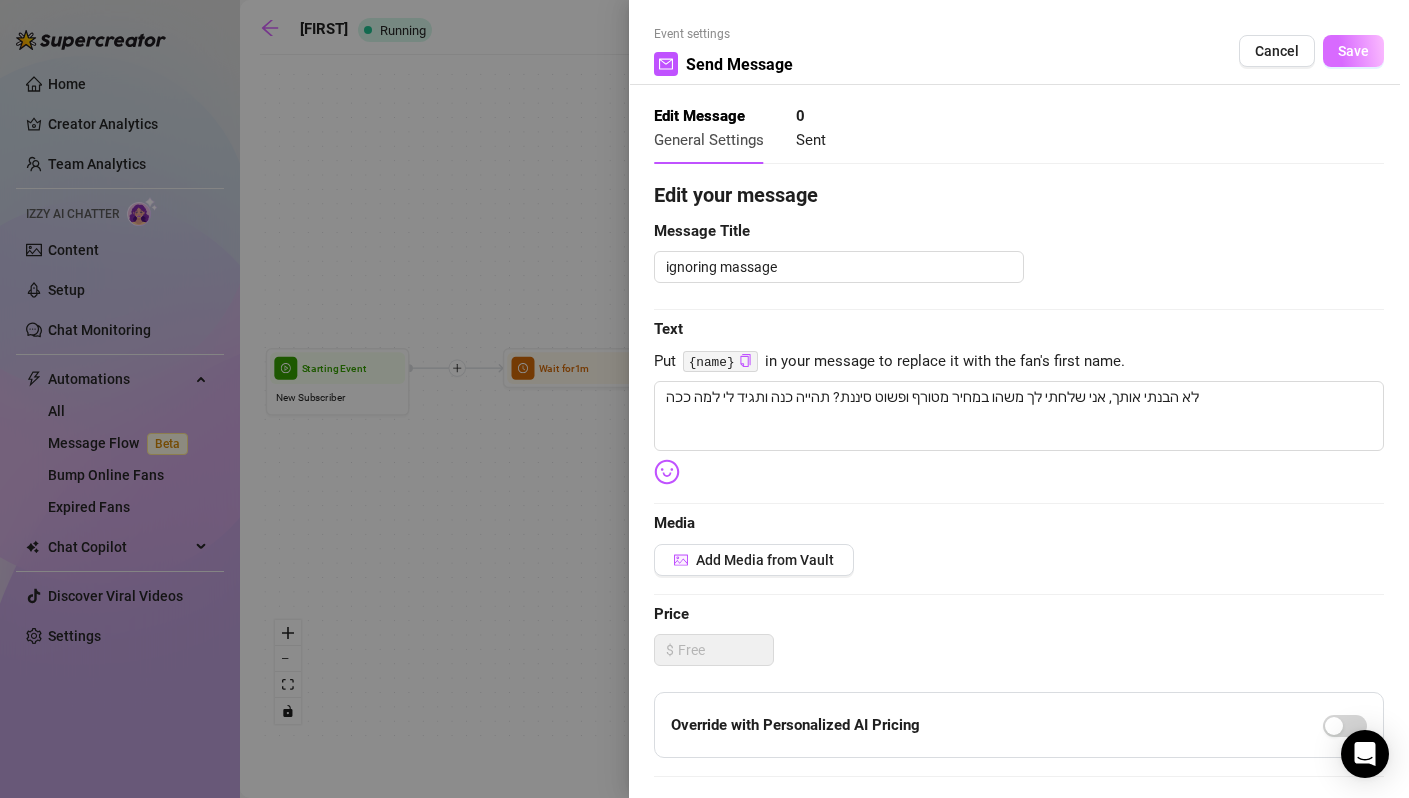 type on "4" 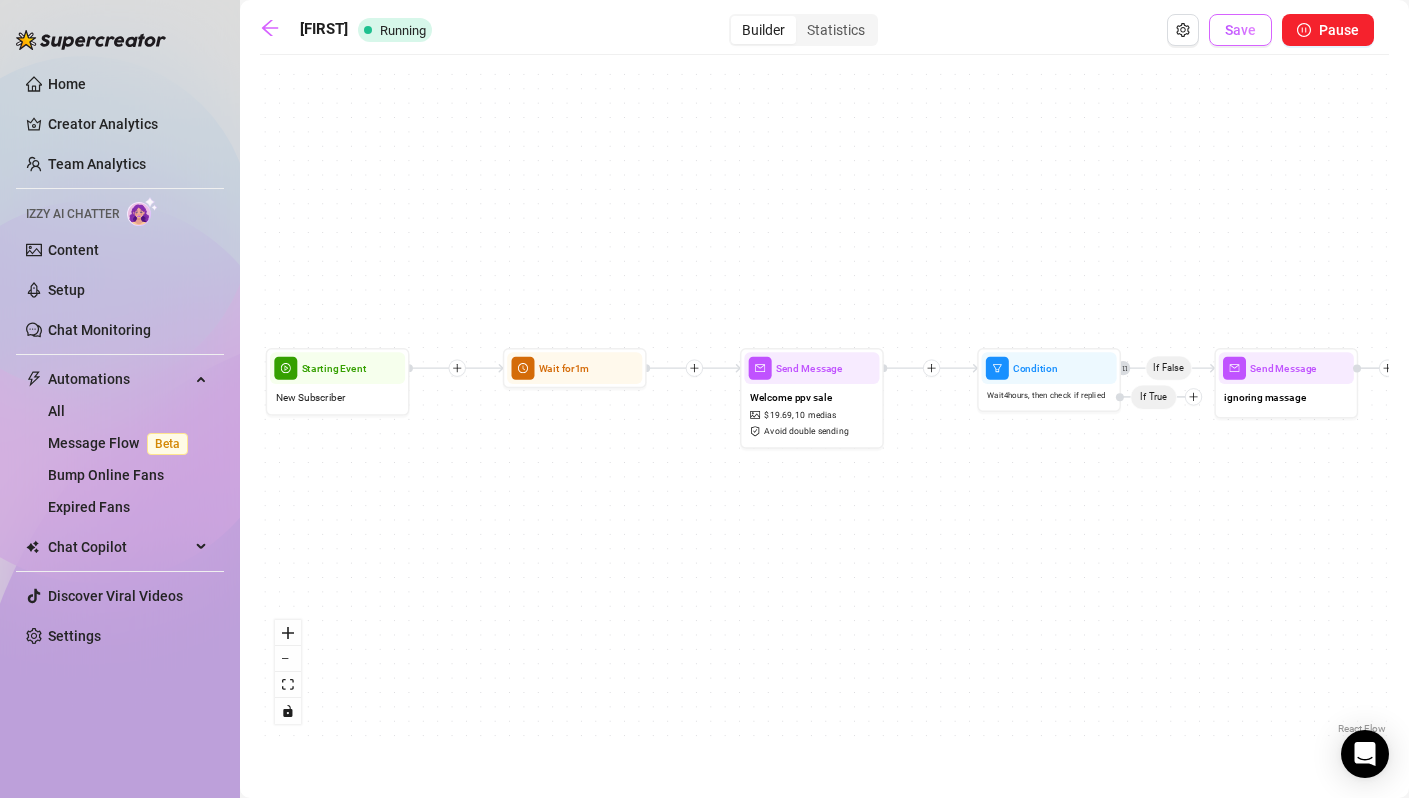 click on "Save" at bounding box center [1240, 30] 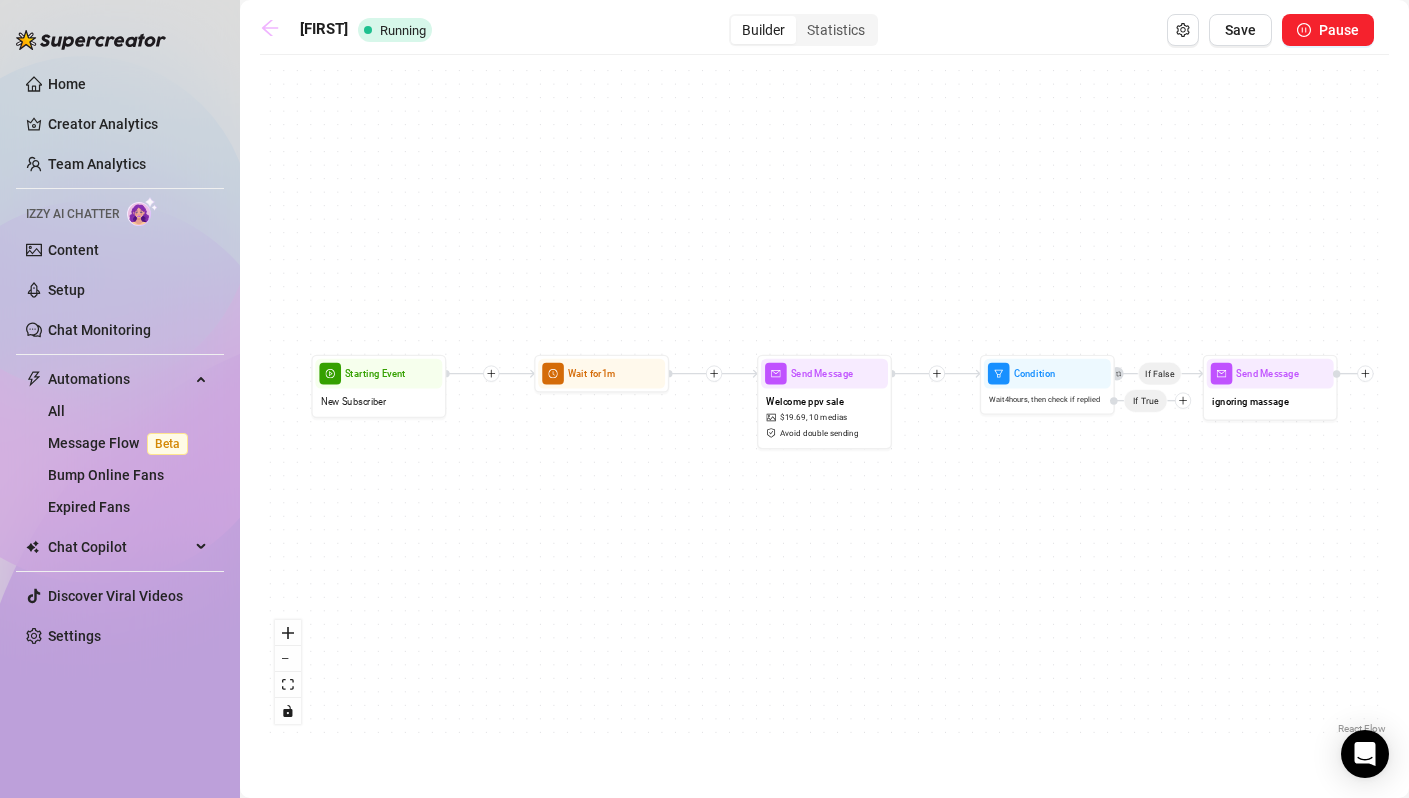 click at bounding box center (275, 30) 